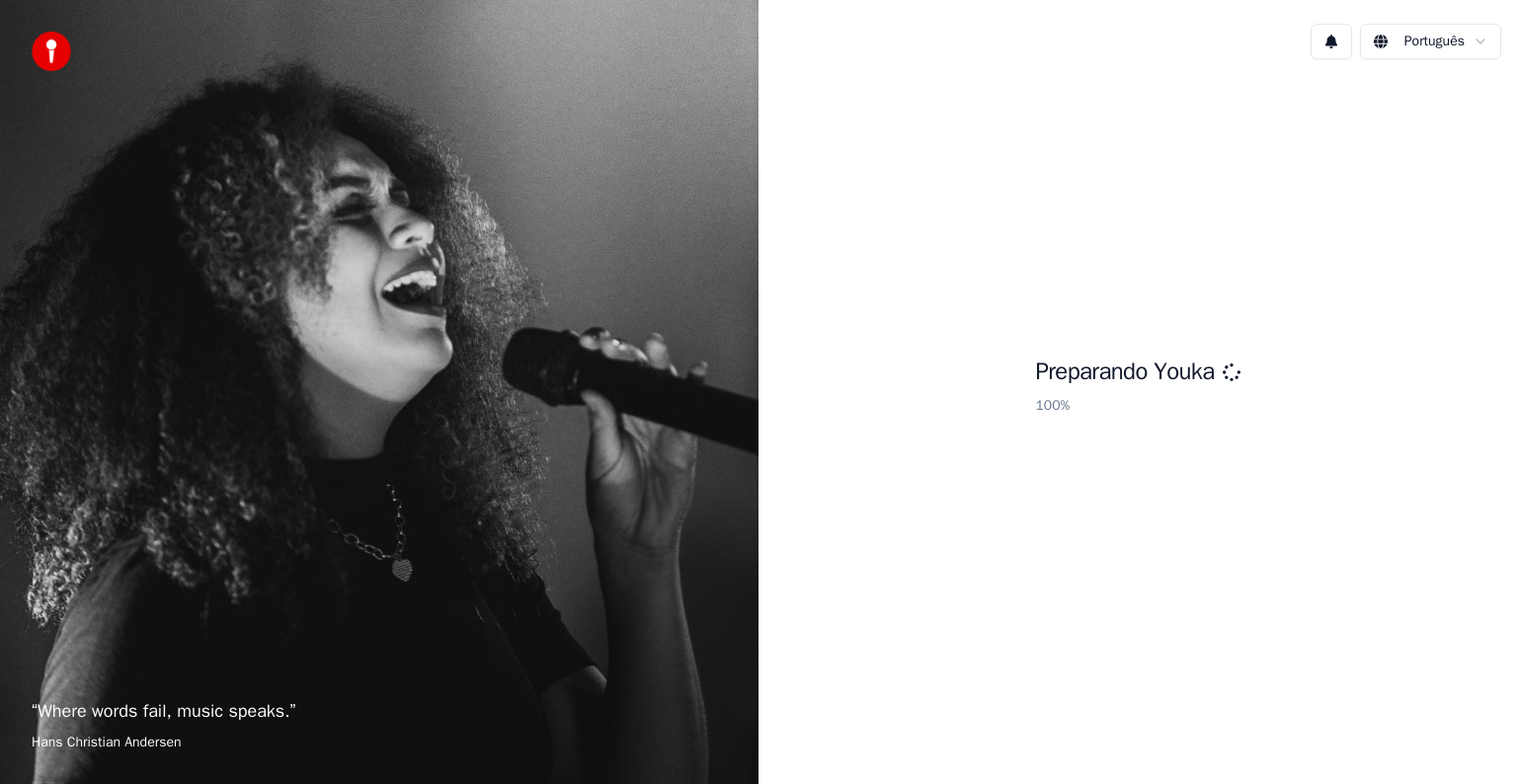 scroll, scrollTop: 0, scrollLeft: 0, axis: both 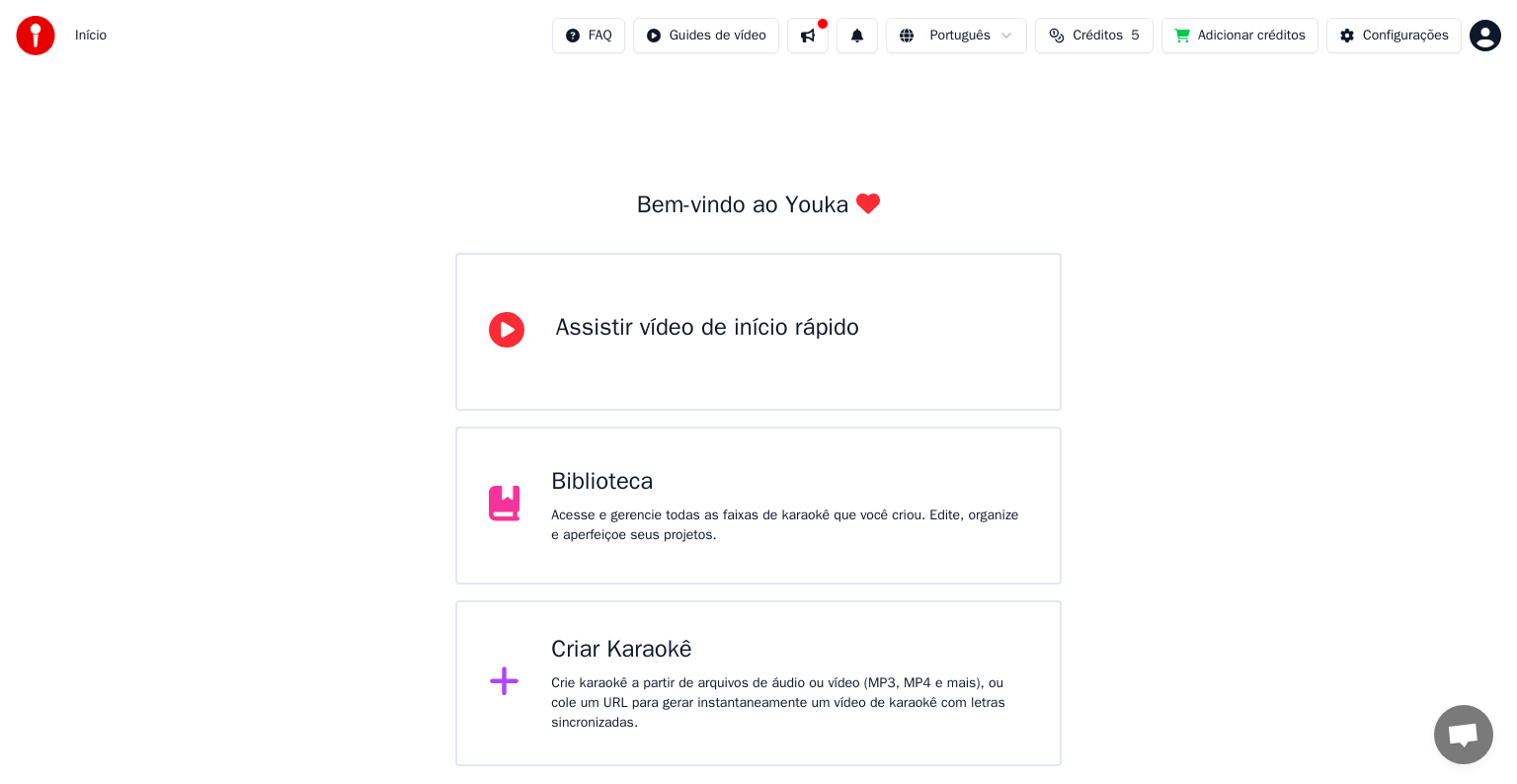 click on "Criar Karaokê Crie karaokê a partir de arquivos de áudio ou vídeo (MP3, MP4 e mais), ou cole um URL para gerar instantaneamente um vídeo de karaokê com letras sincronizadas." at bounding box center [758, 683] 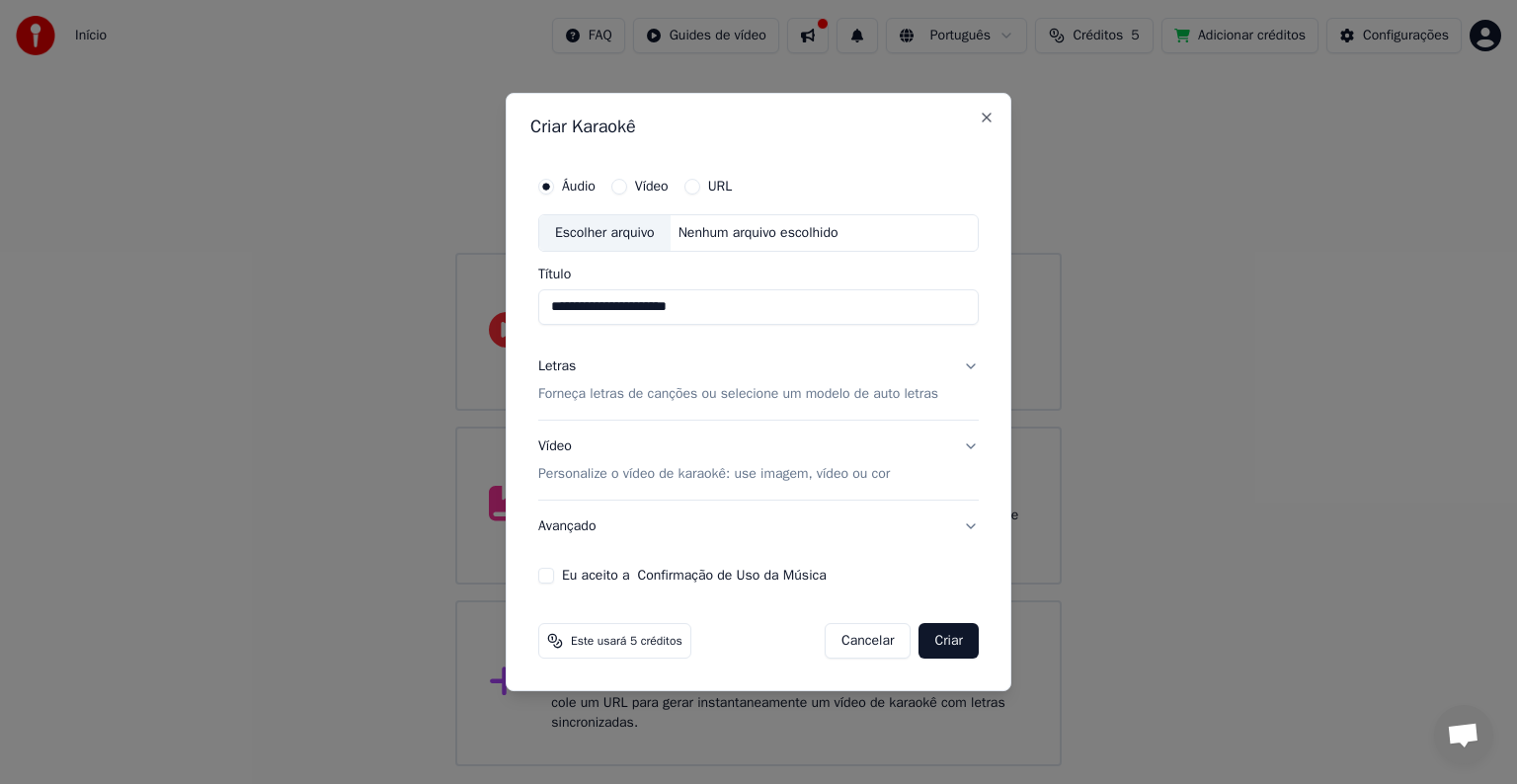 drag, startPoint x: 724, startPoint y: 316, endPoint x: 535, endPoint y: 306, distance: 189.2644 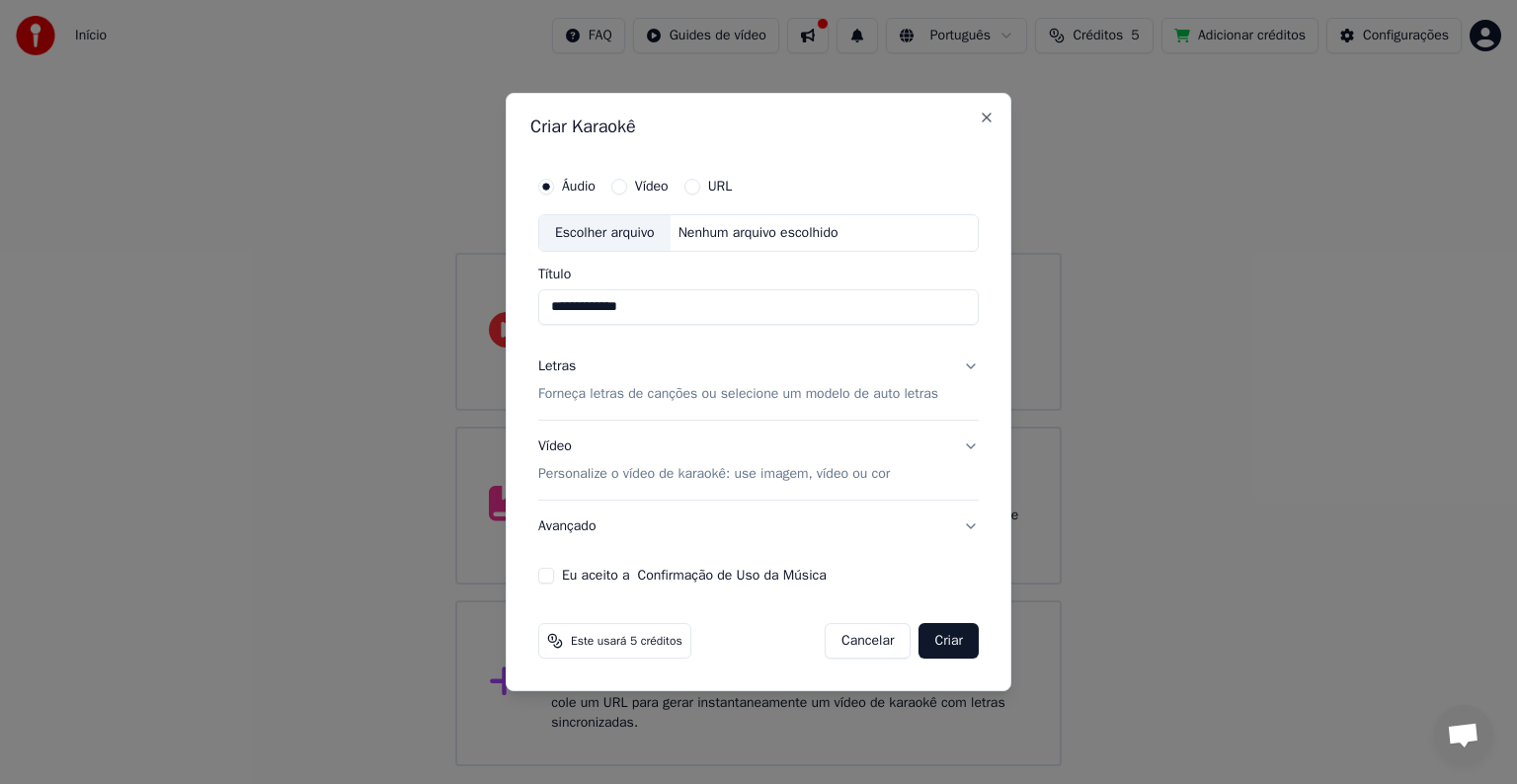 type on "**********" 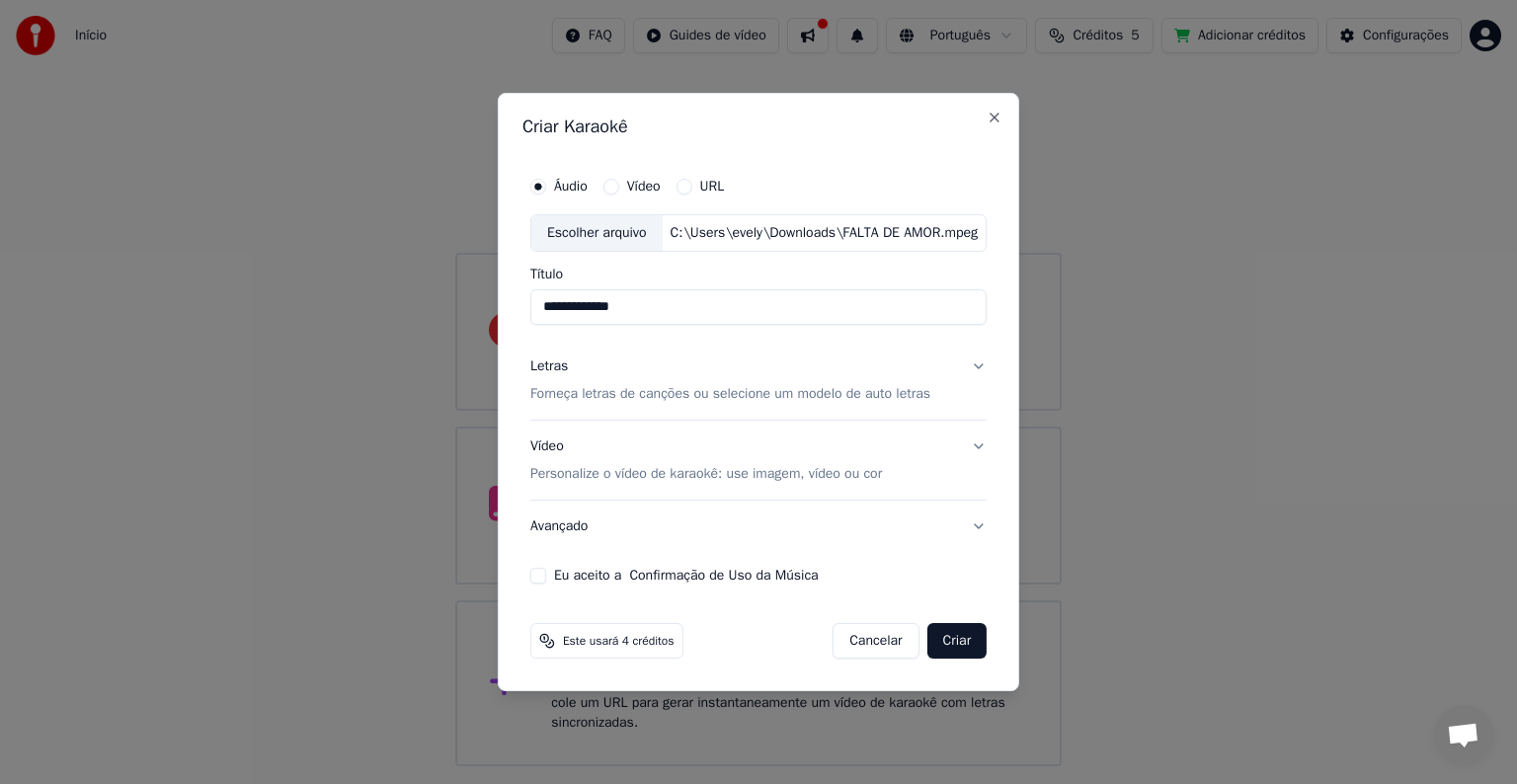click on "Forneça letras de canções ou selecione um modelo de auto letras" at bounding box center [730, 394] 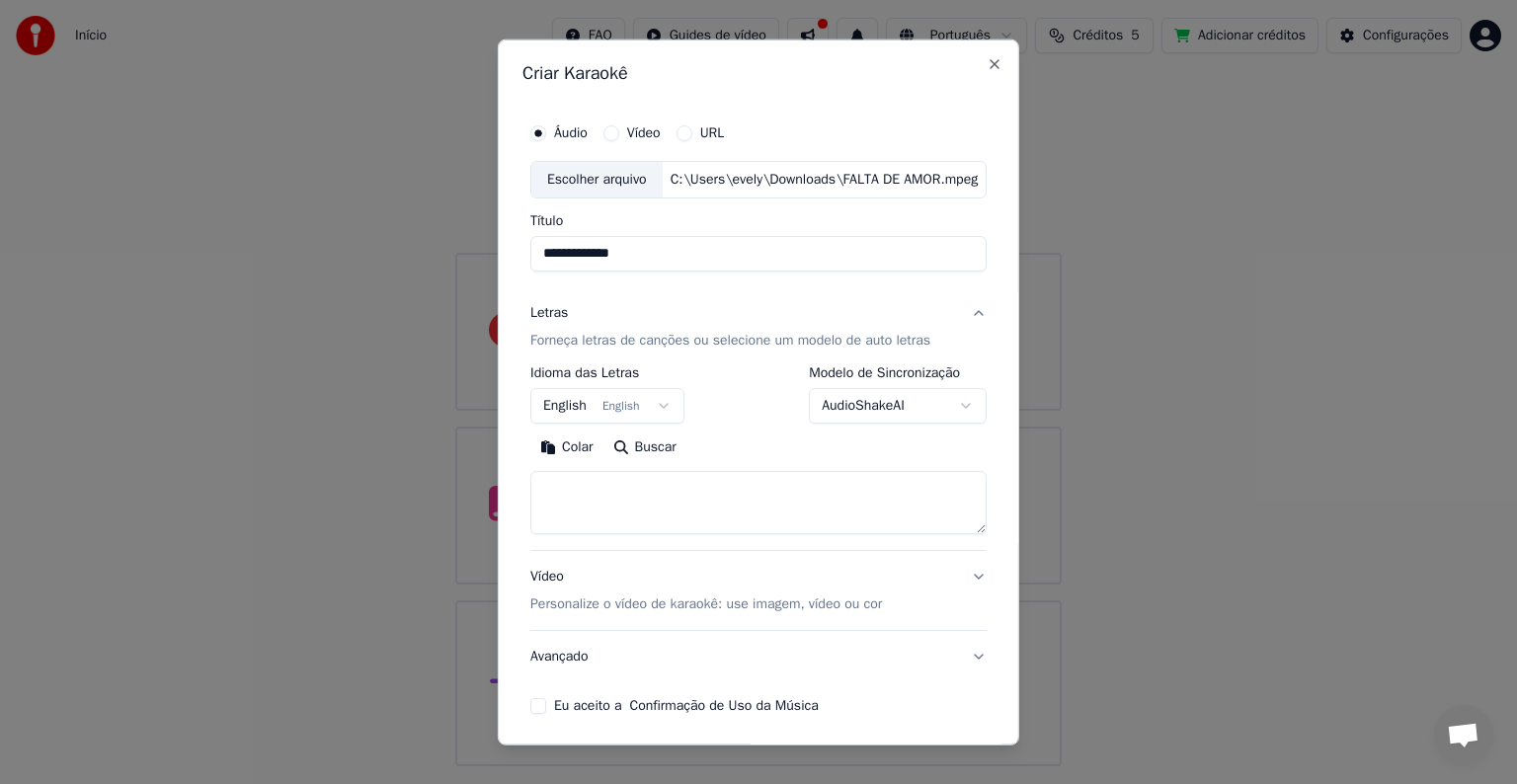 click on "English English" at bounding box center (607, 406) 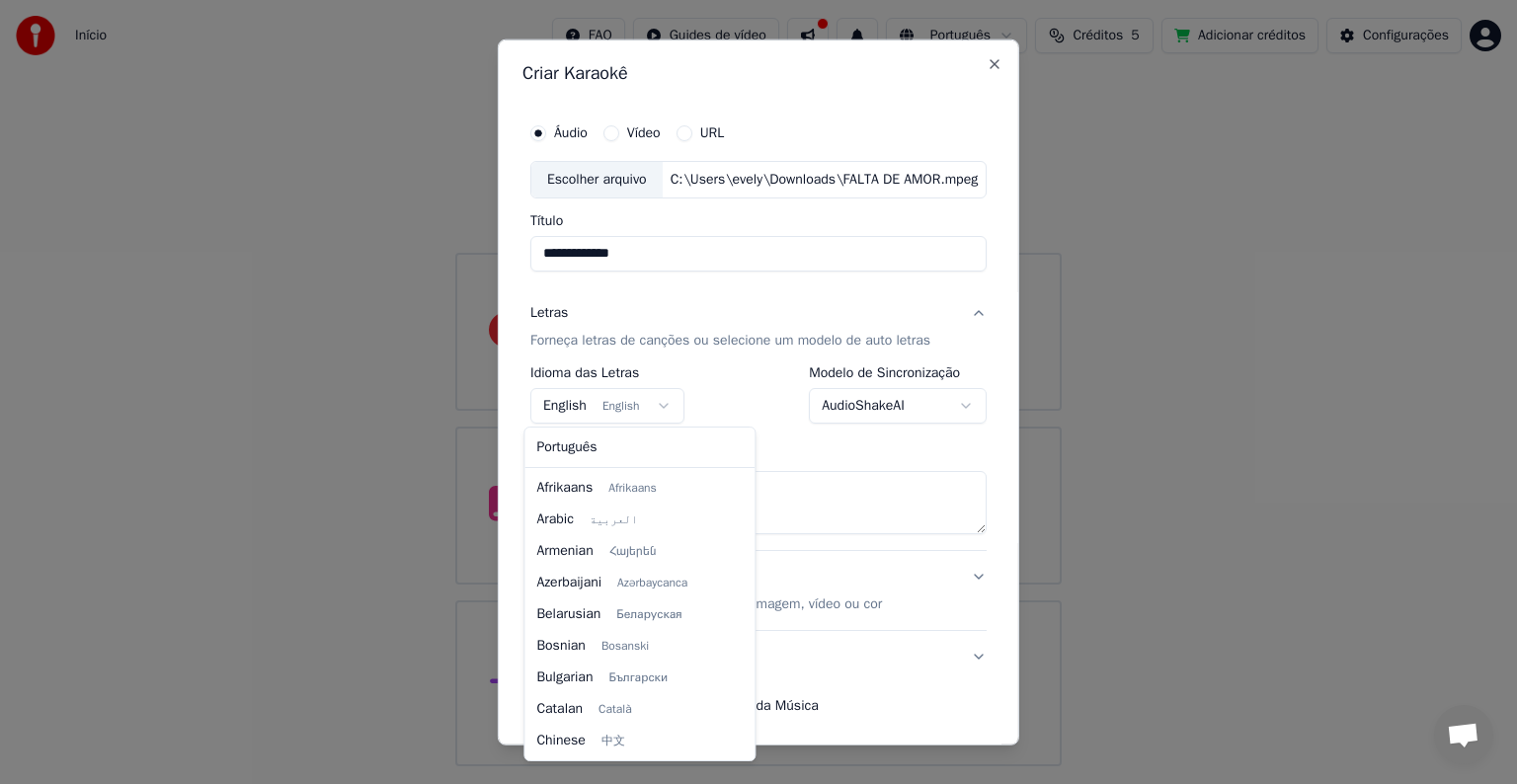 scroll, scrollTop: 158, scrollLeft: 0, axis: vertical 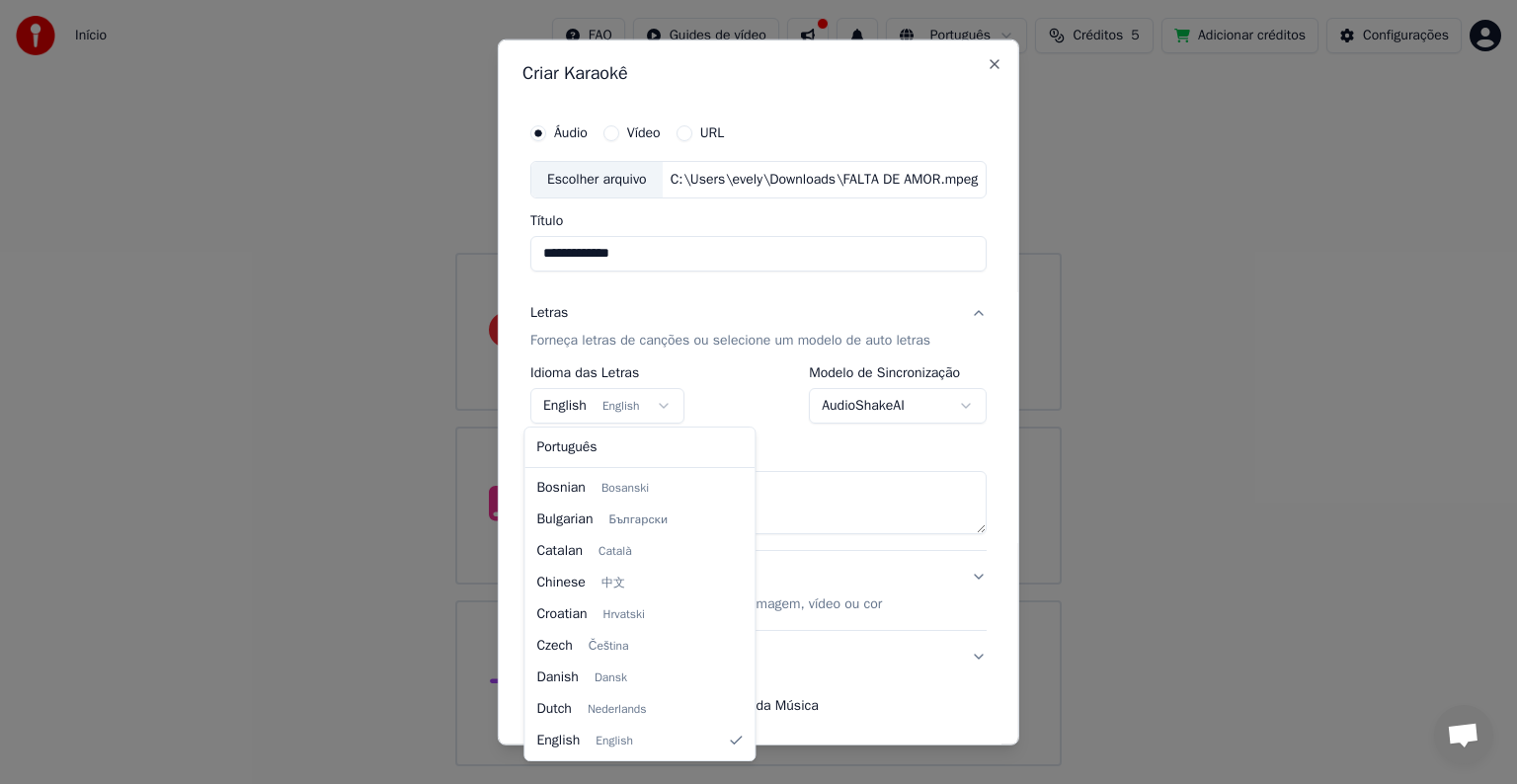 select on "**" 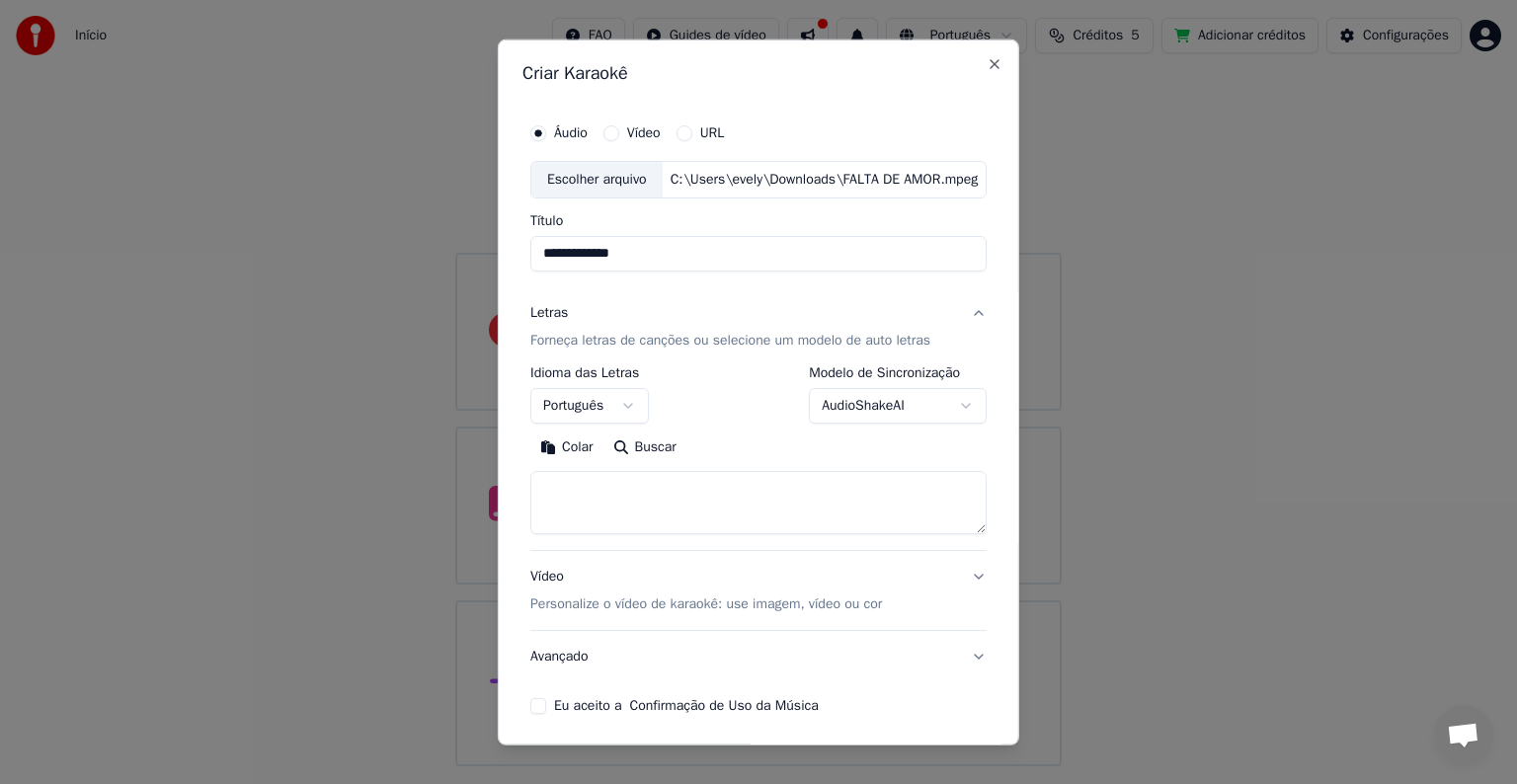 click at bounding box center (758, 503) 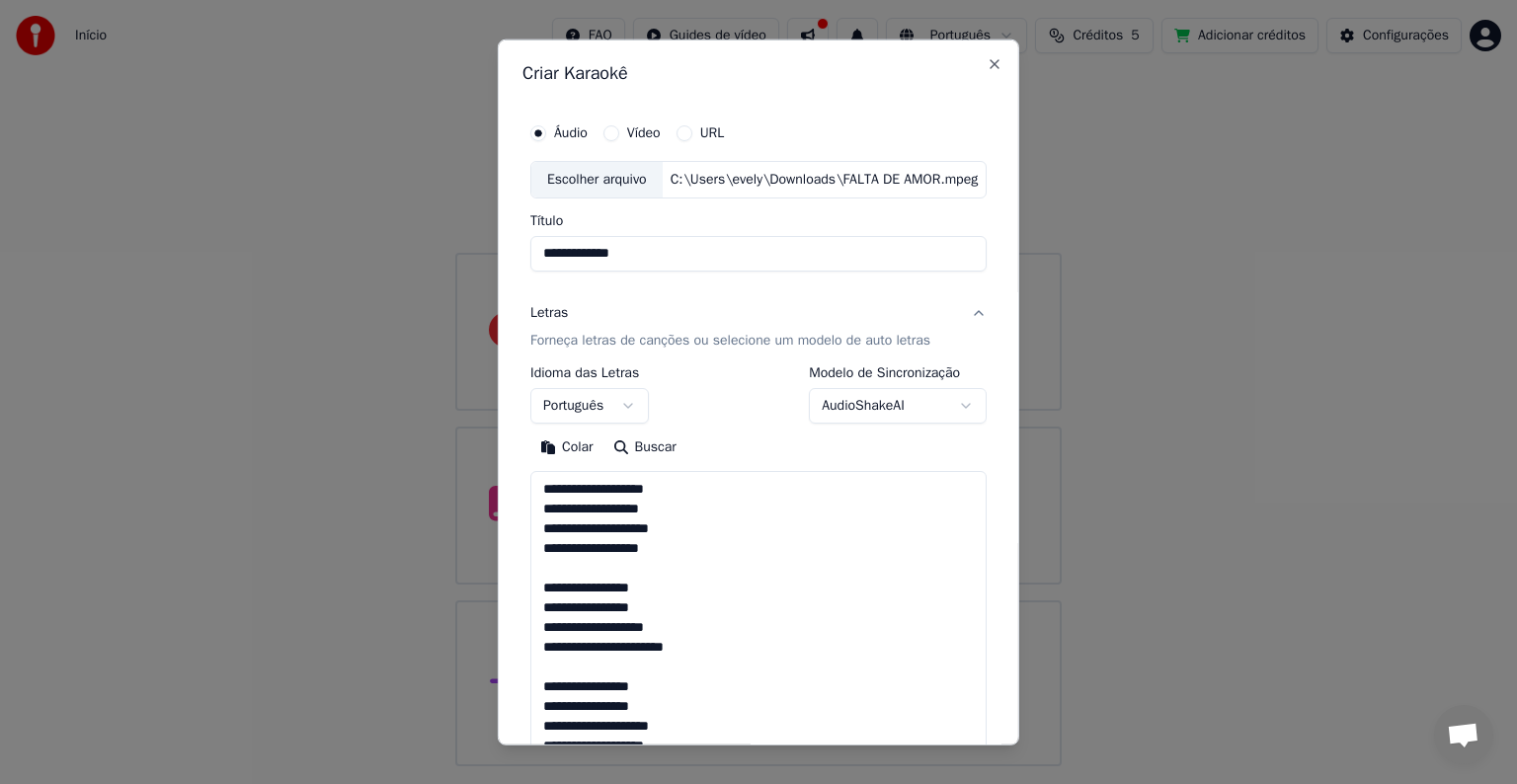 scroll, scrollTop: 814, scrollLeft: 0, axis: vertical 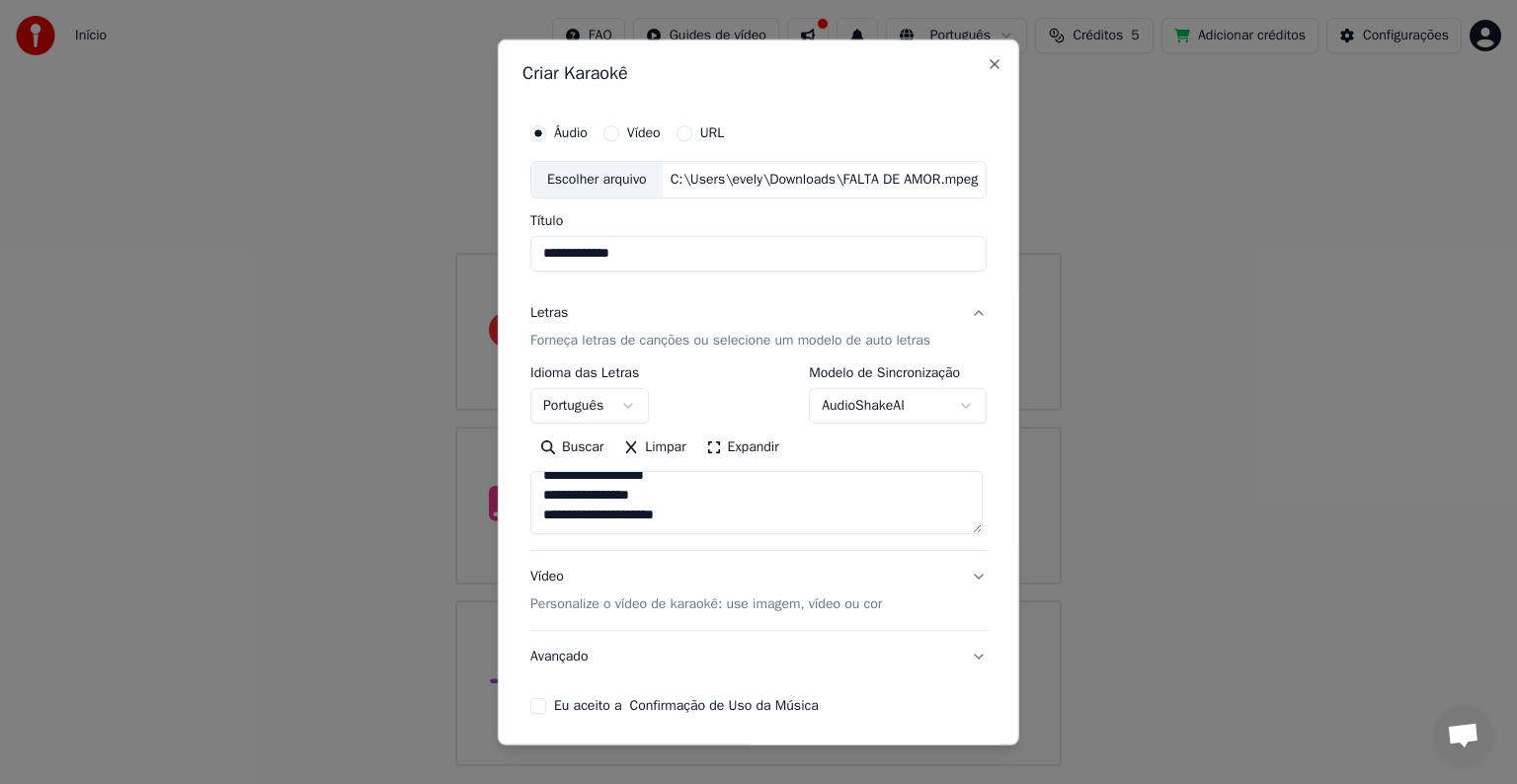 click on "**********" at bounding box center [757, 503] 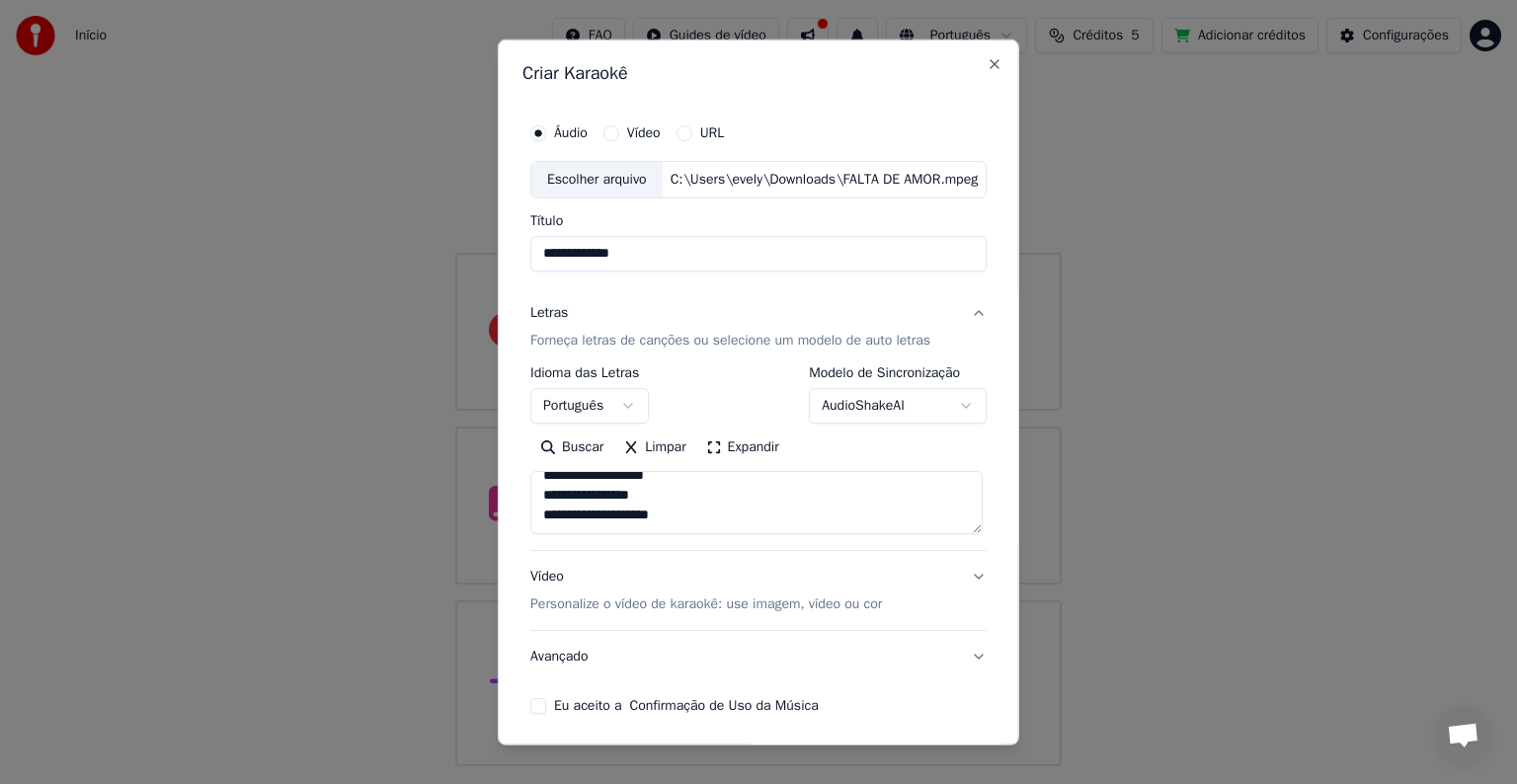 scroll, scrollTop: 822, scrollLeft: 0, axis: vertical 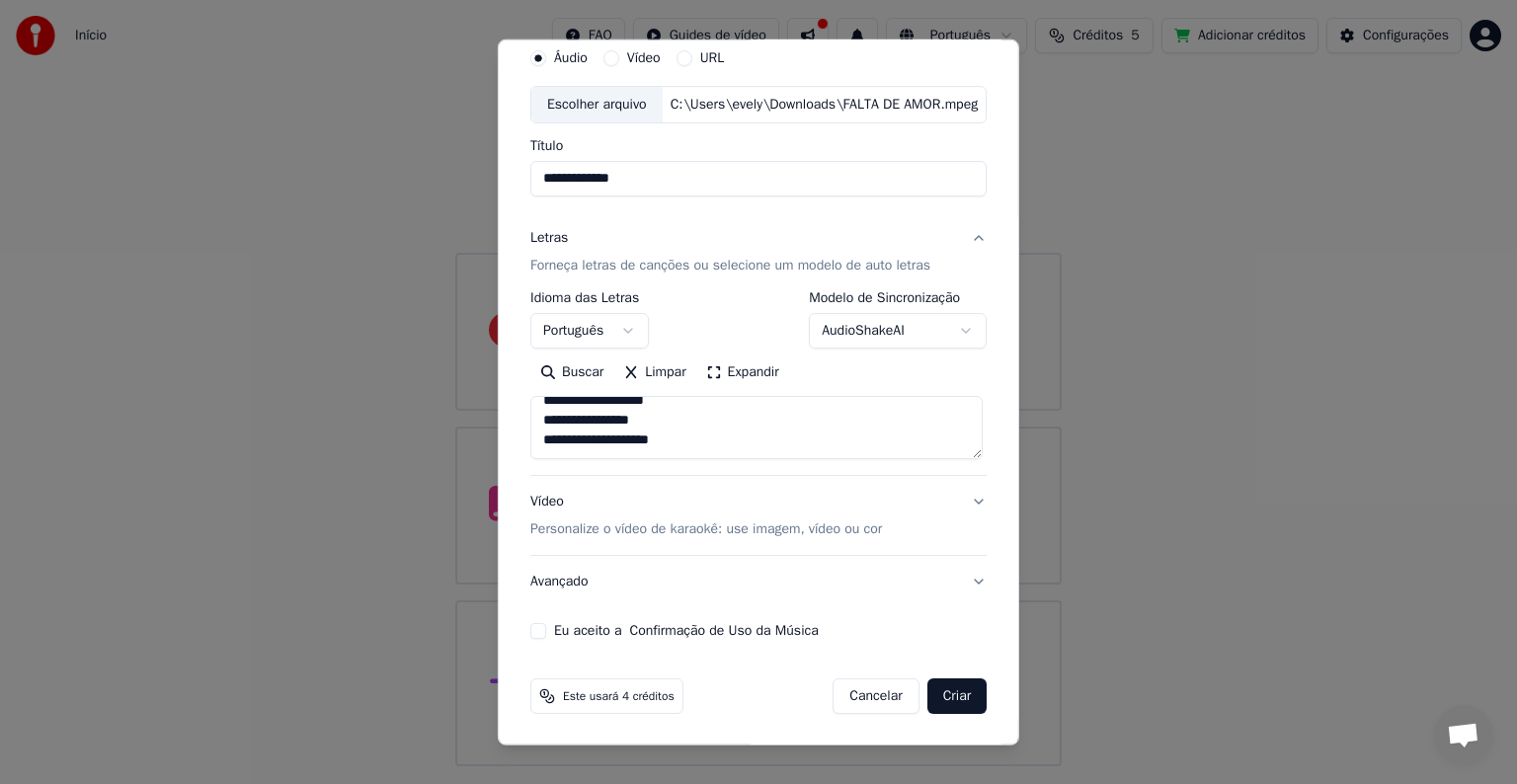 type on "**********" 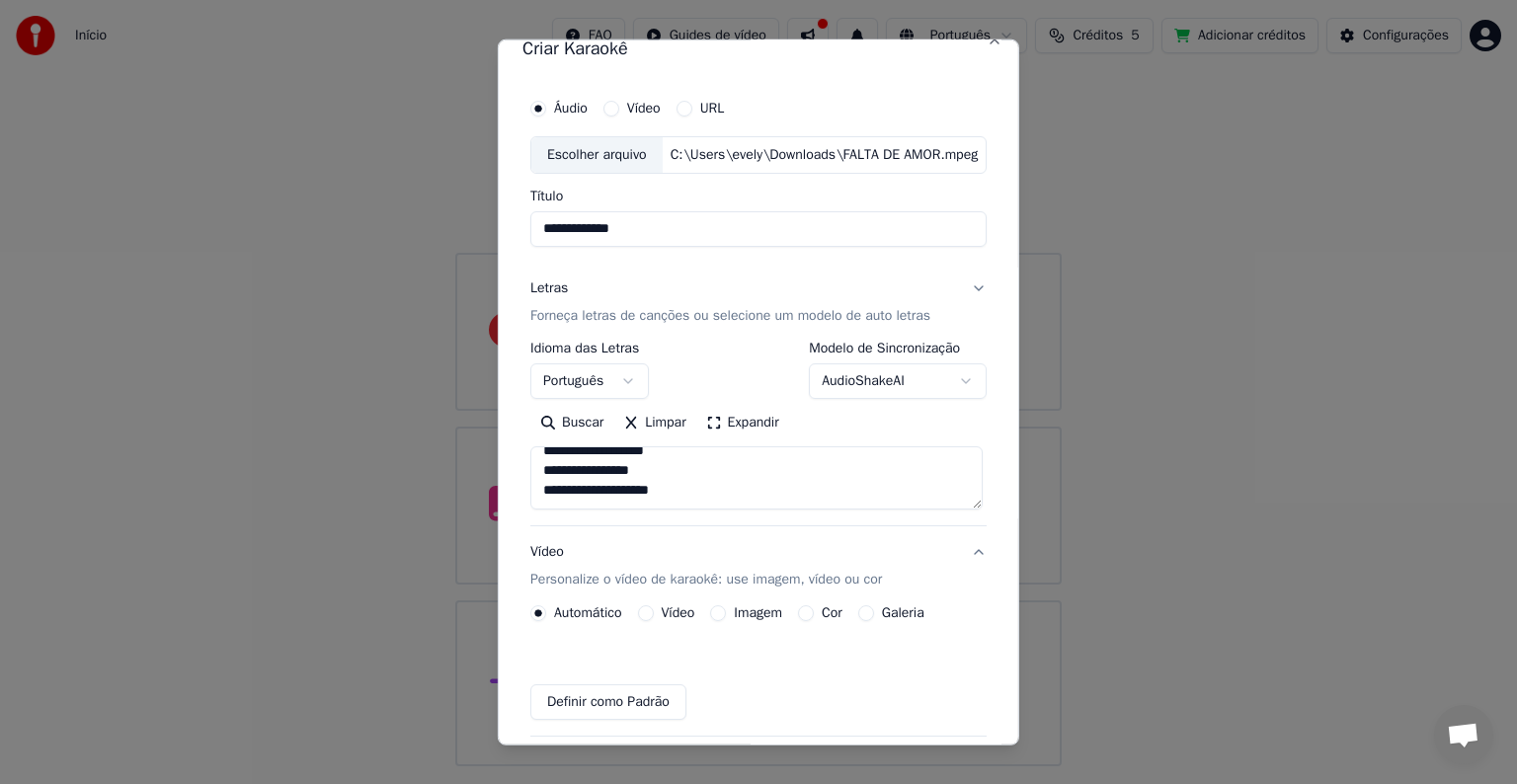 scroll, scrollTop: 22, scrollLeft: 0, axis: vertical 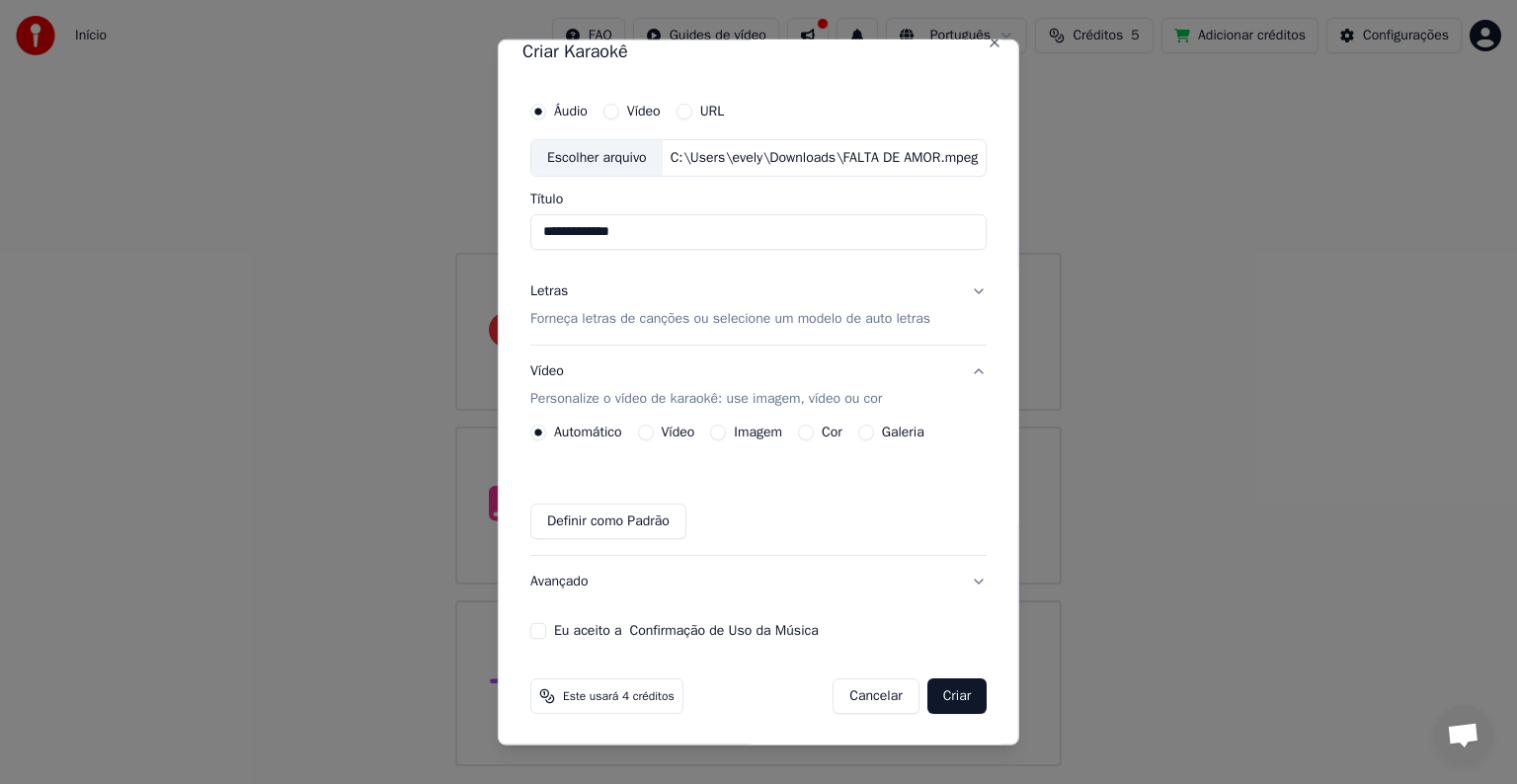 click on "Cor" at bounding box center (806, 432) 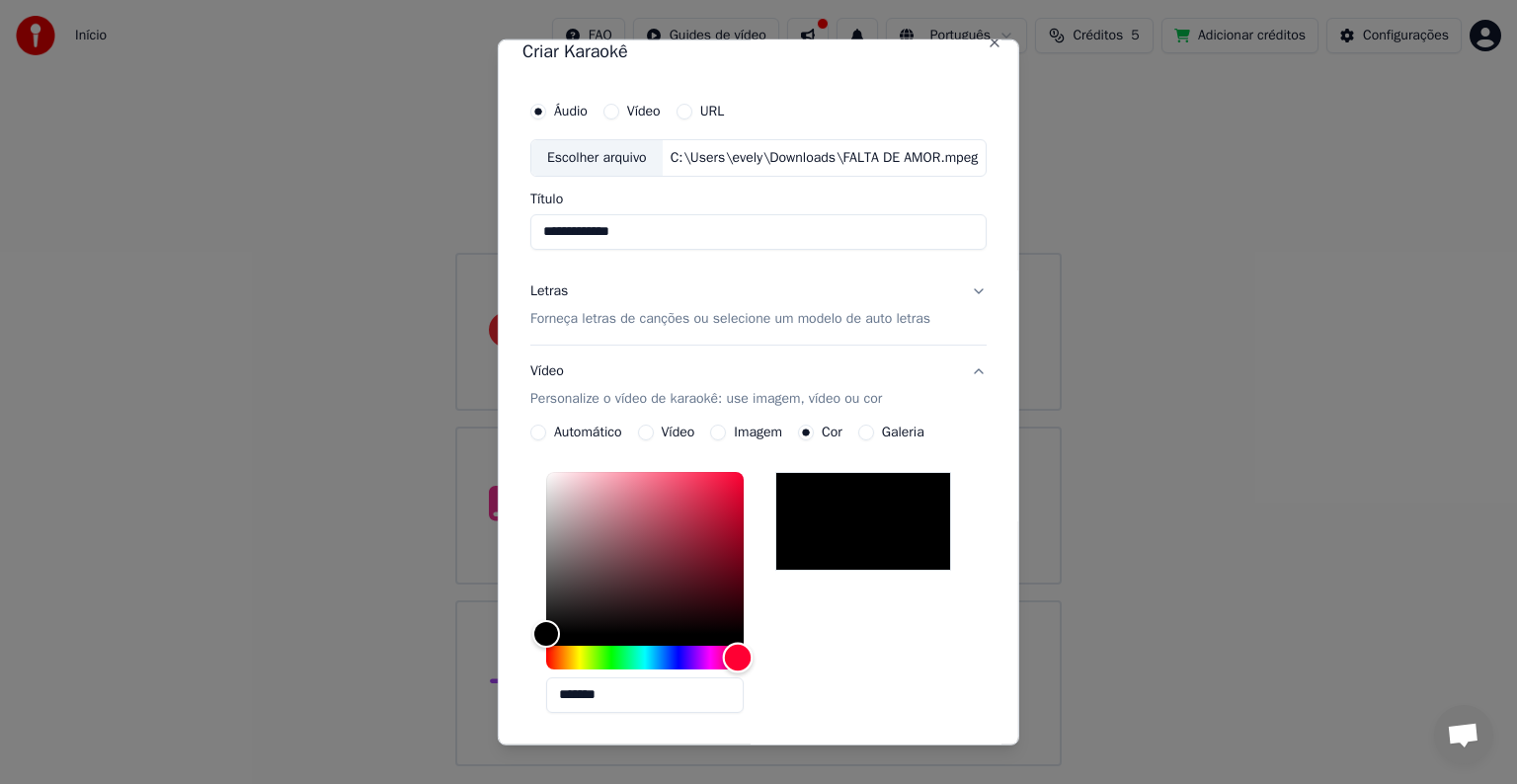 click at bounding box center (645, 658) 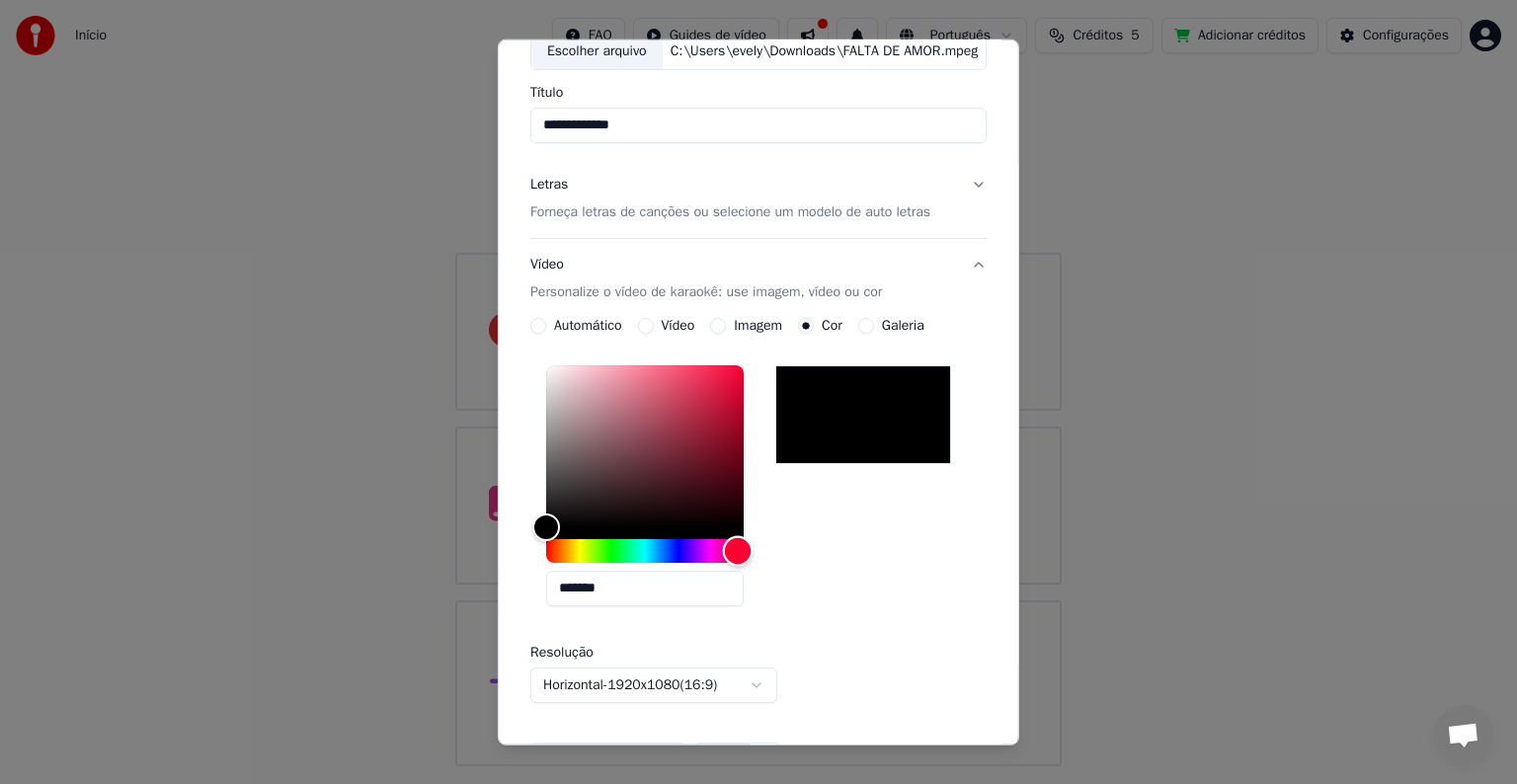 scroll, scrollTop: 219, scrollLeft: 0, axis: vertical 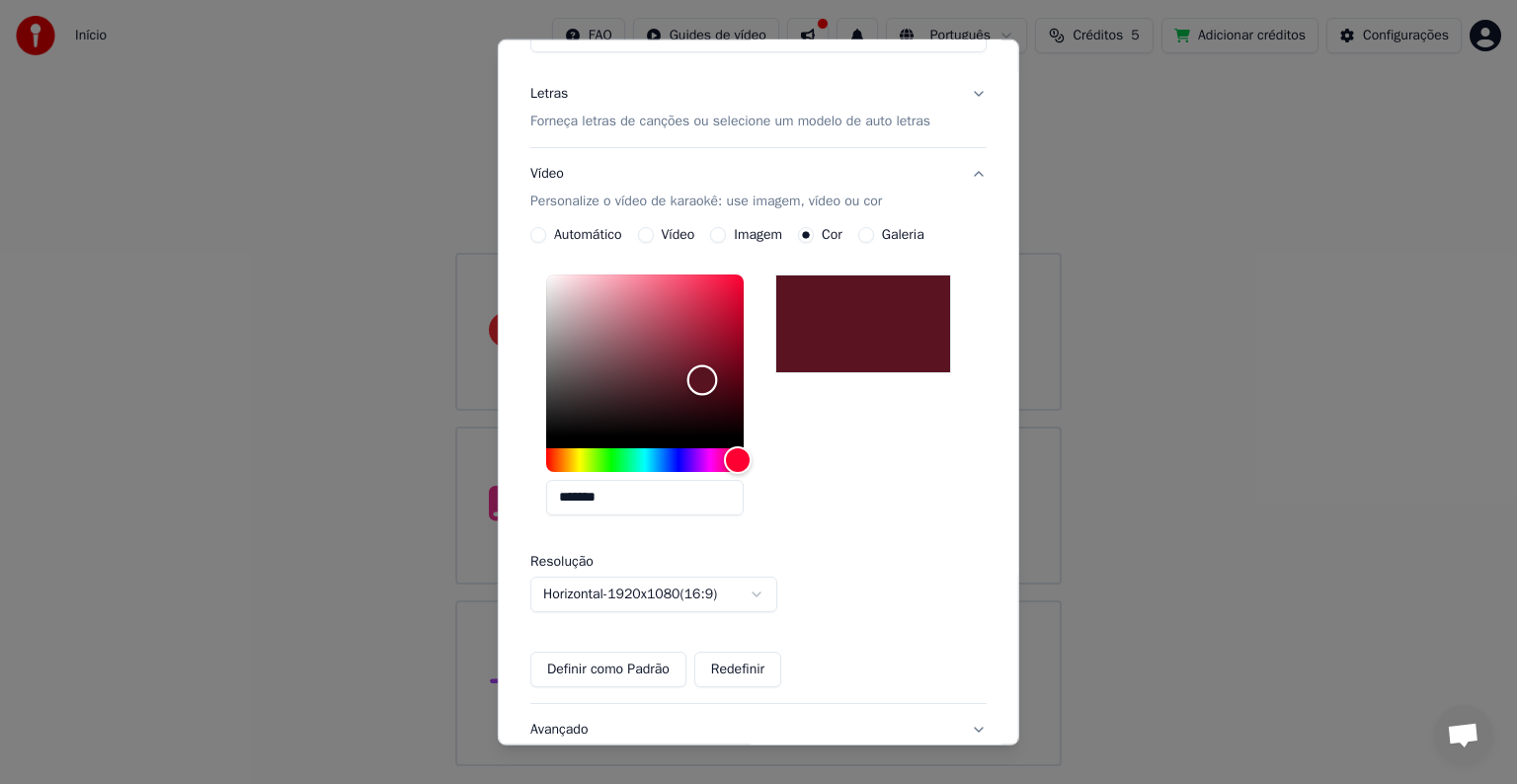 drag, startPoint x: 567, startPoint y: 431, endPoint x: 695, endPoint y: 378, distance: 138.5388 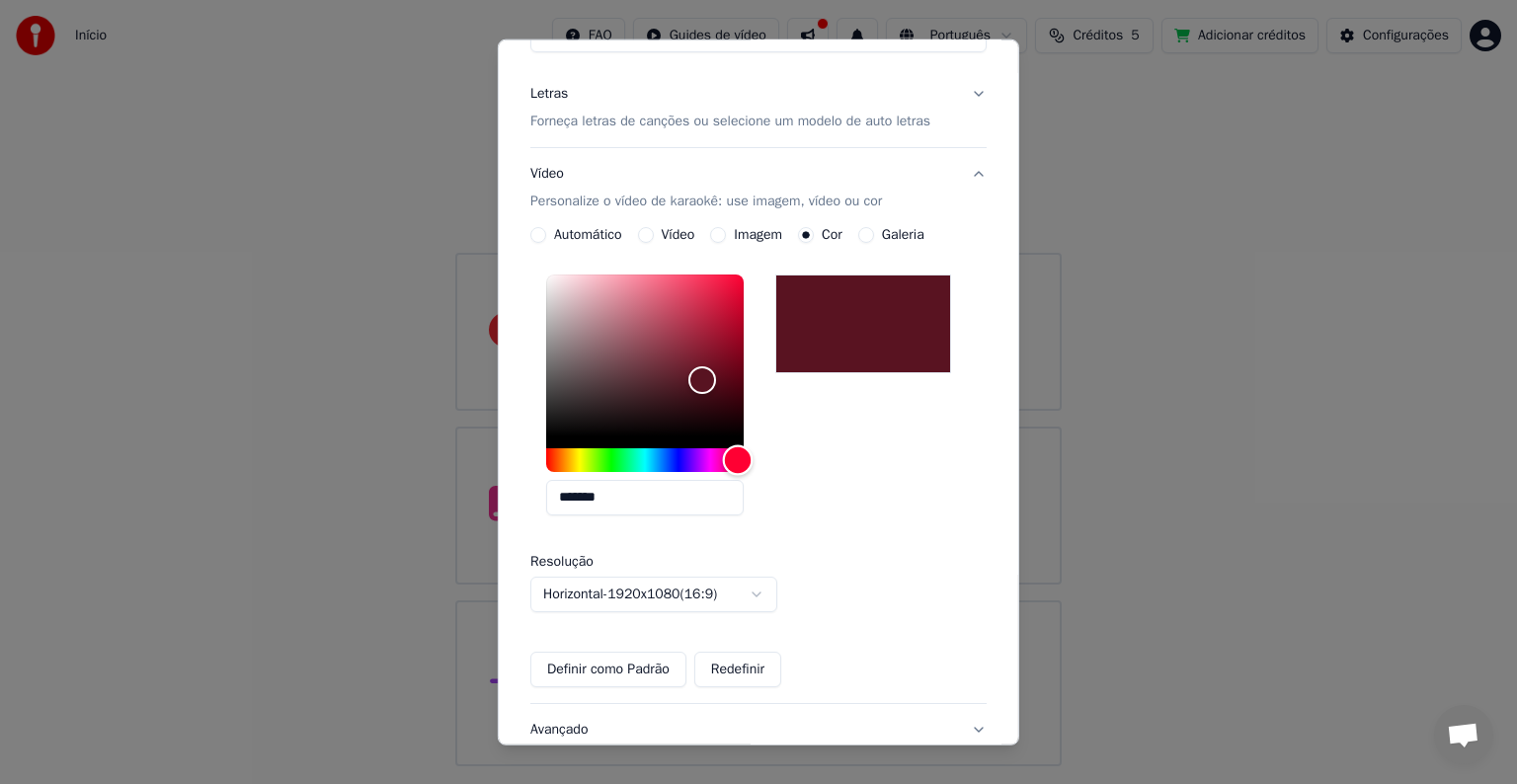 click at bounding box center (645, 460) 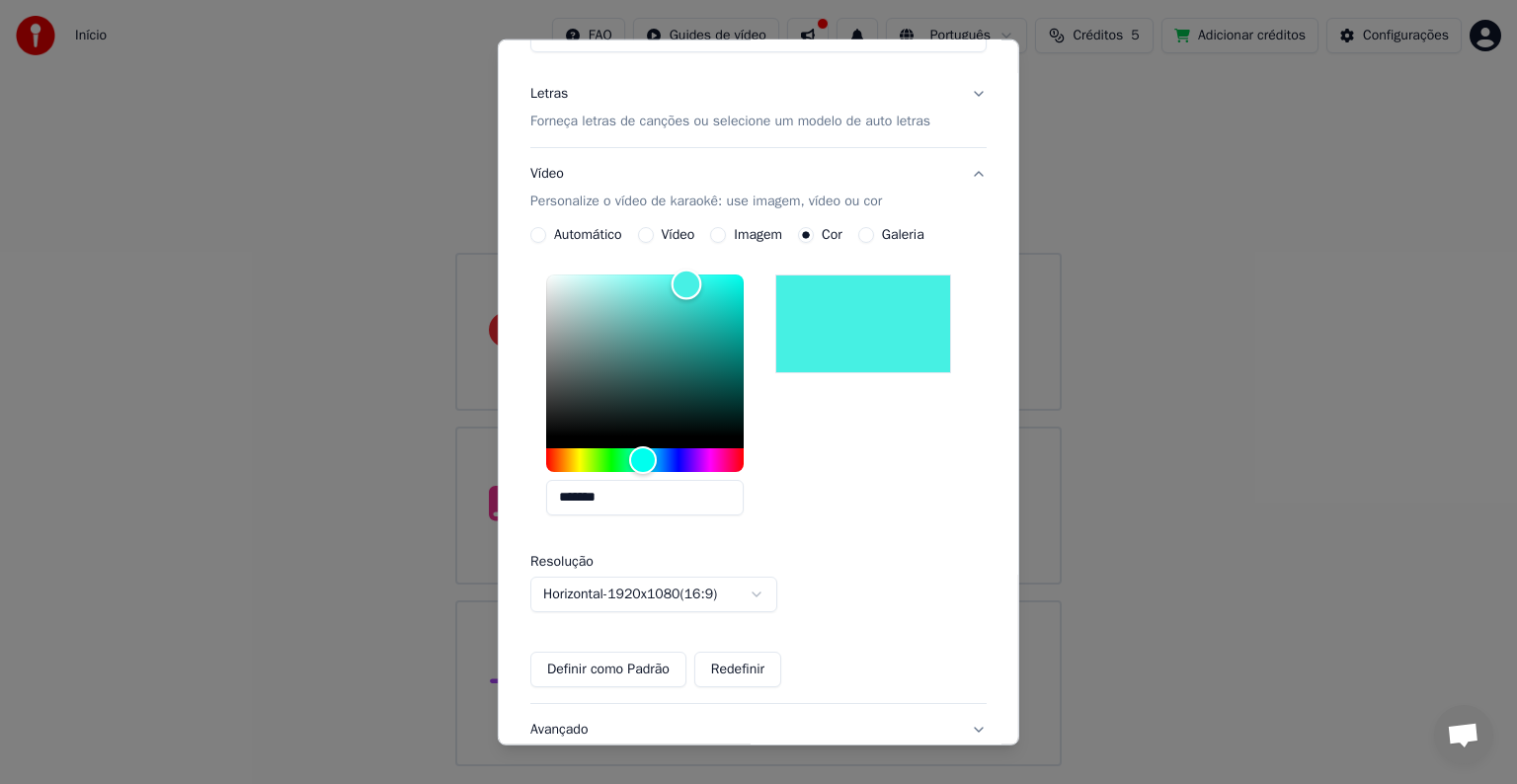 drag, startPoint x: 685, startPoint y: 370, endPoint x: 683, endPoint y: 321, distance: 49.040799 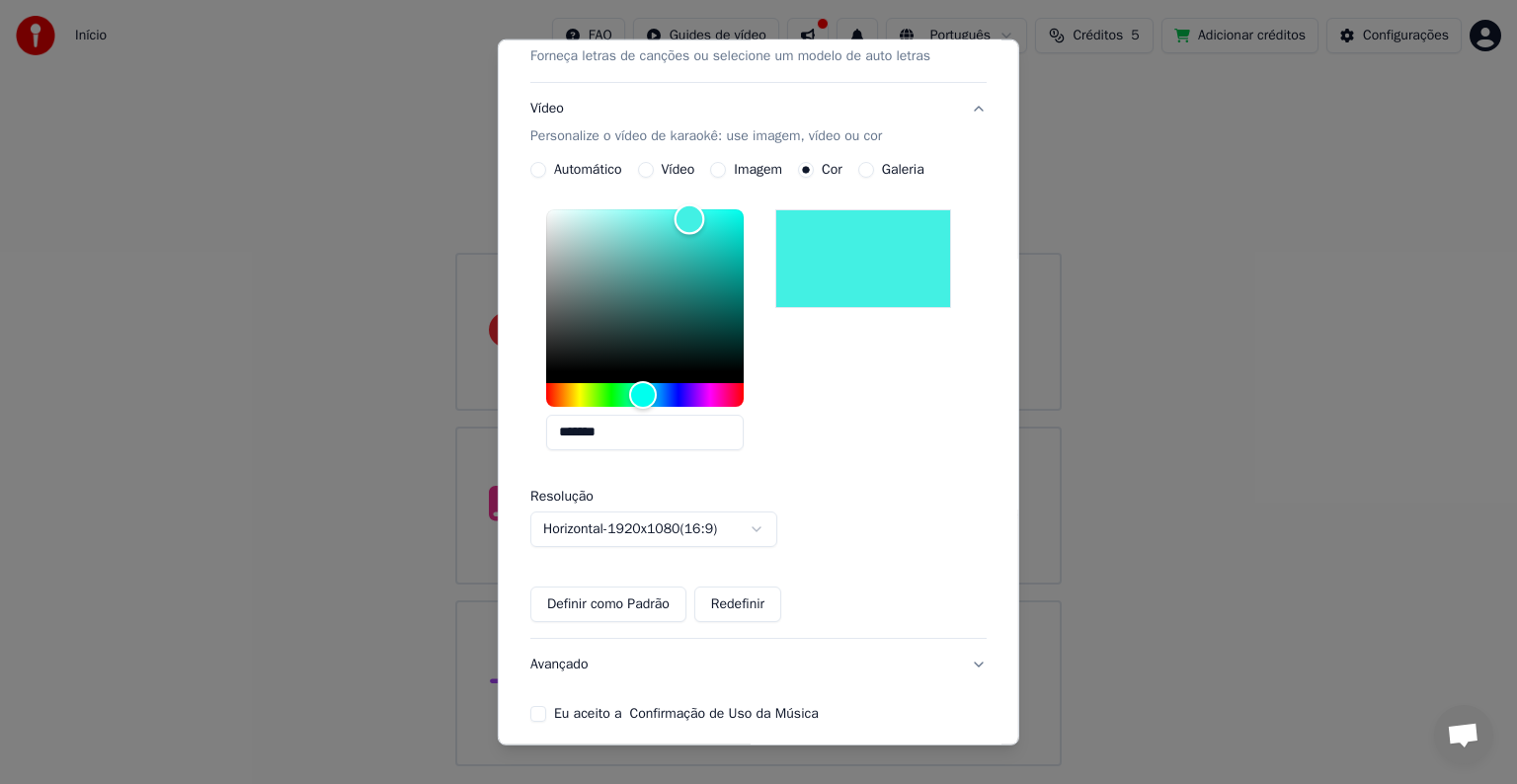 scroll, scrollTop: 367, scrollLeft: 0, axis: vertical 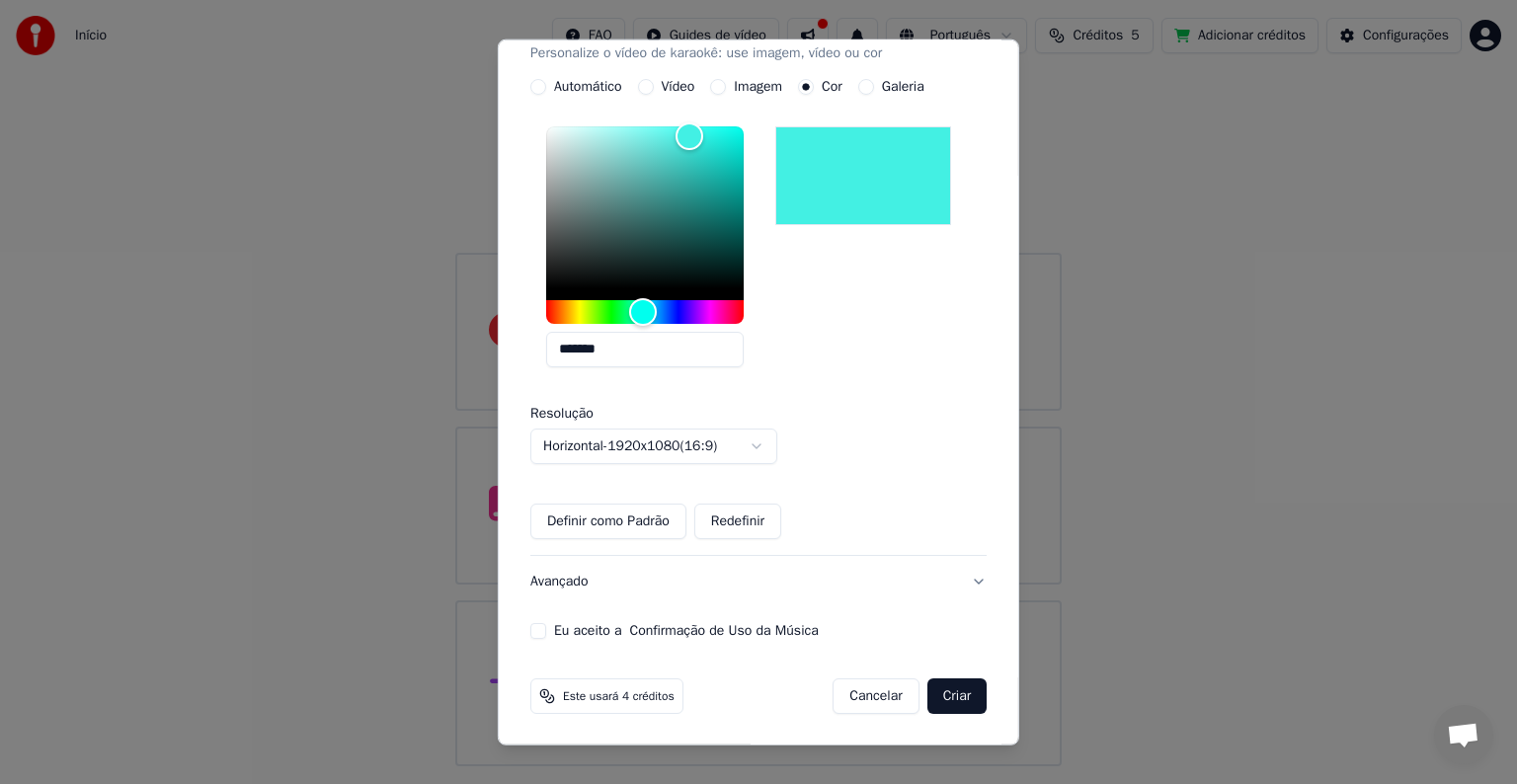click on "Eu aceito a   Confirmação de Uso da Música" at bounding box center (538, 631) 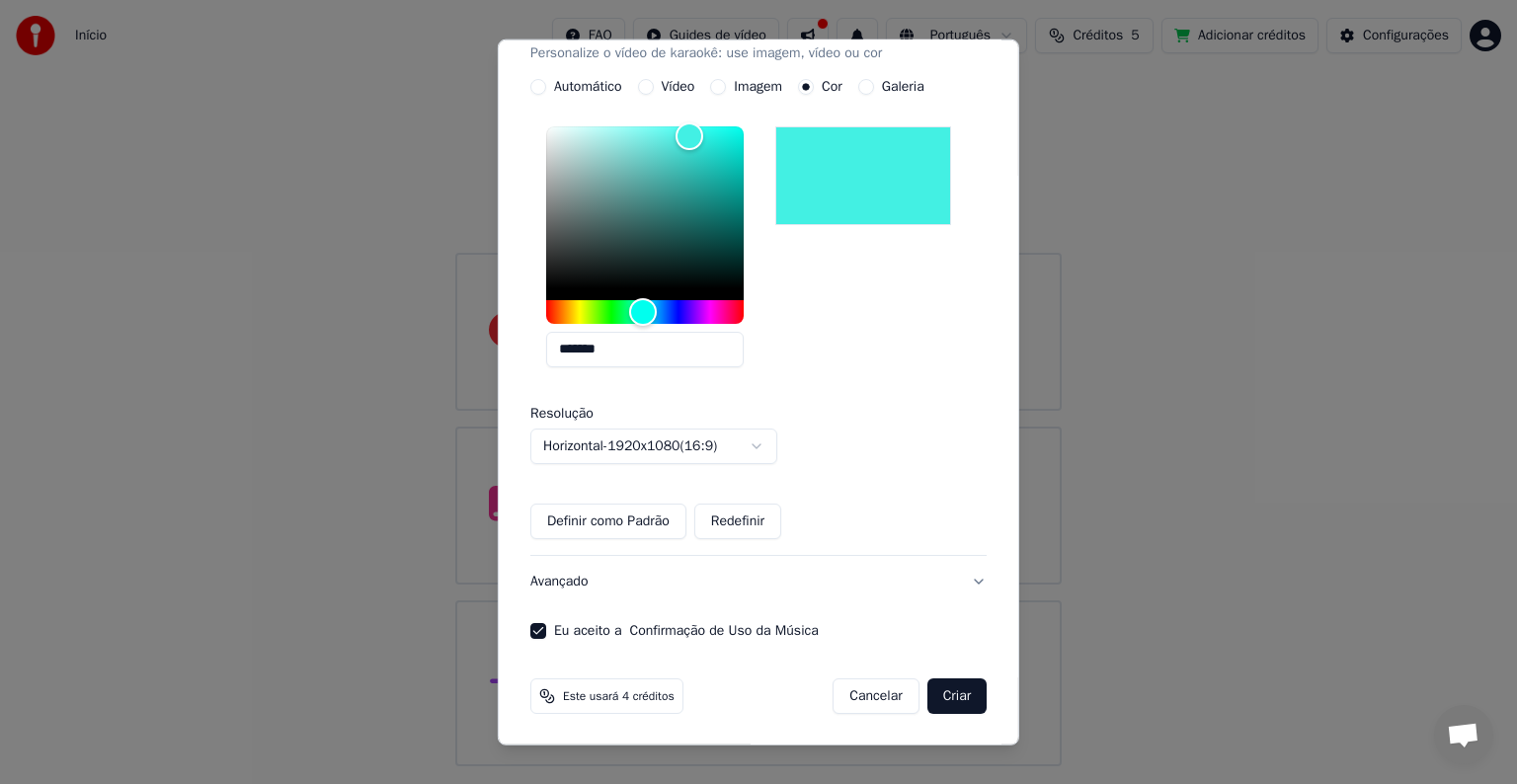 click on "Criar" at bounding box center [957, 696] 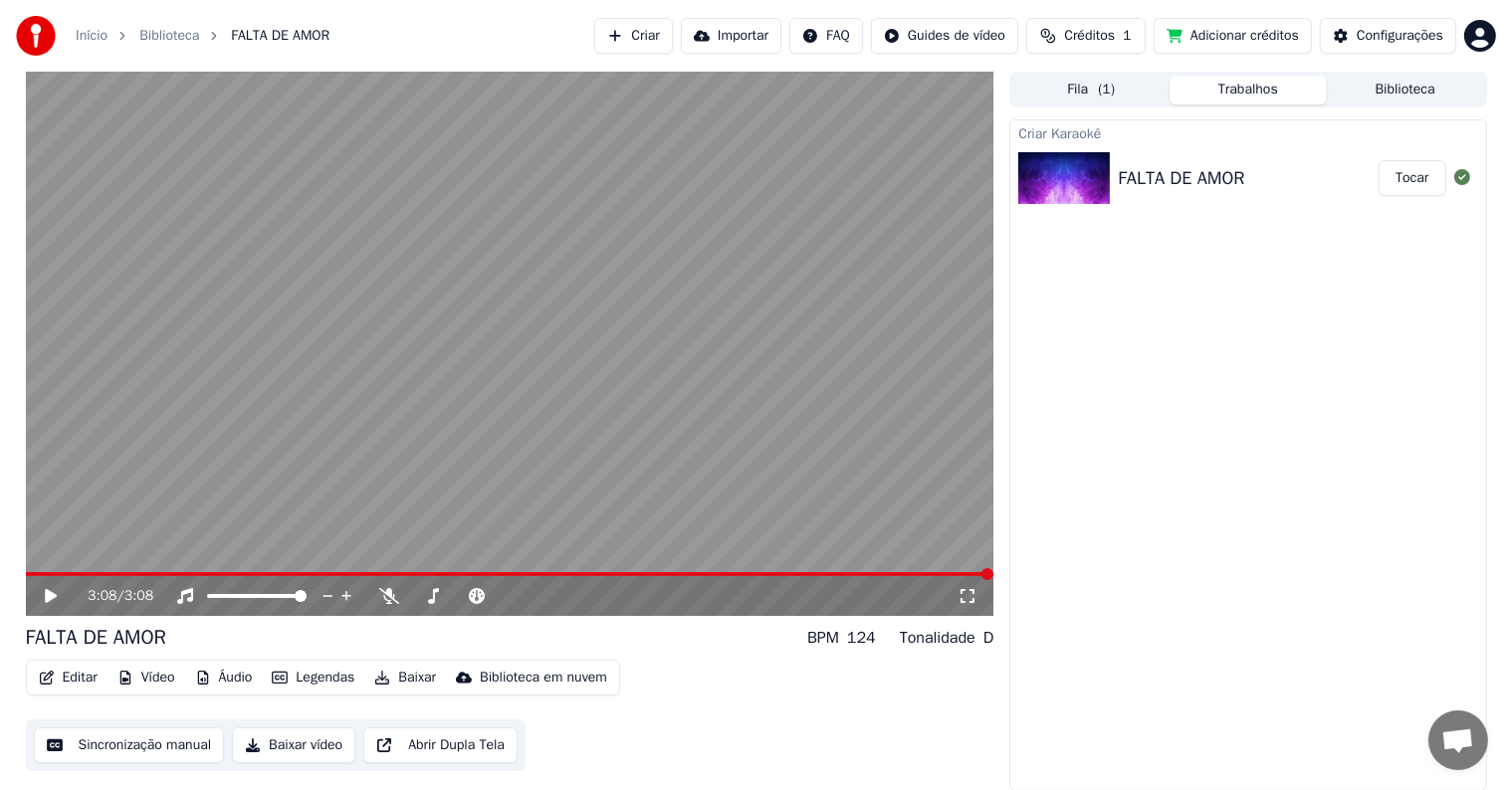 click 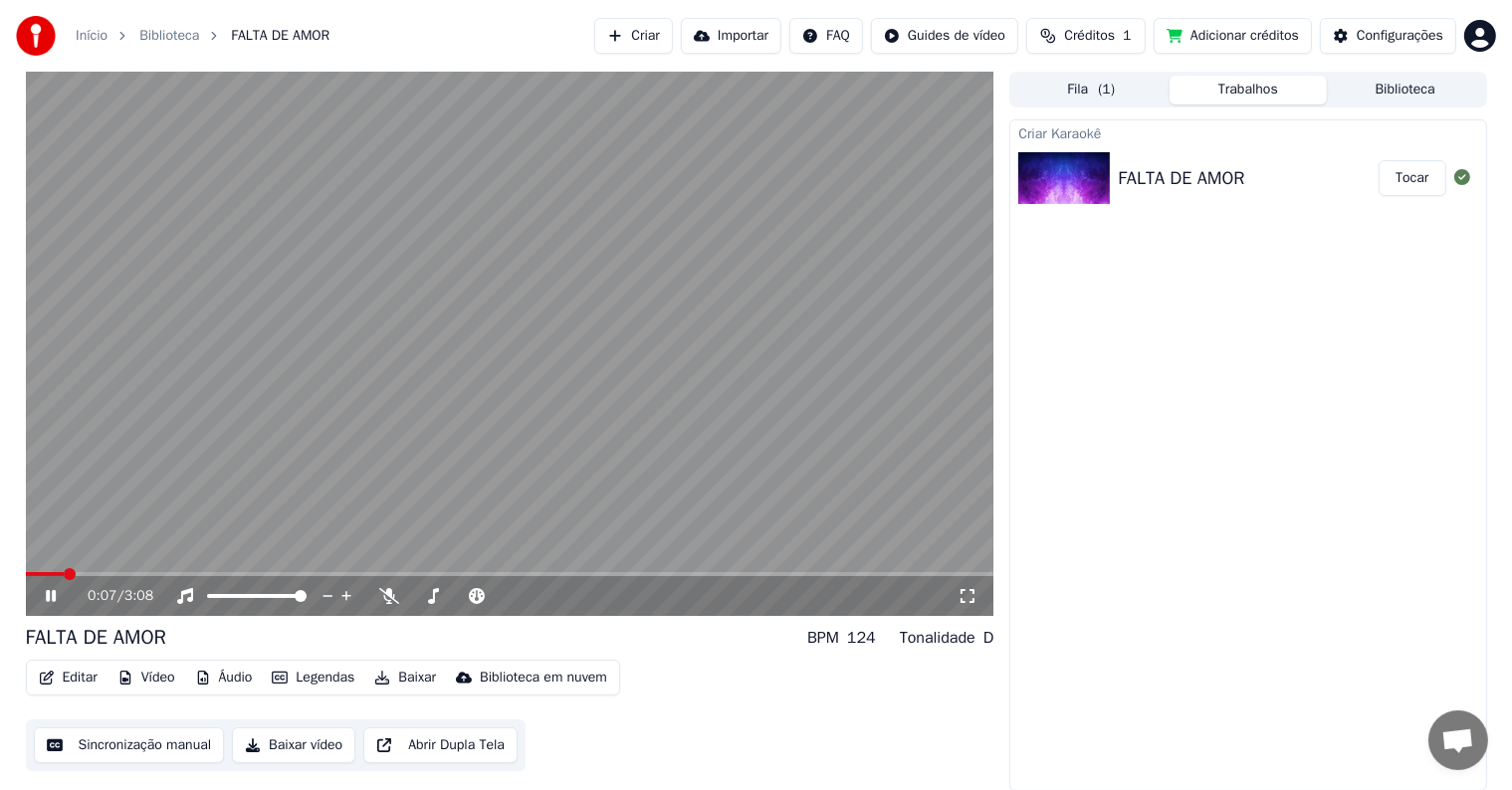 drag, startPoint x: 55, startPoint y: 600, endPoint x: 68, endPoint y: 621, distance: 24.698178 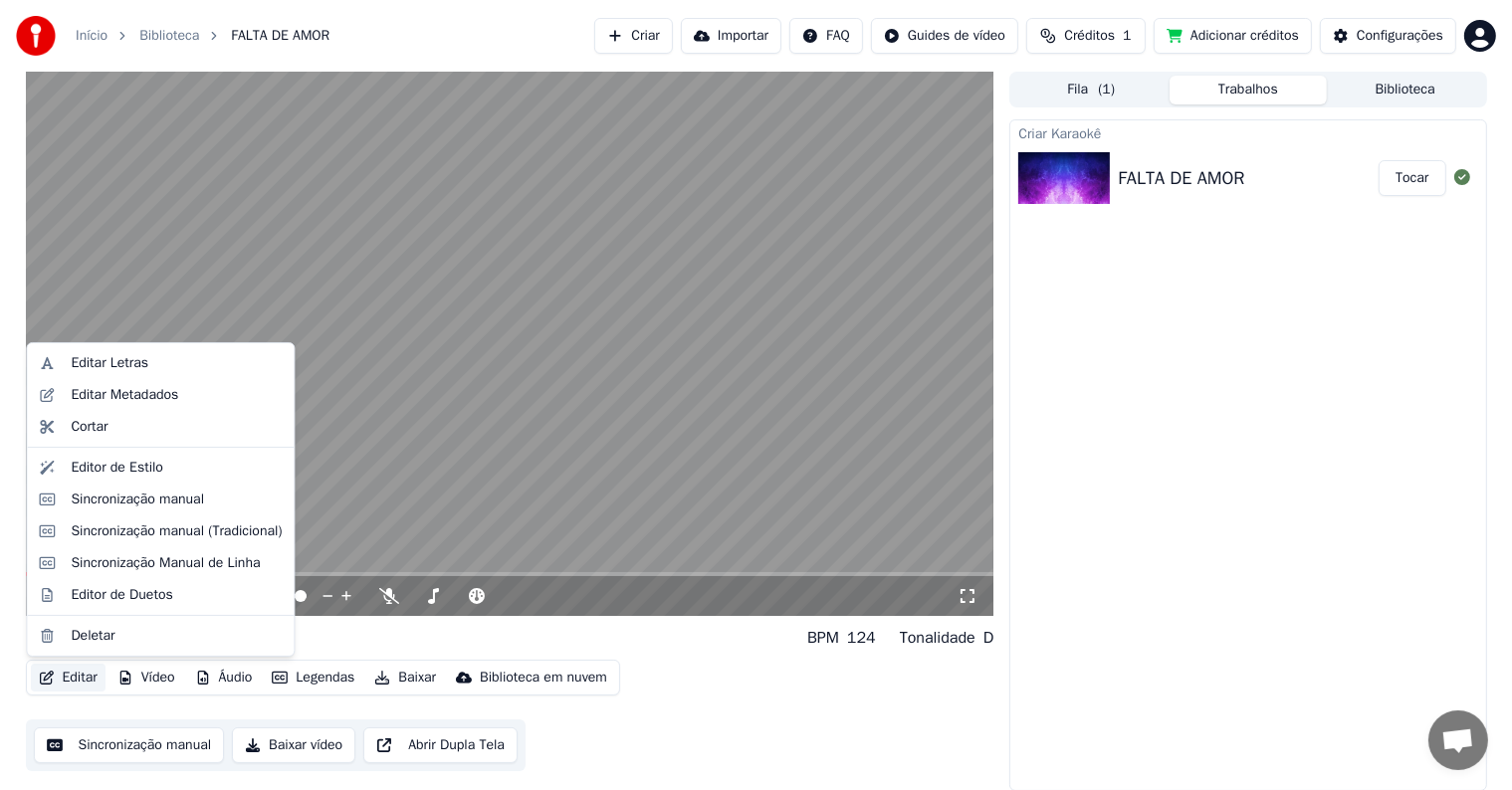 click on "Editar" at bounding box center (68, 678) 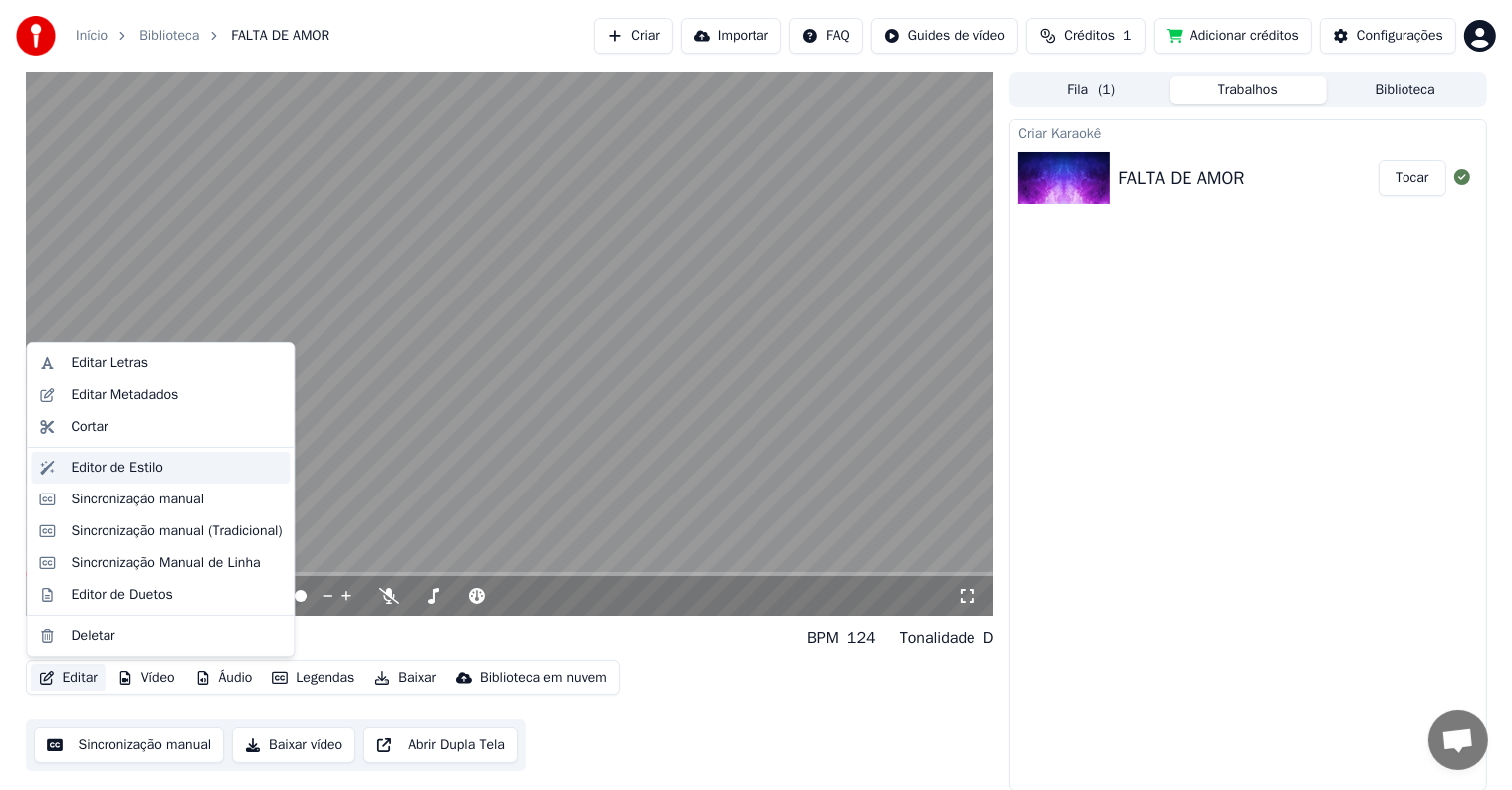 click on "Editor de Estilo" at bounding box center [116, 468] 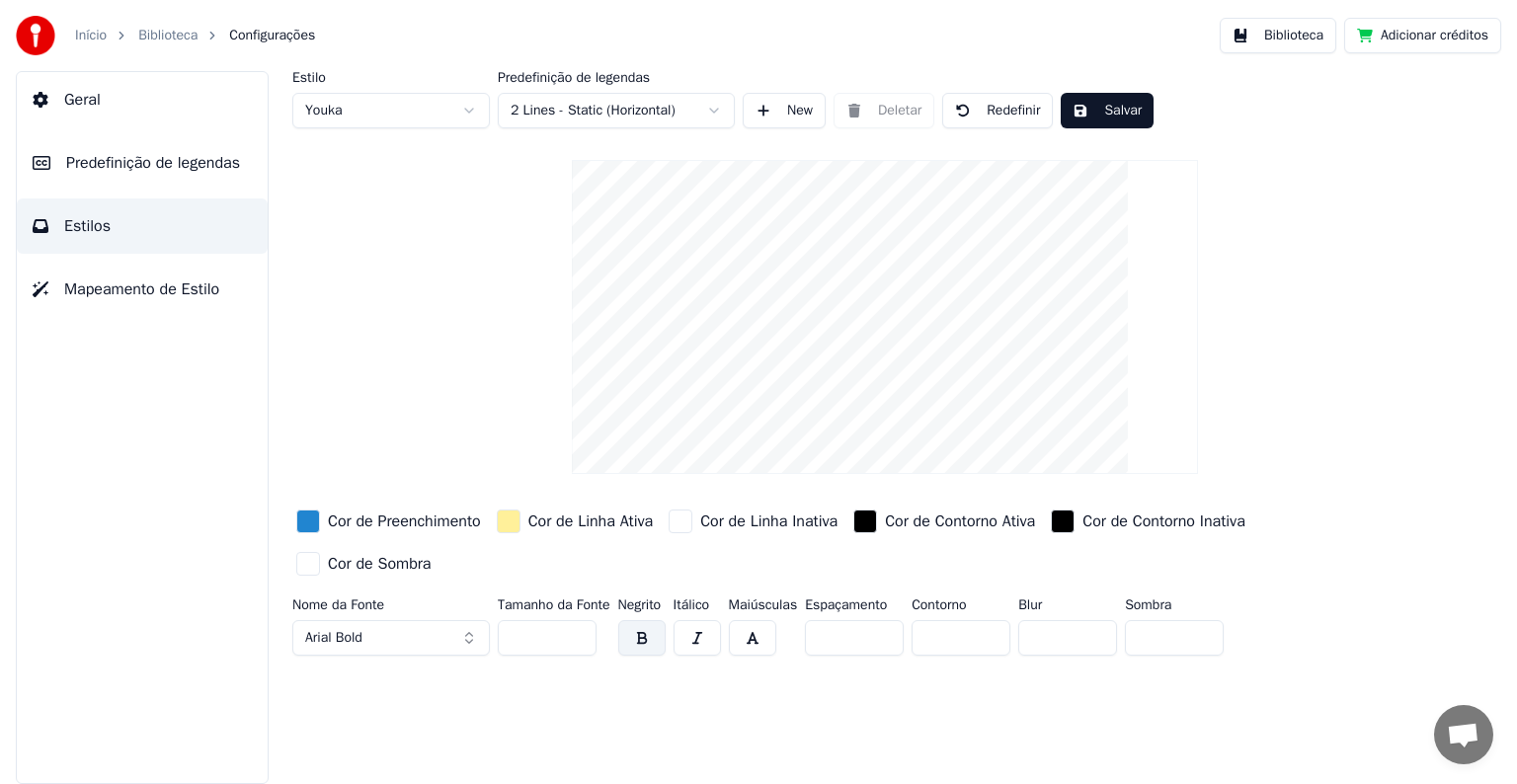 click at bounding box center (308, 521) 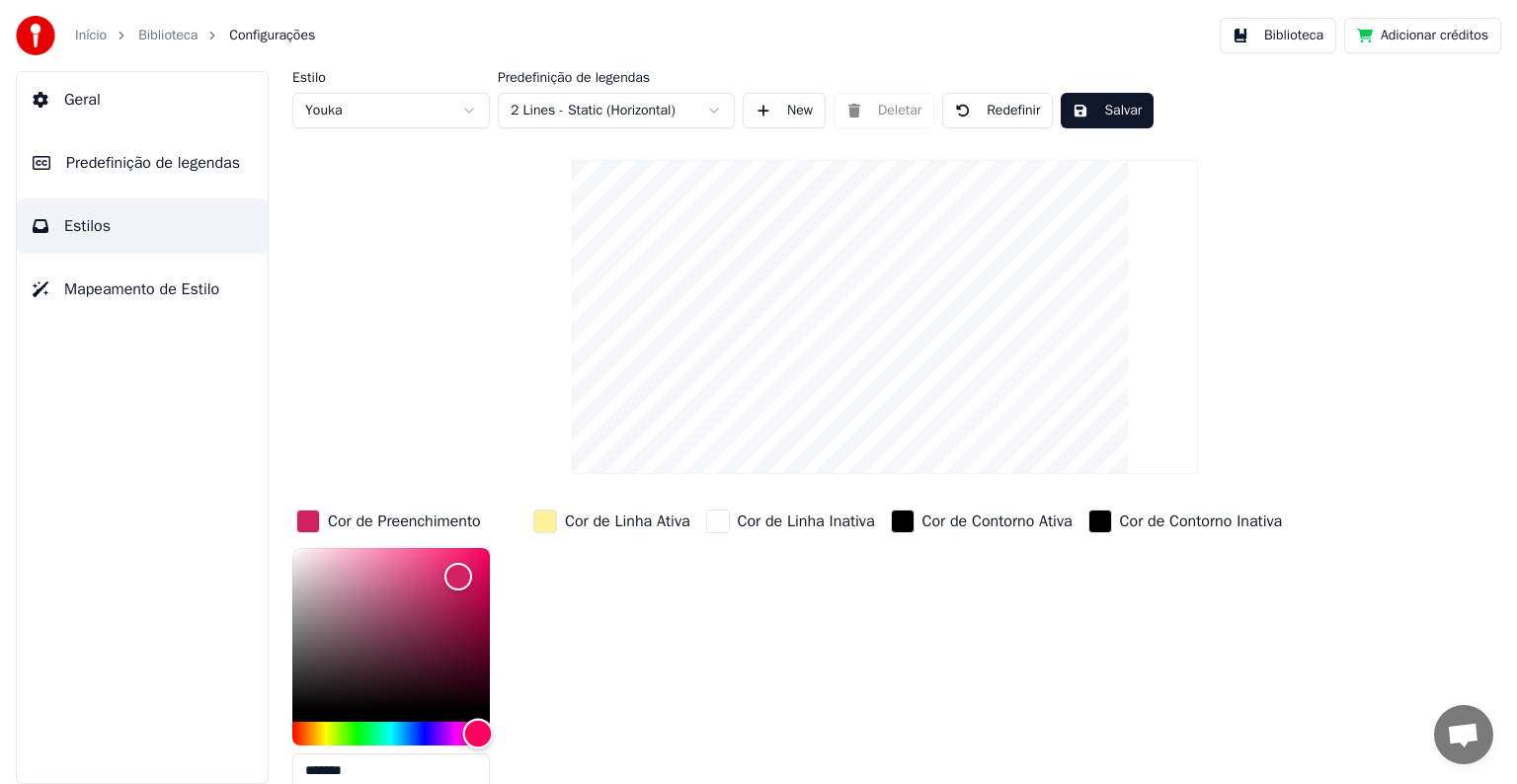click at bounding box center (391, 734) 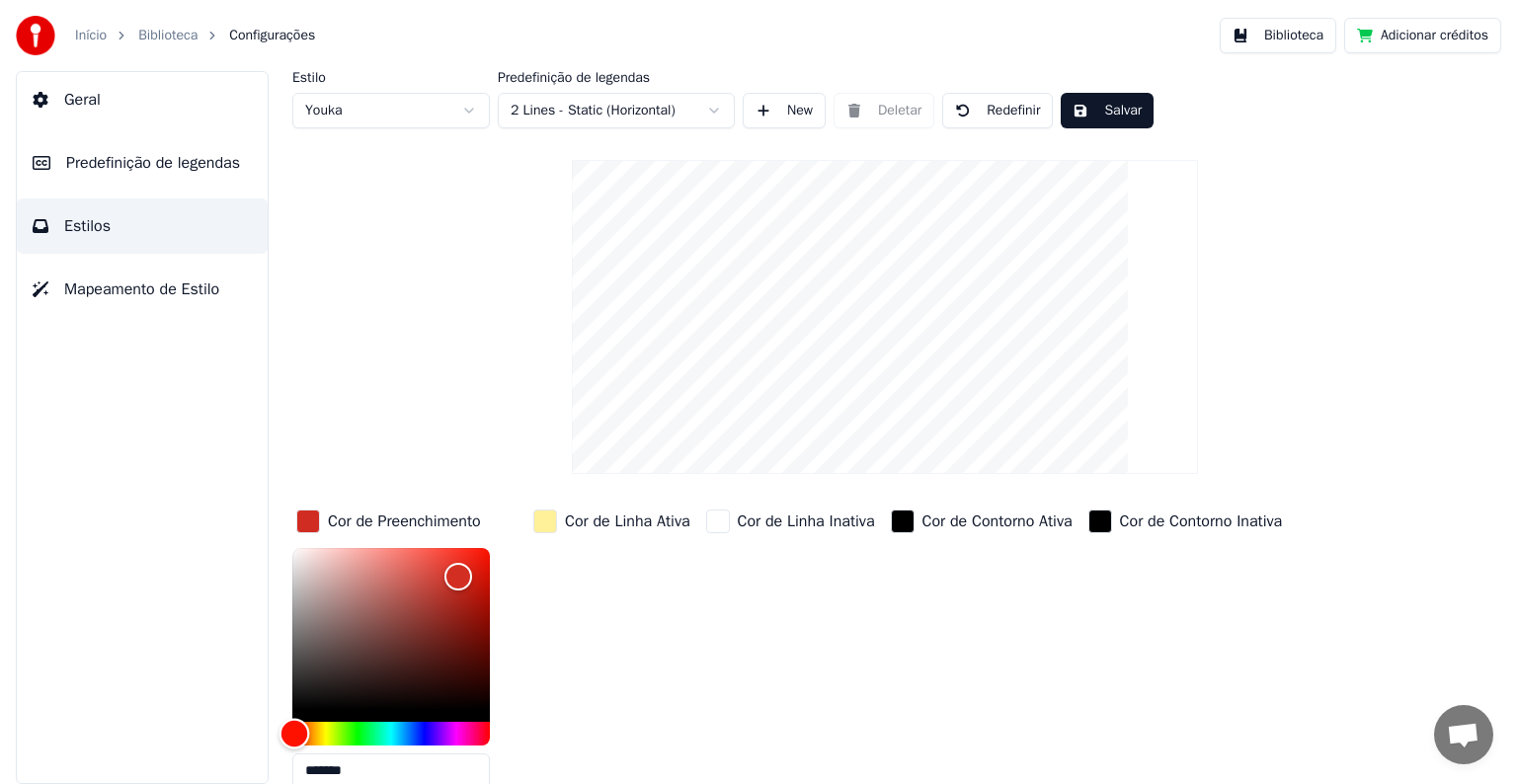 click at bounding box center [391, 734] 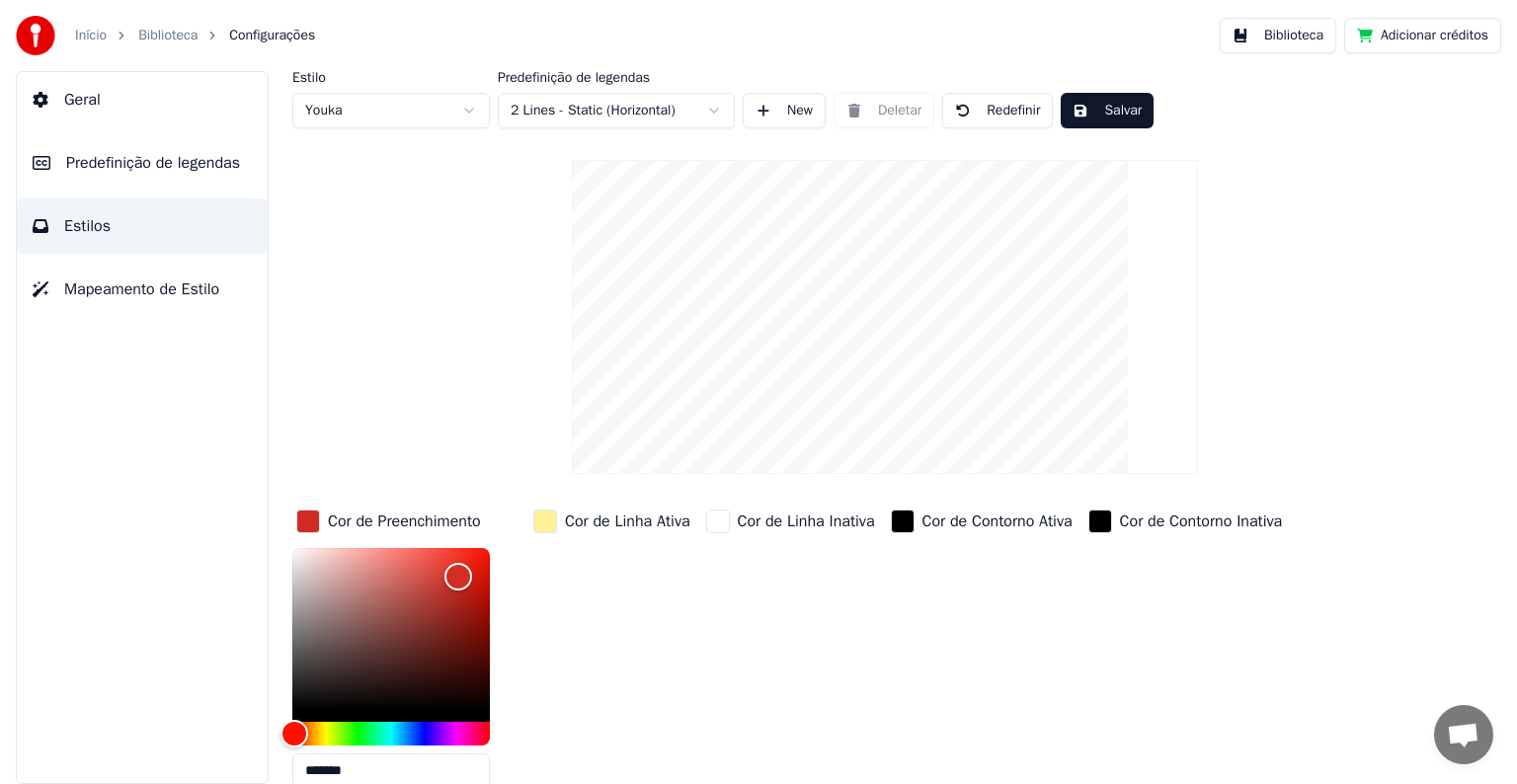 click on "Cor de Linha Ativa" at bounding box center (611, 655) 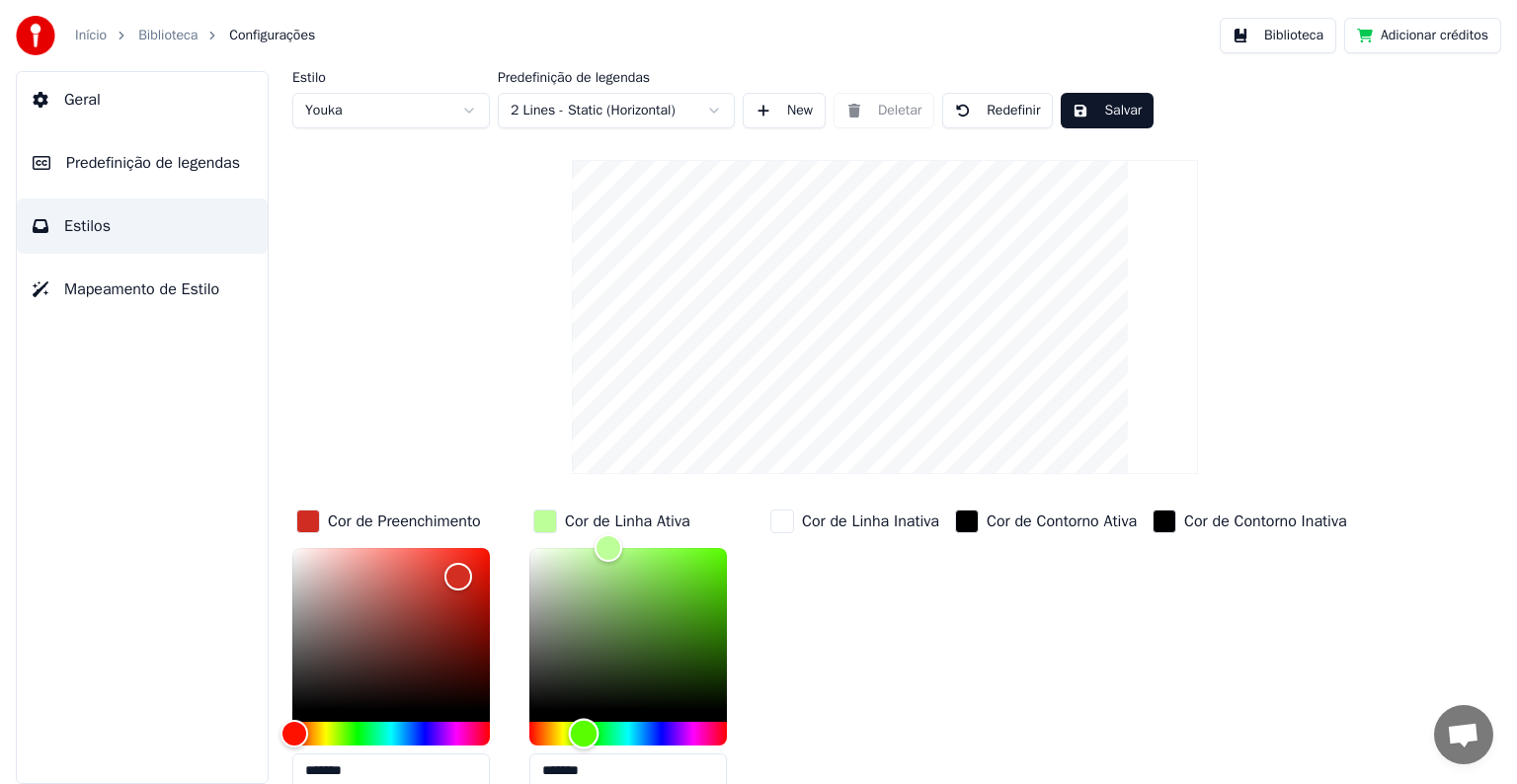click at bounding box center (628, 734) 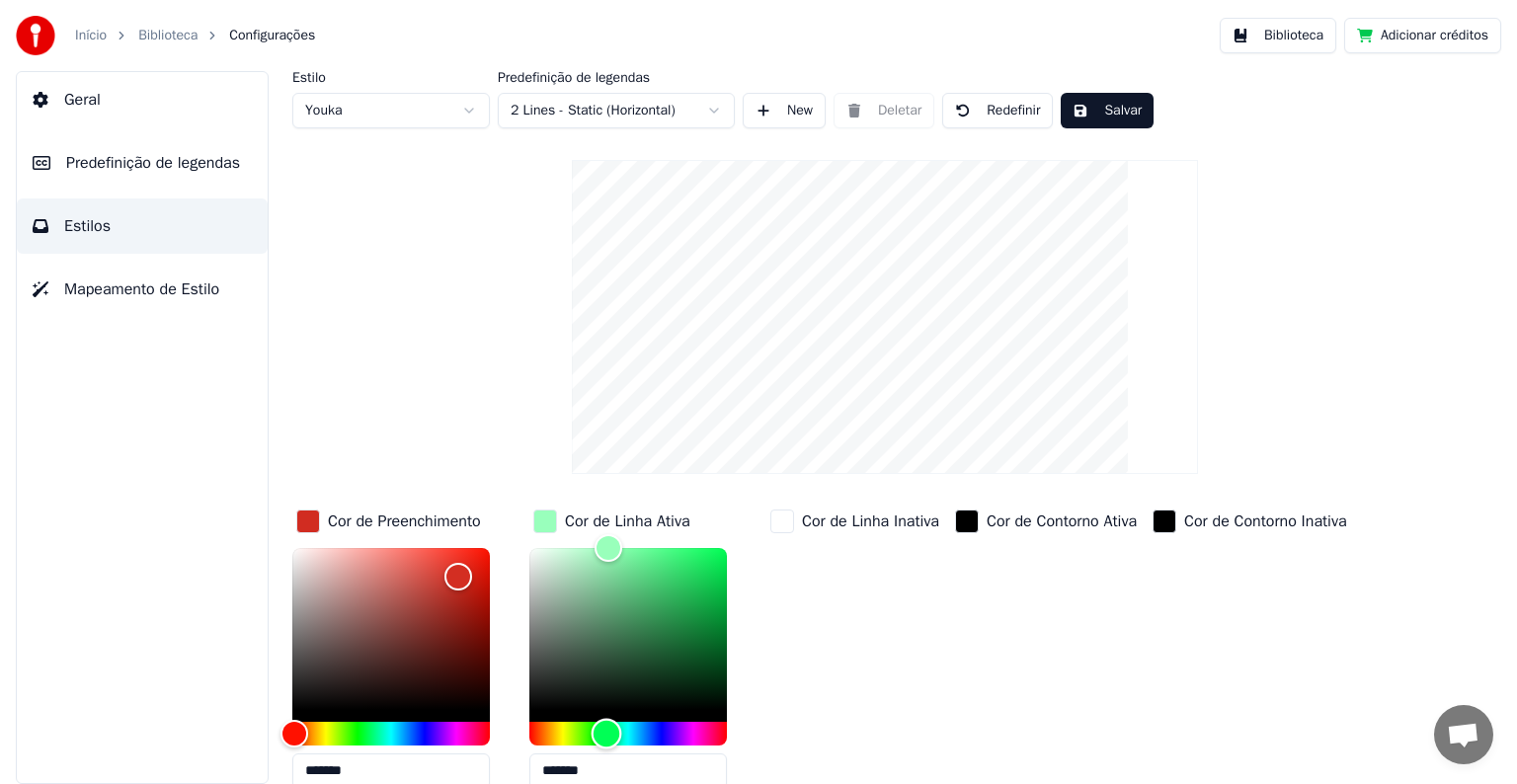 click at bounding box center [628, 734] 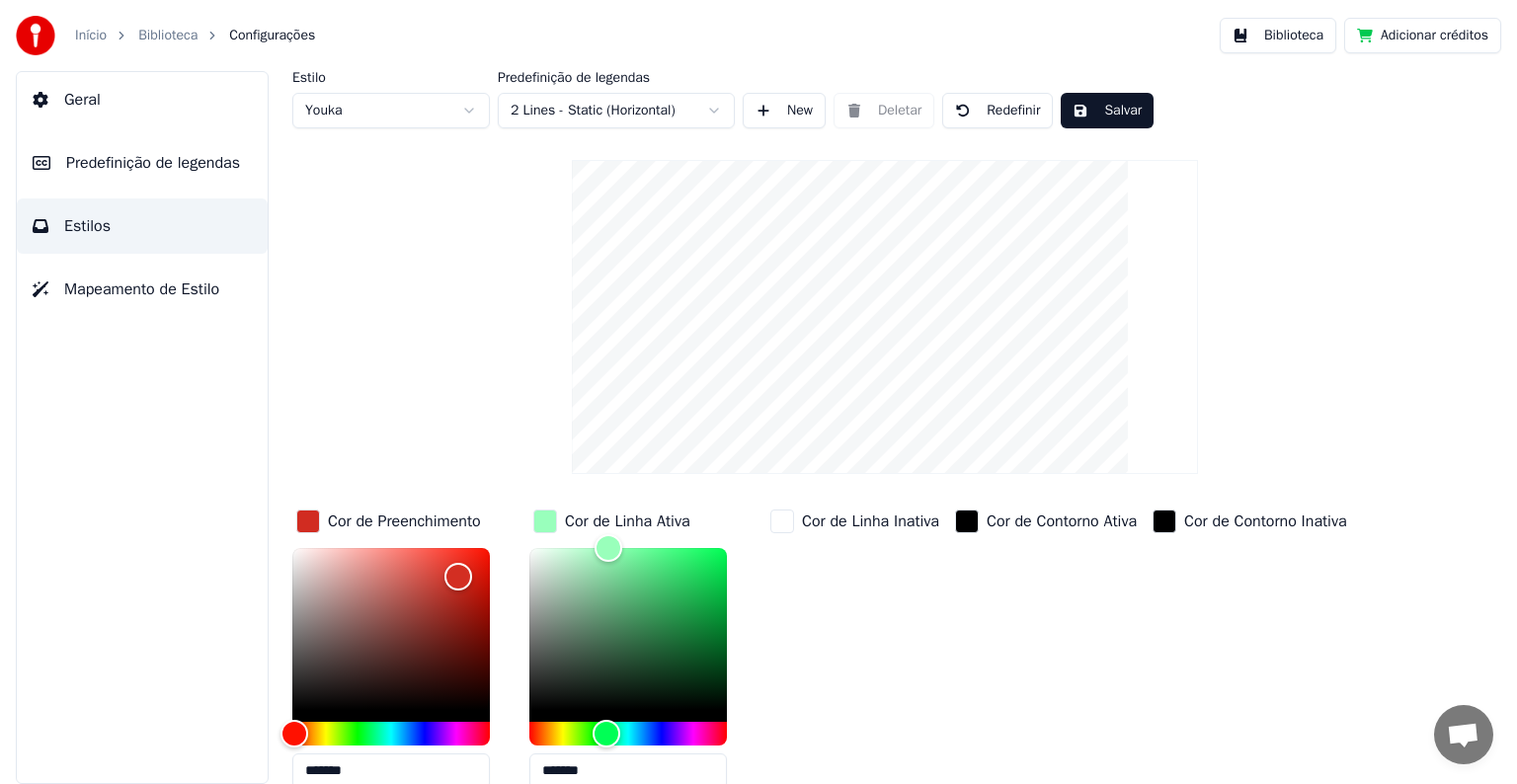 click on "Cor de Linha Inativa" at bounding box center (854, 655) 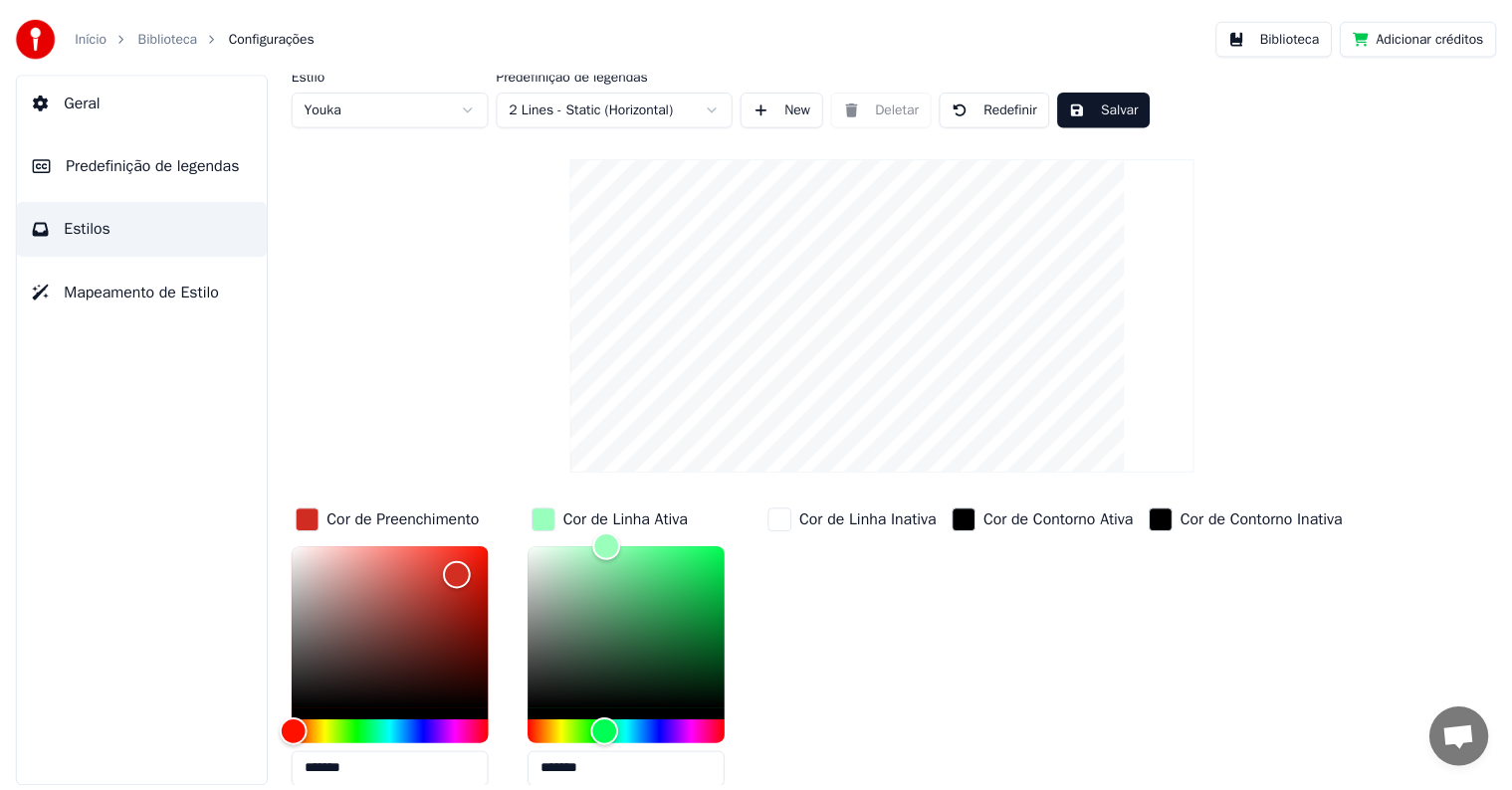 scroll, scrollTop: 0, scrollLeft: 0, axis: both 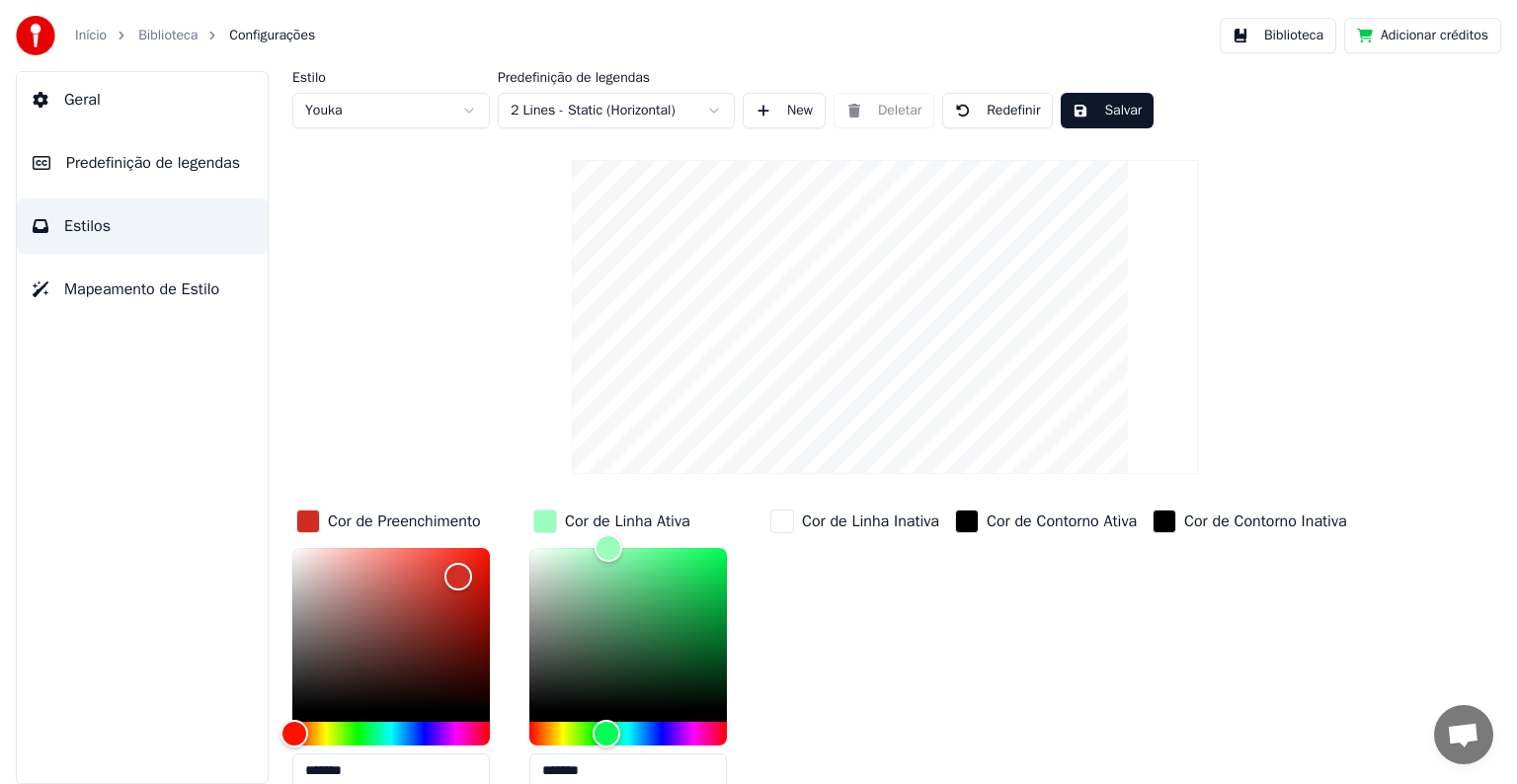 click on "Geral" at bounding box center [142, 100] 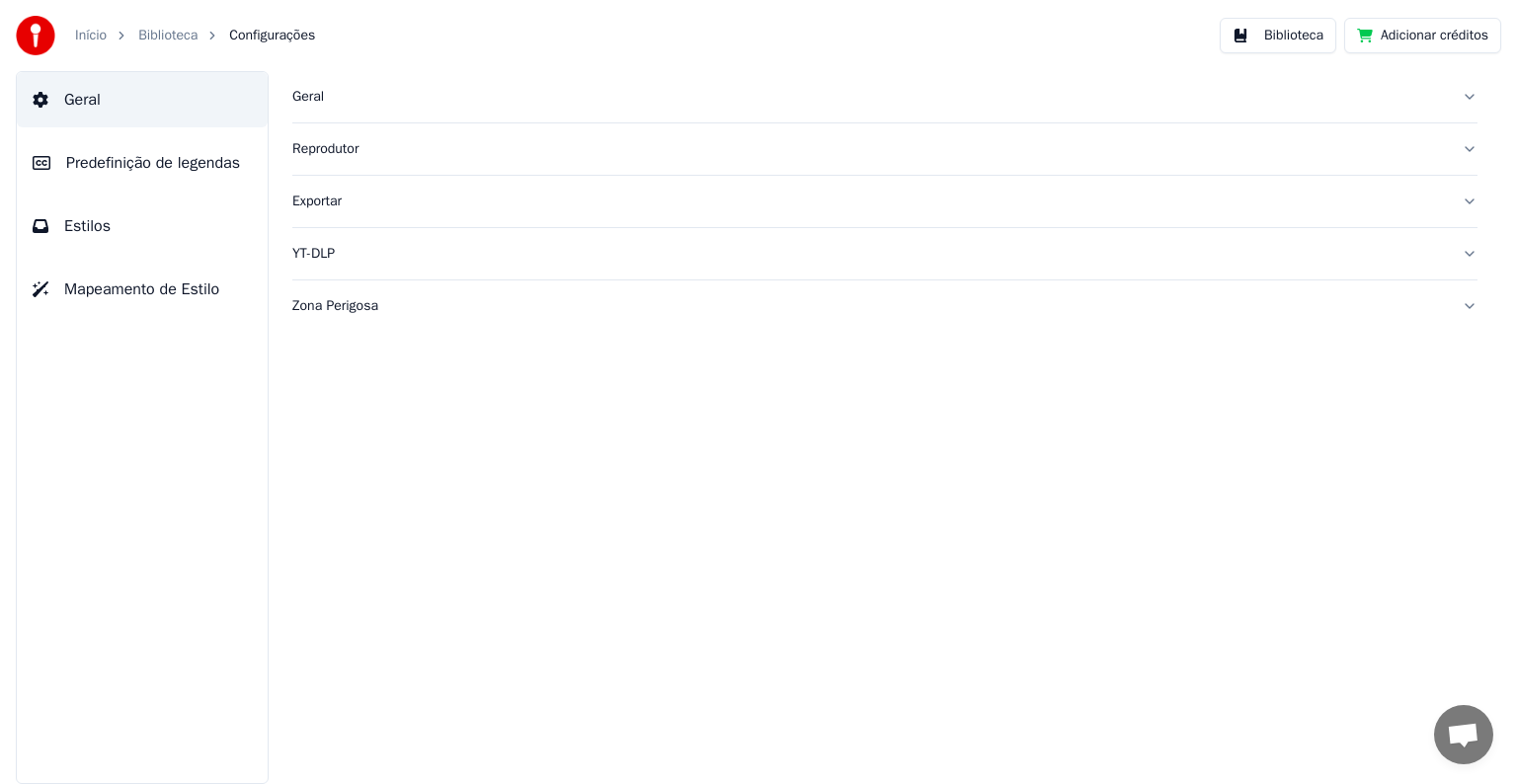 click on "Geral" at bounding box center (869, 97) 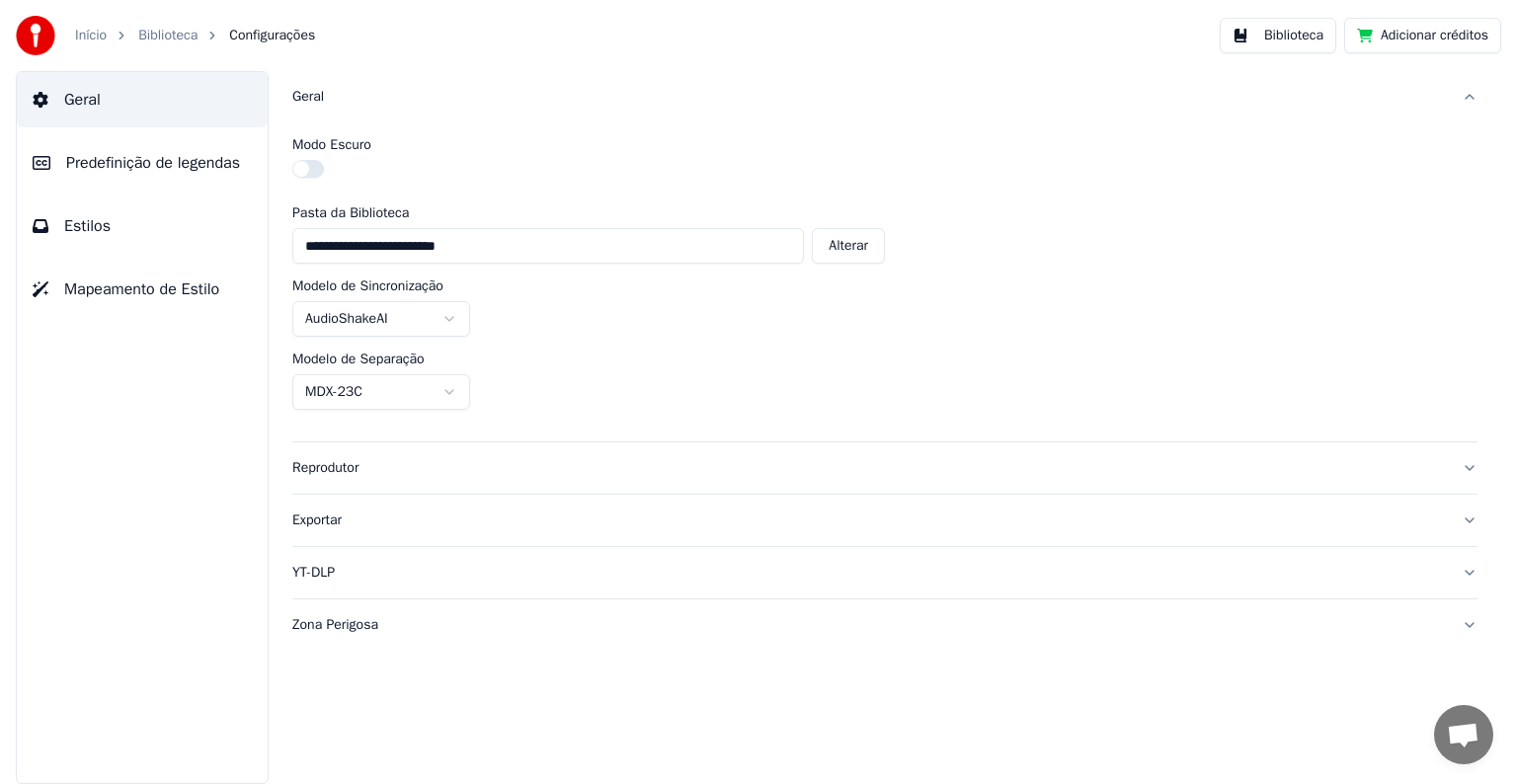 drag, startPoint x: 1090, startPoint y: 103, endPoint x: 1078, endPoint y: 107, distance: 12.649111 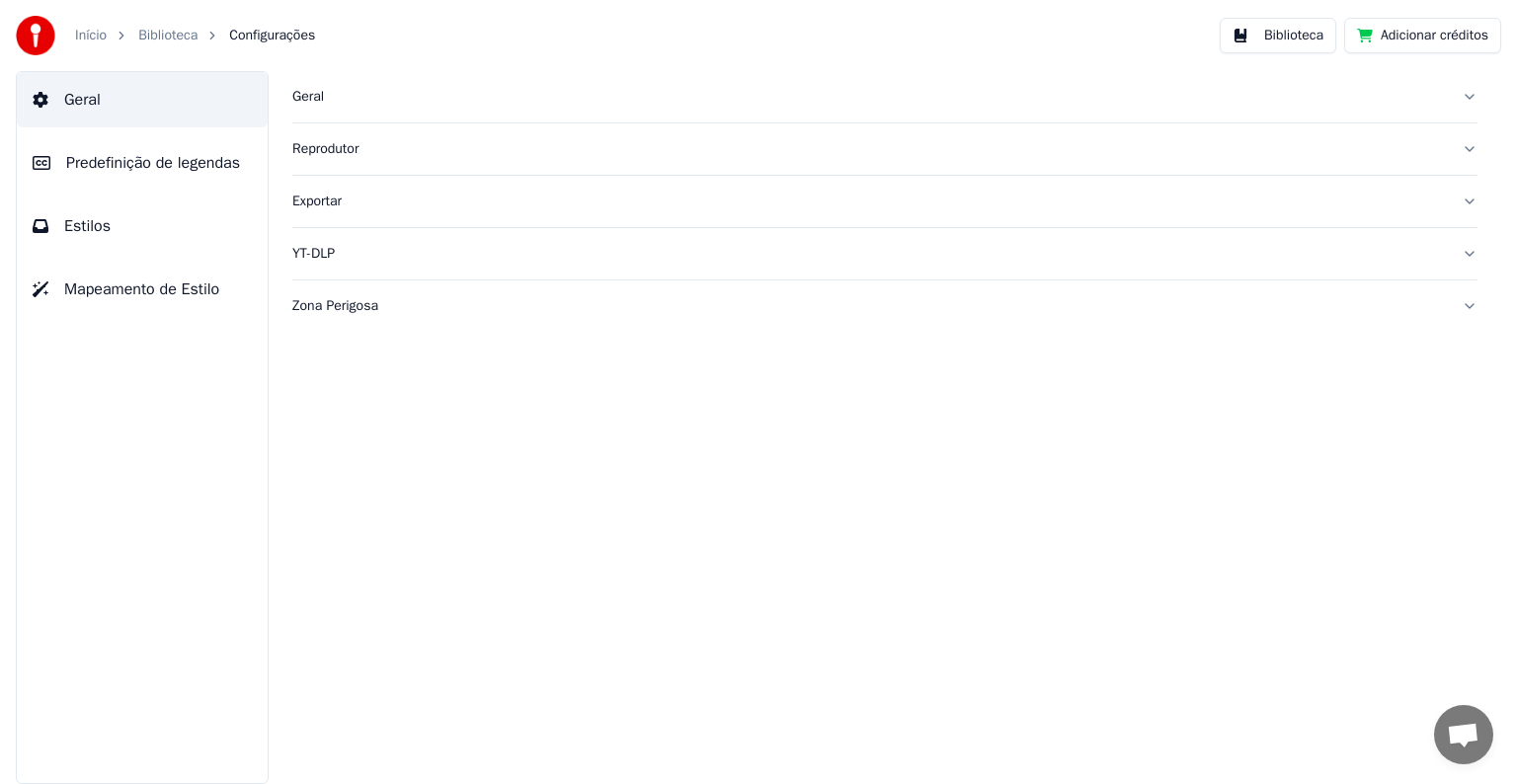 click on "Início" at bounding box center (91, 36) 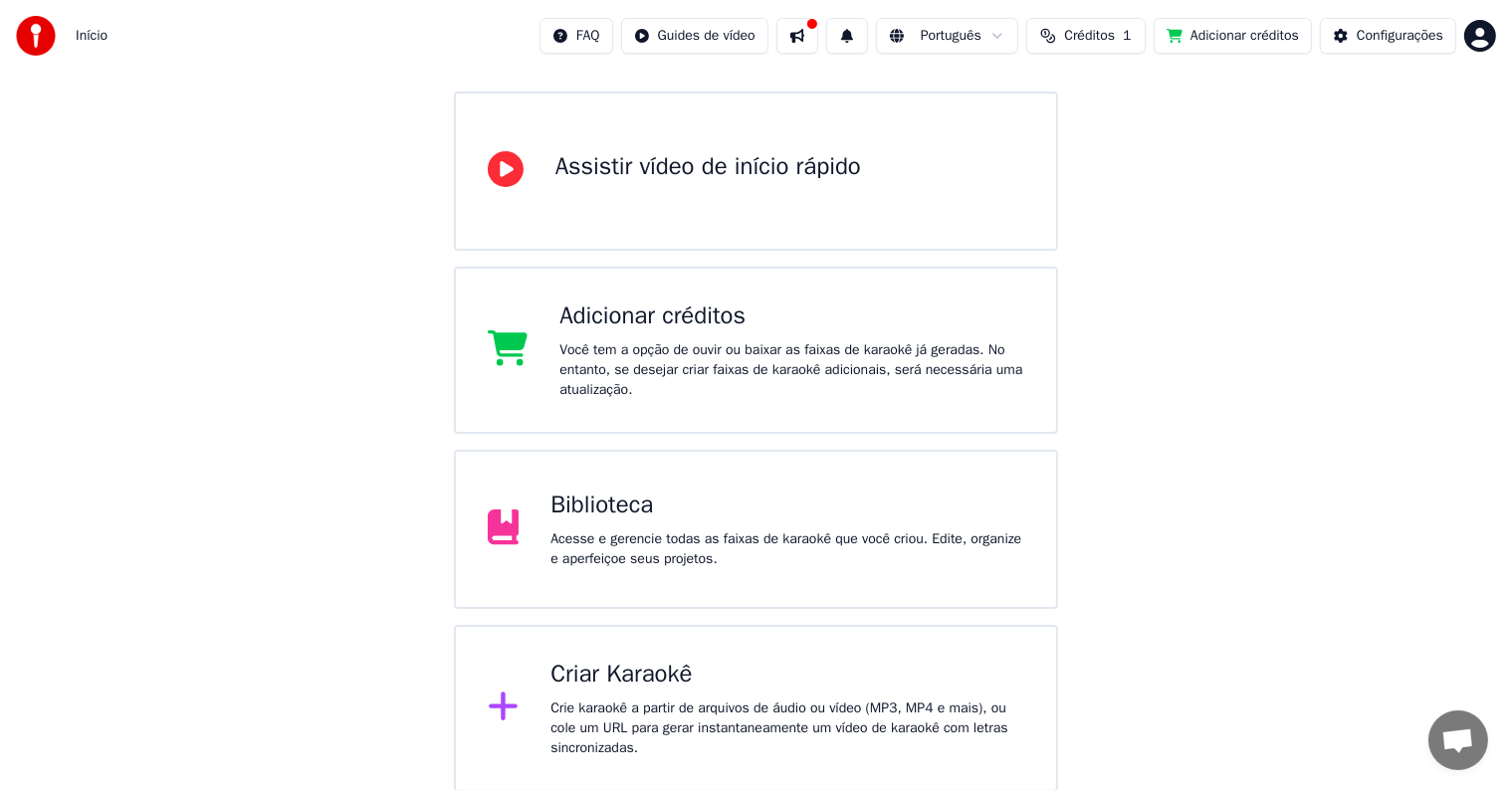 scroll, scrollTop: 163, scrollLeft: 0, axis: vertical 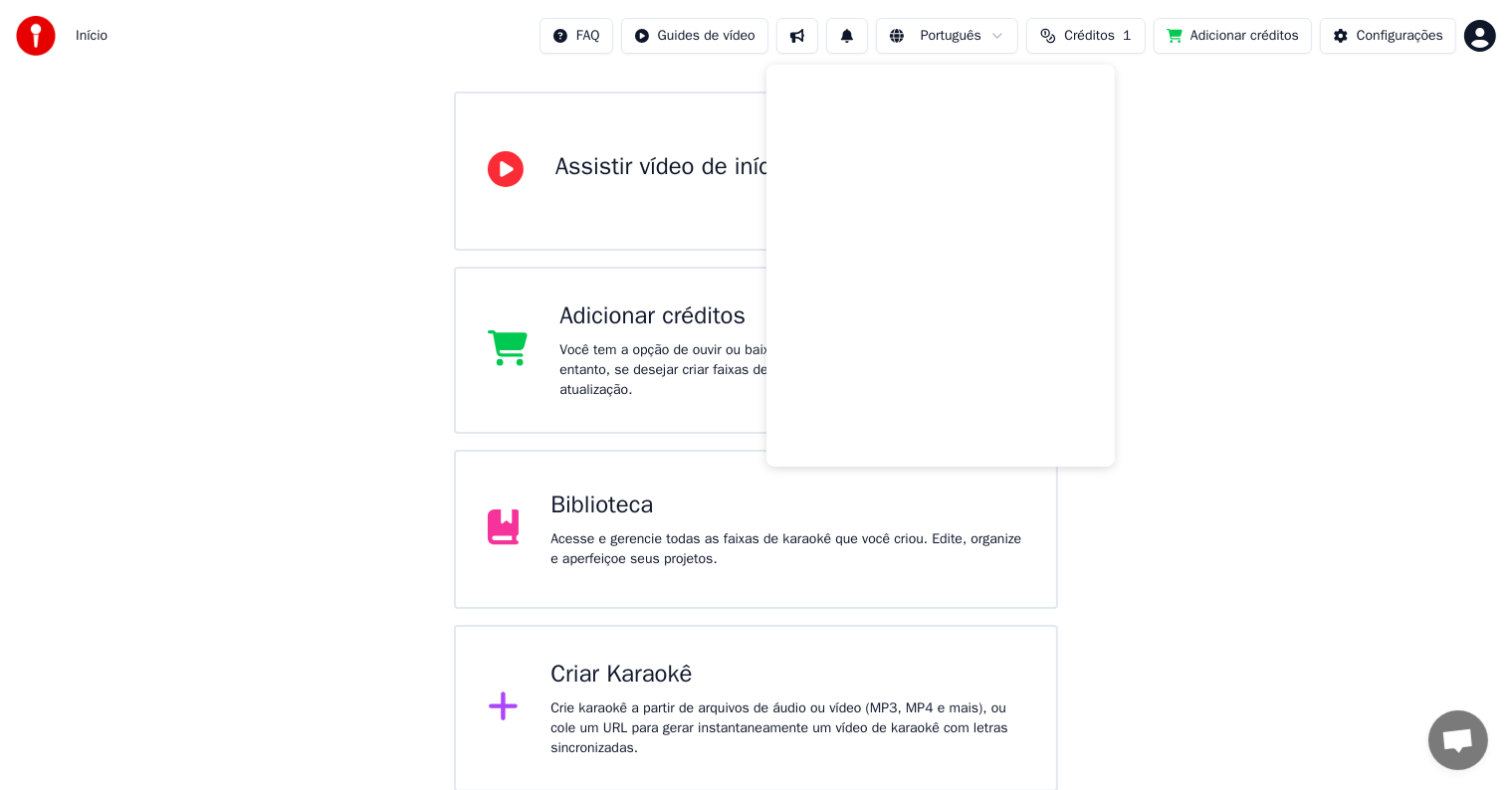 click on "Criar Karaokê" at bounding box center (787, 675) 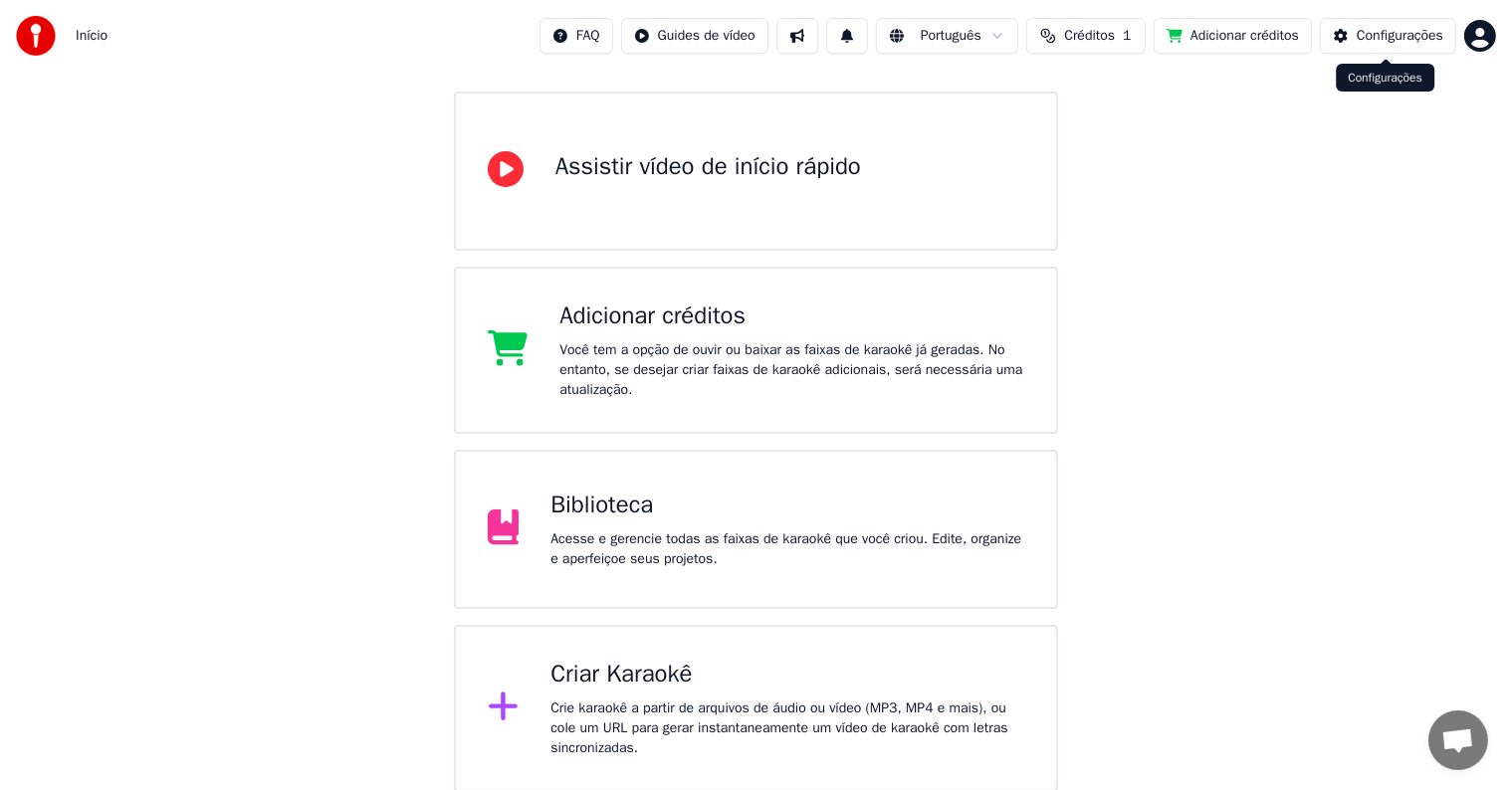 click on "Configurações" at bounding box center (1388, 36) 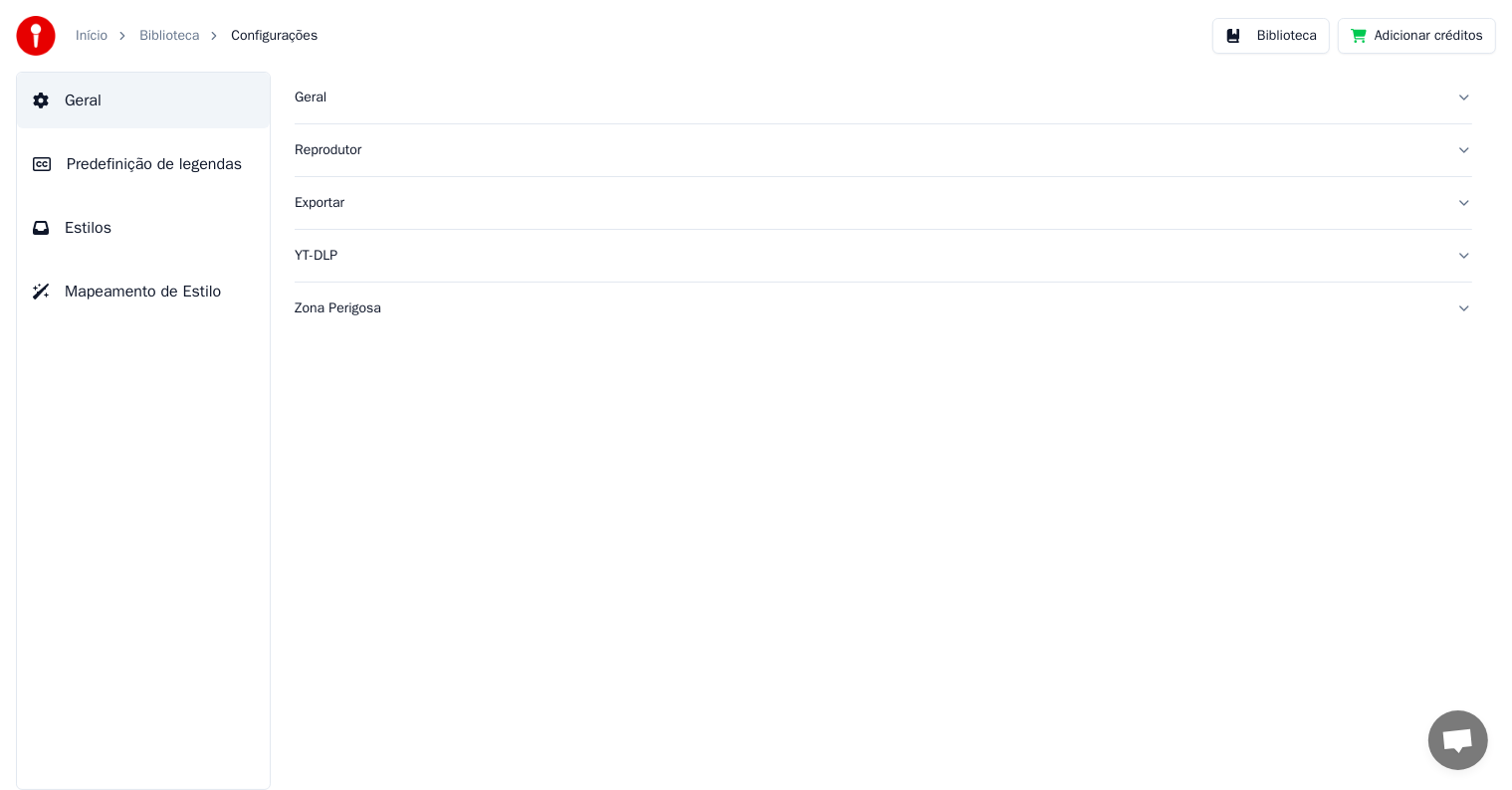 scroll, scrollTop: 0, scrollLeft: 0, axis: both 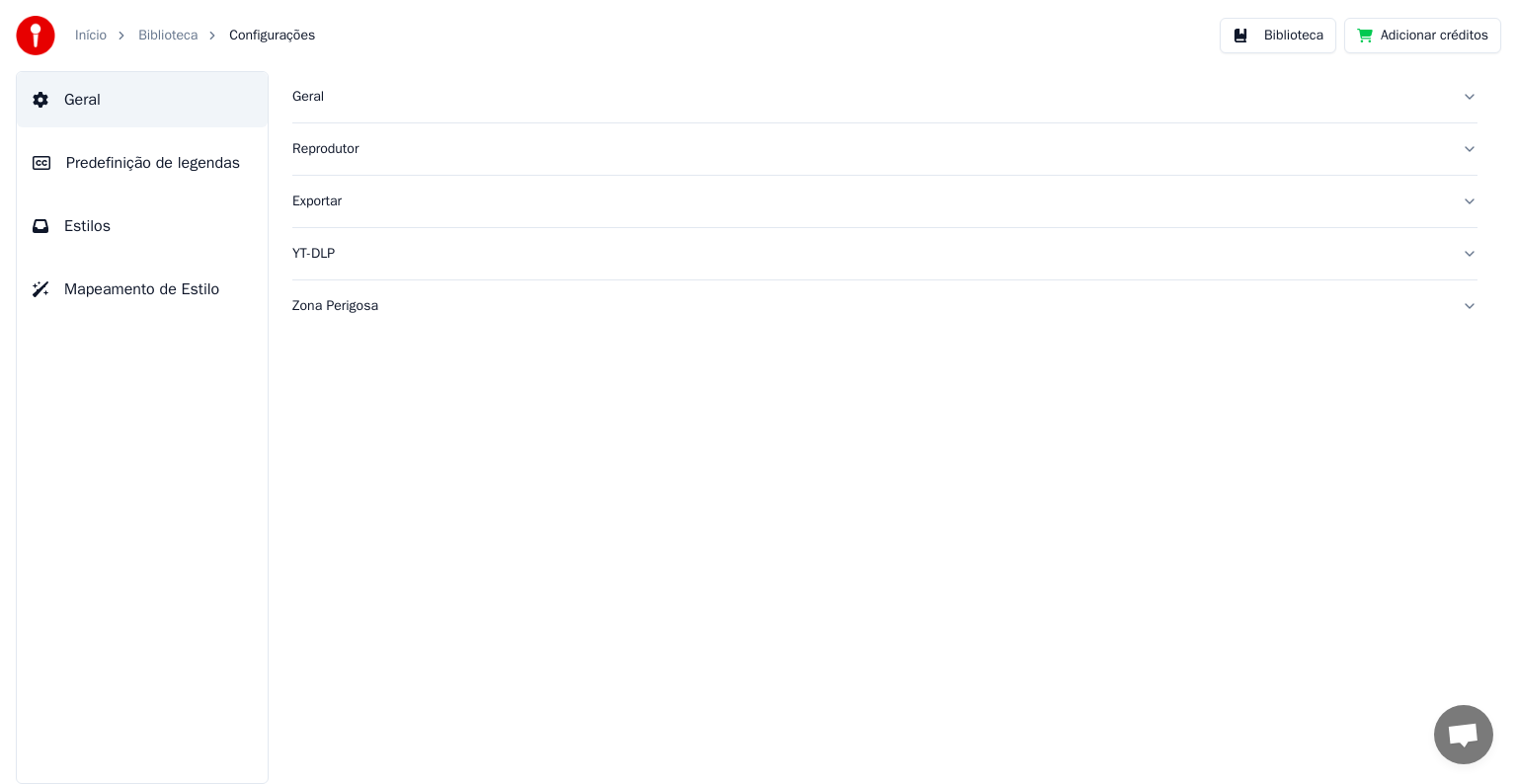 click on "Reprodutor" at bounding box center [885, 149] 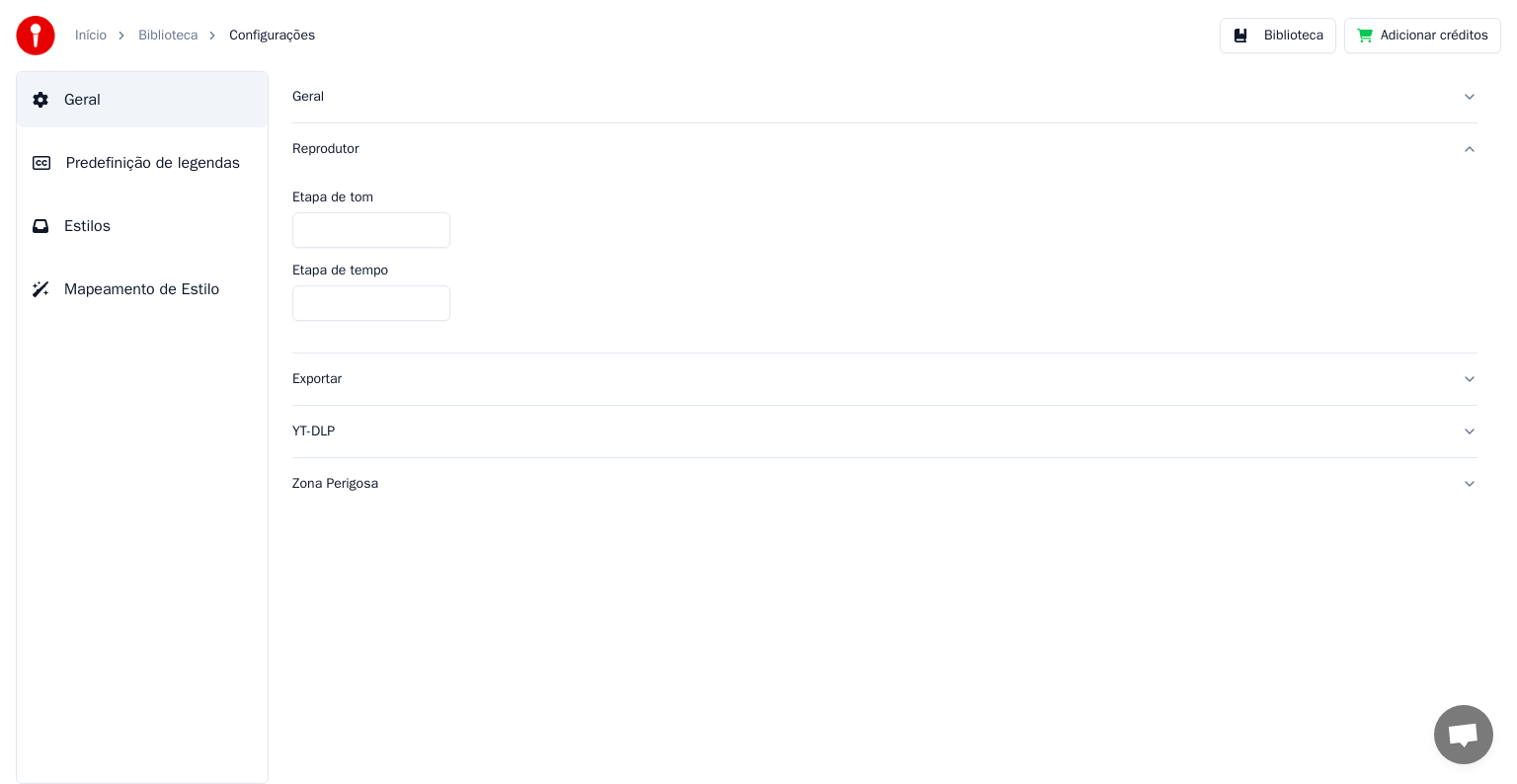 click on "Biblioteca" at bounding box center (168, 36) 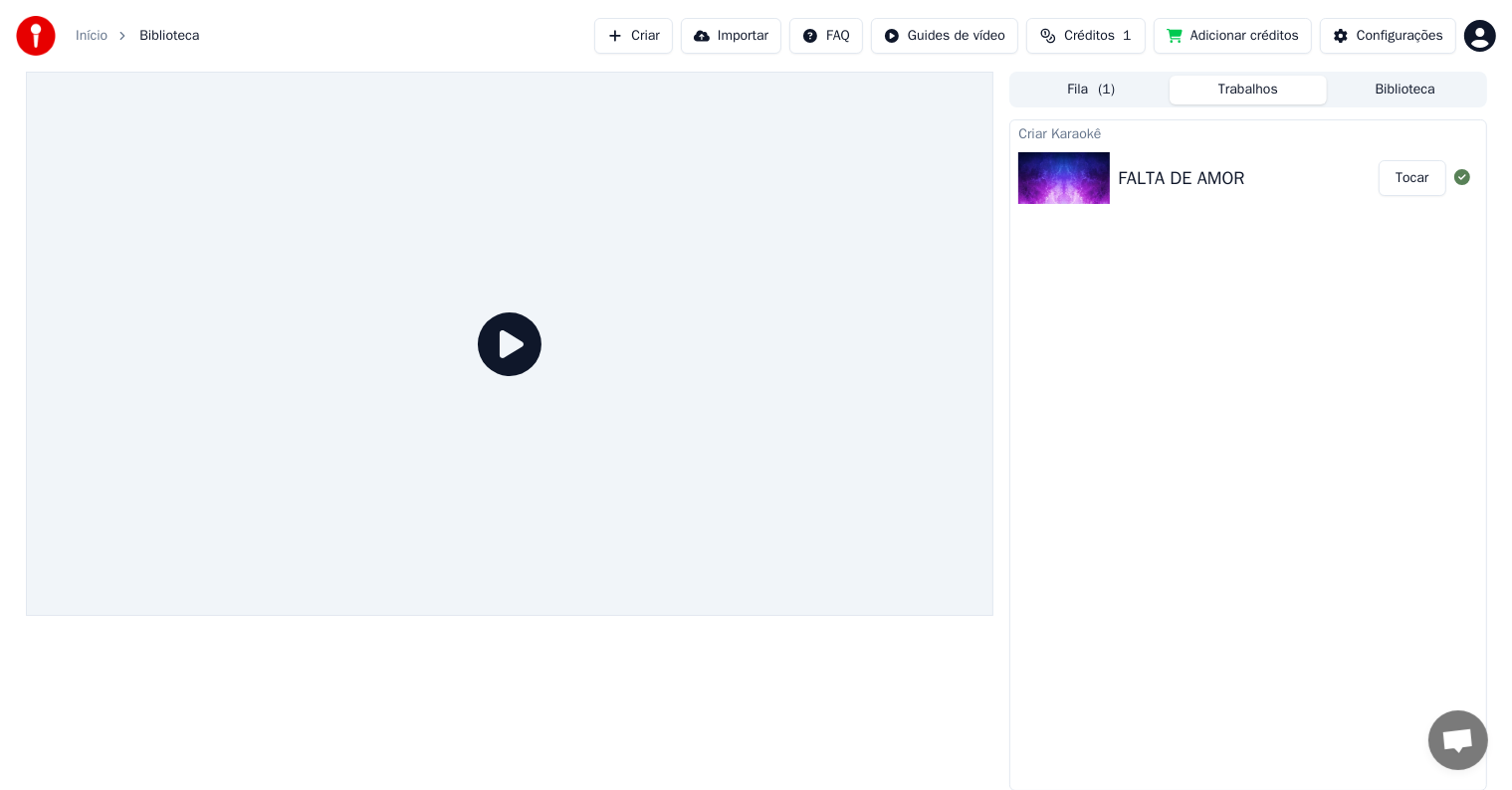 scroll, scrollTop: 0, scrollLeft: 0, axis: both 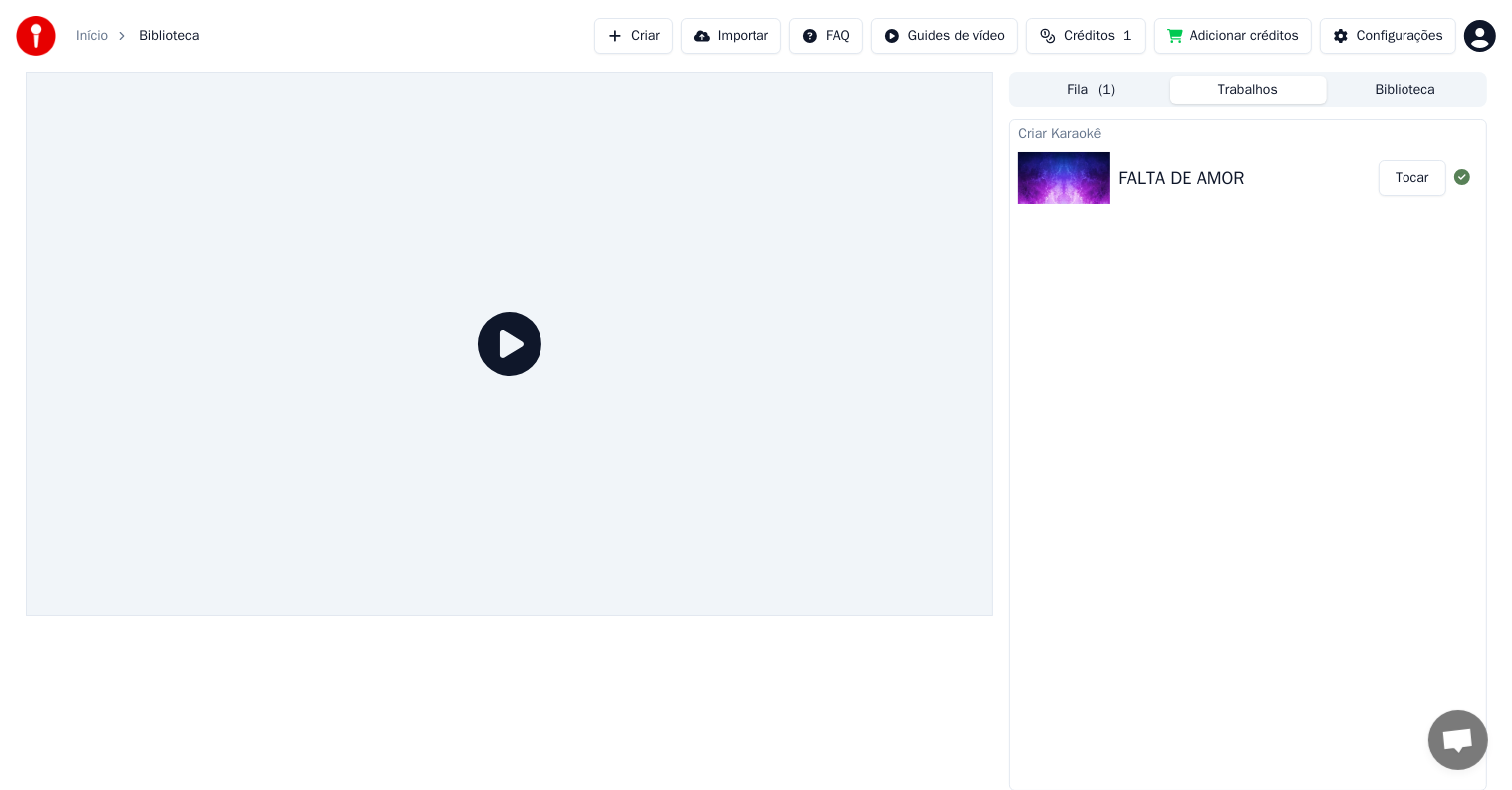 click 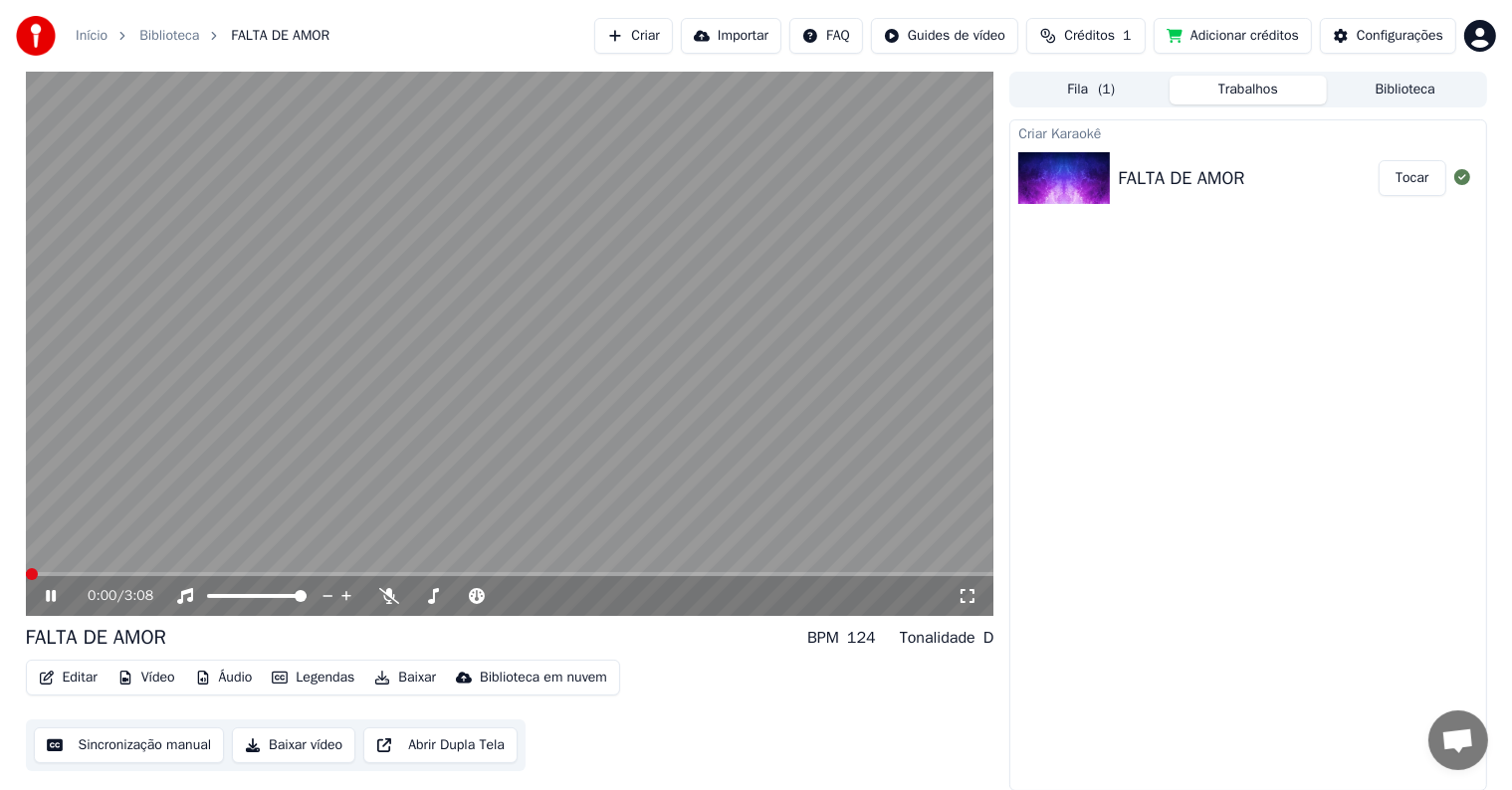 click 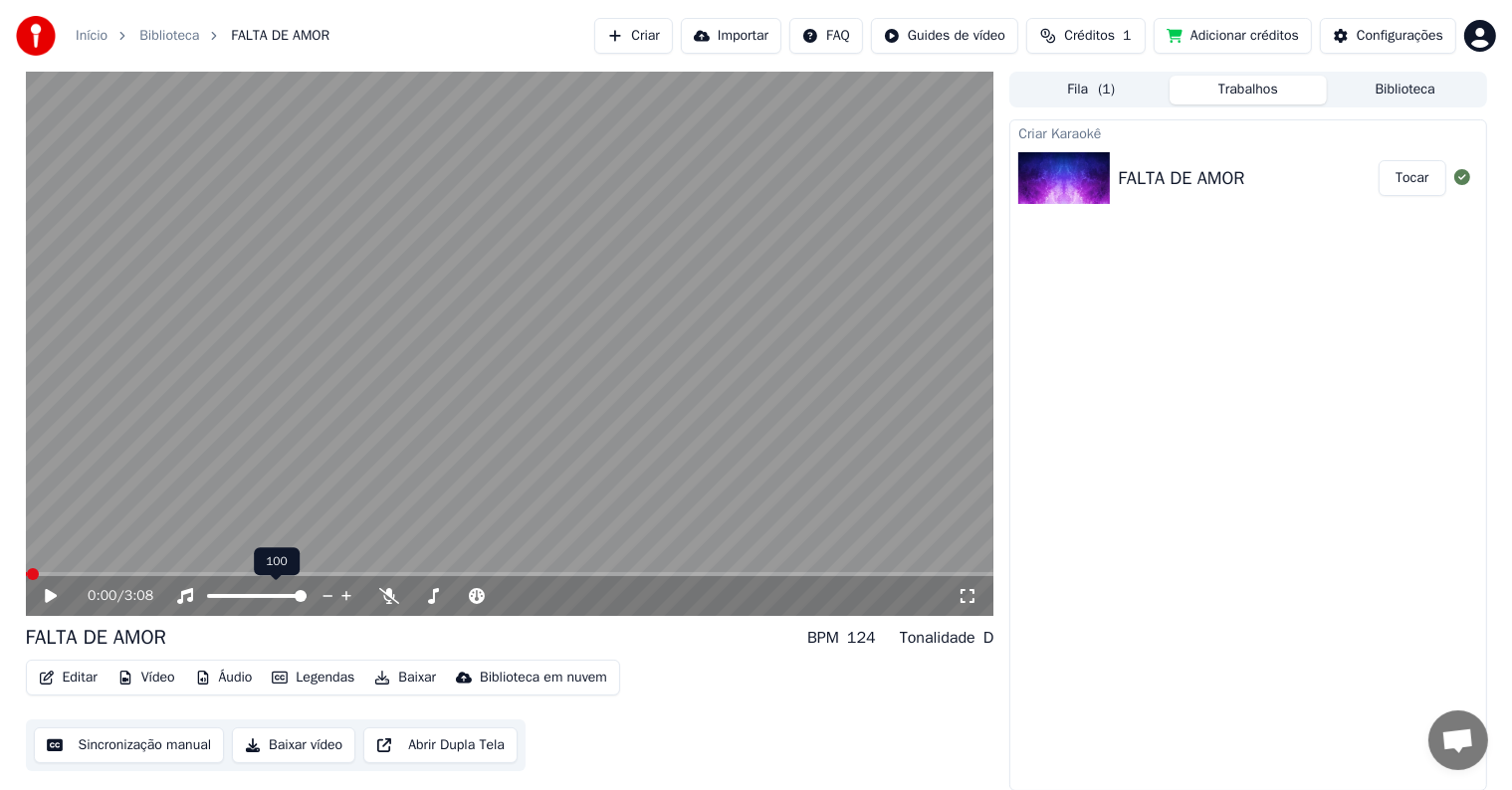 scroll, scrollTop: 0, scrollLeft: 0, axis: both 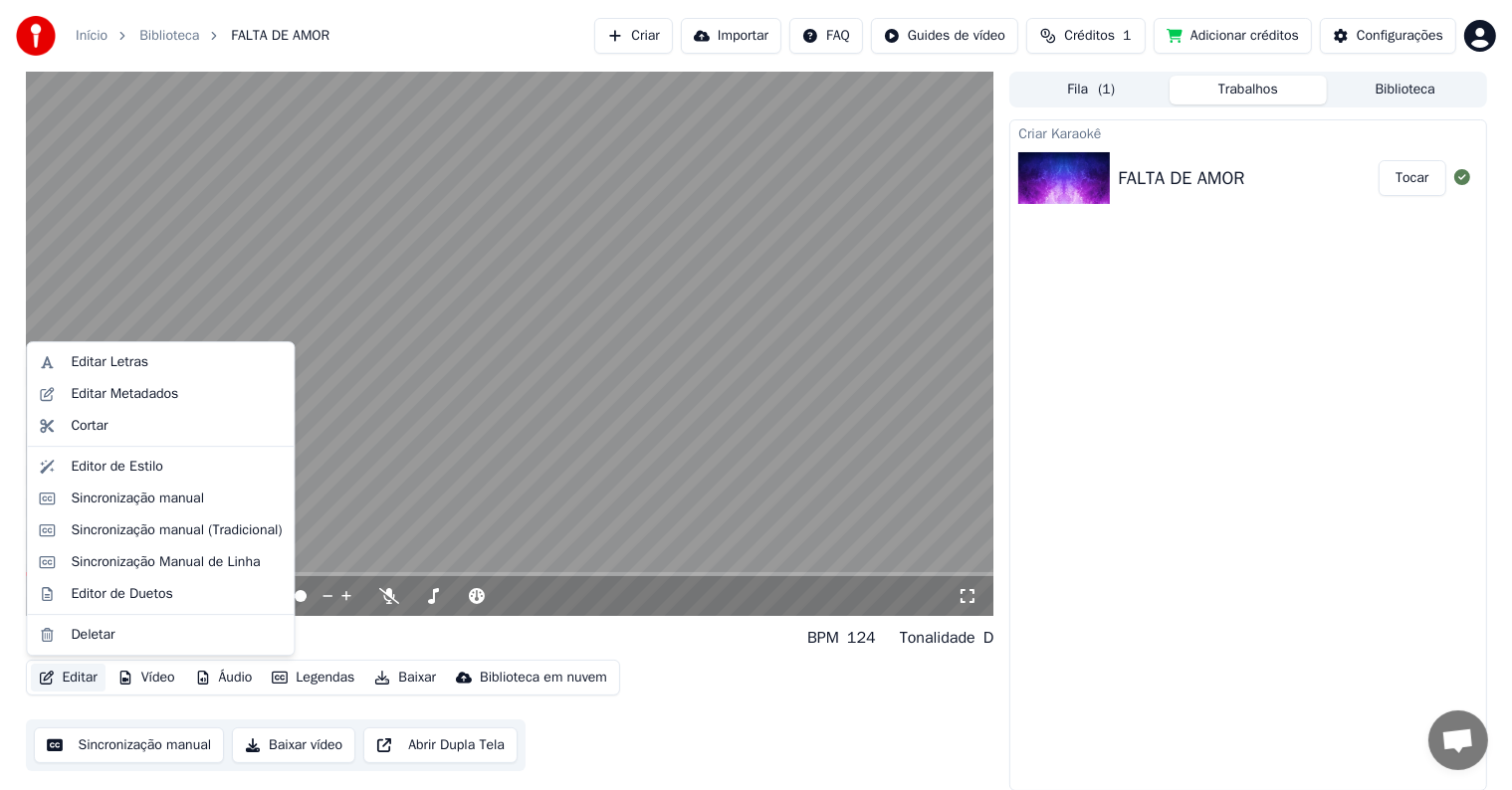 click on "Editar" at bounding box center (68, 678) 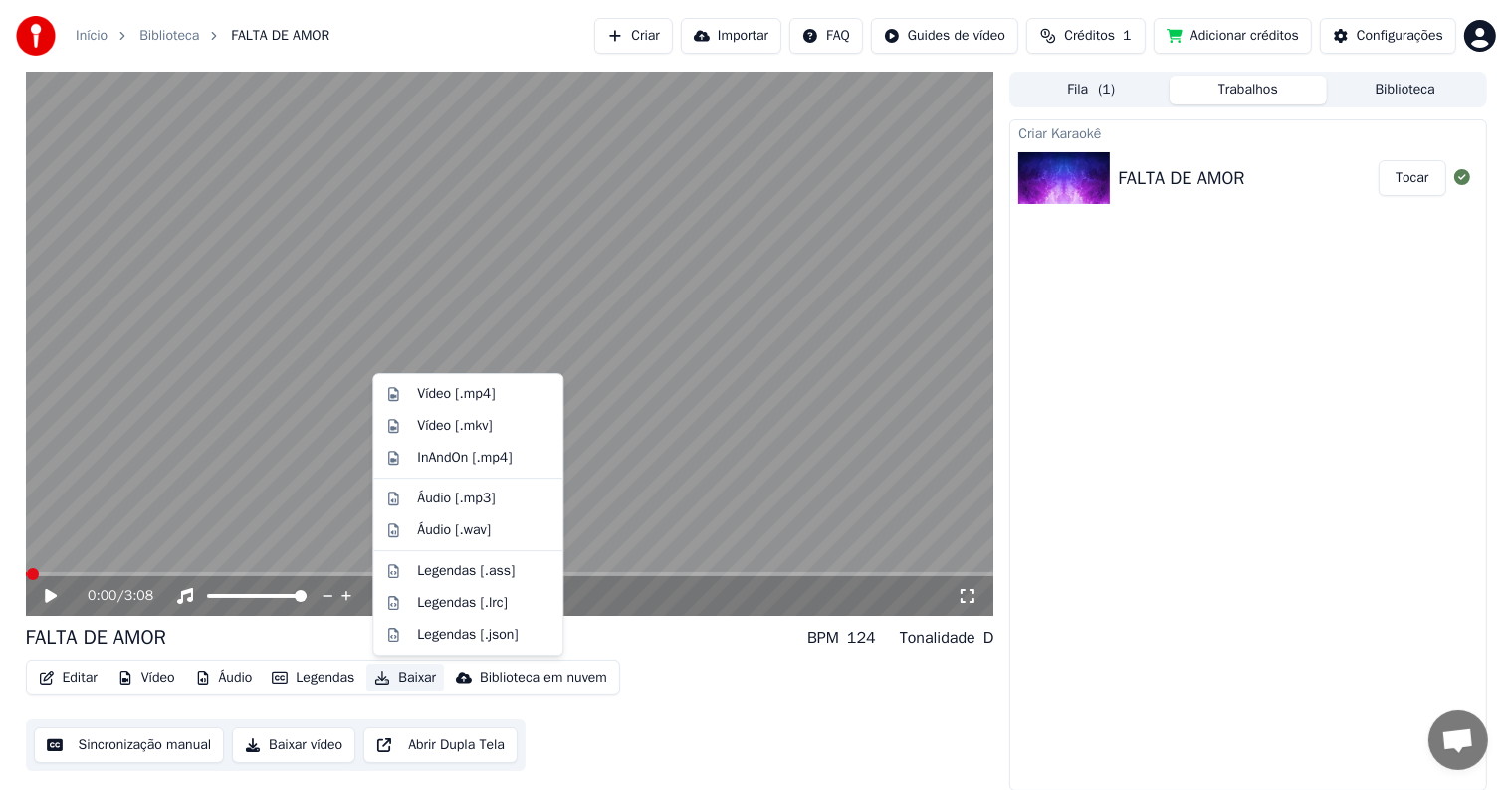 click on "Editar Vídeo Áudio Legendas Baixar Biblioteca em nuvem Sincronização manual Baixar vídeo Abrir Dupla Tela" at bounding box center [510, 715] 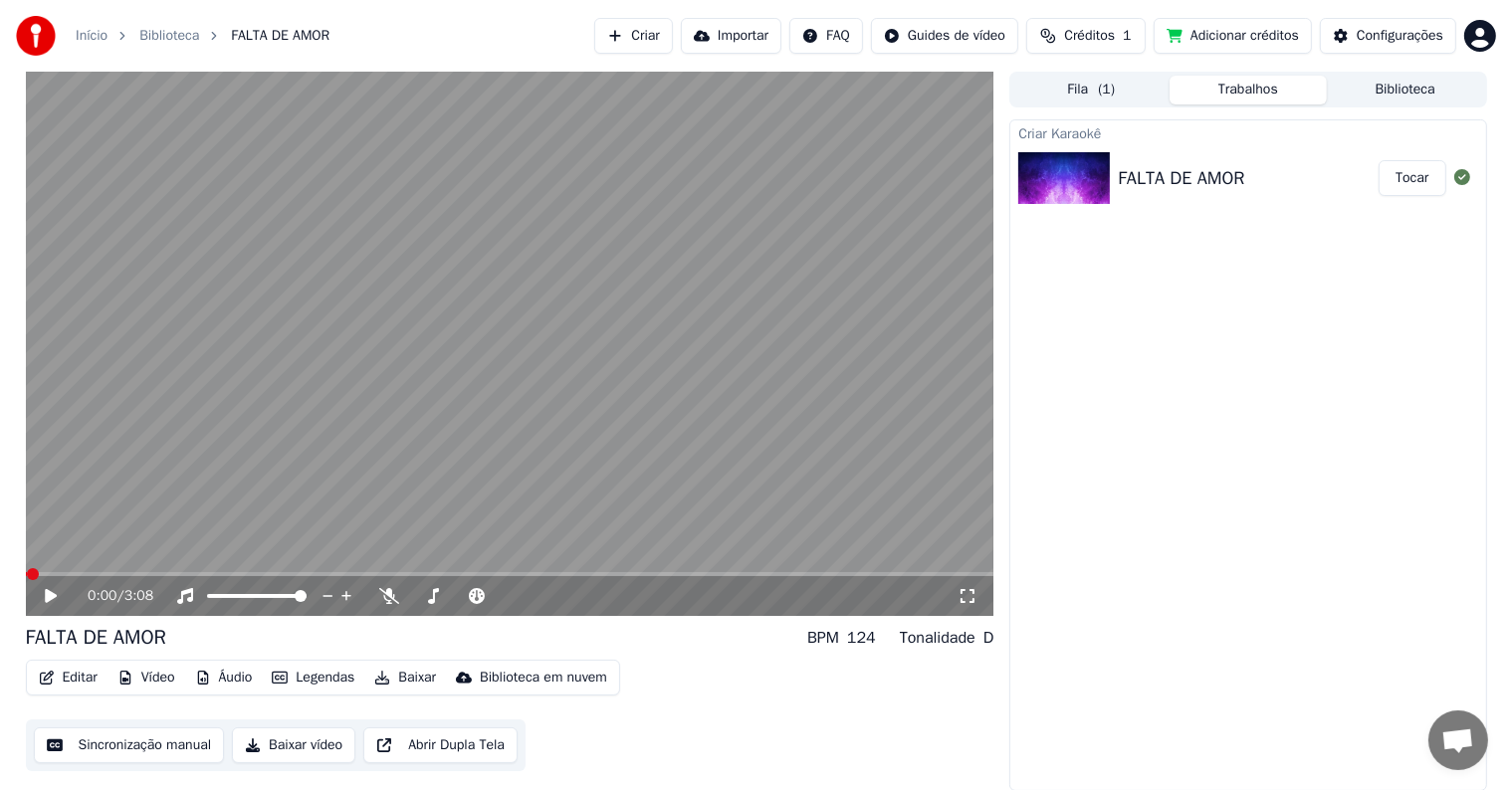 click 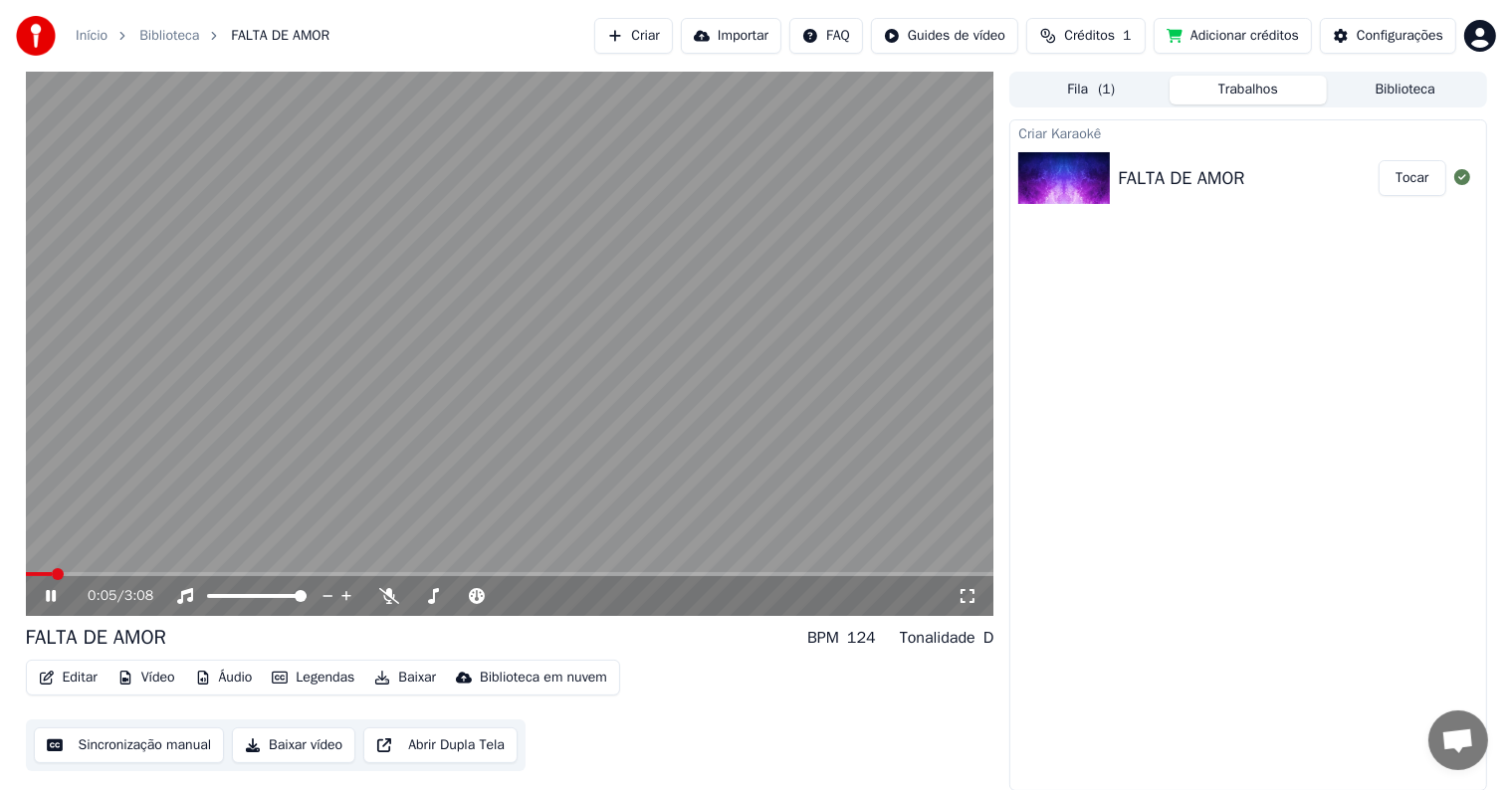 click 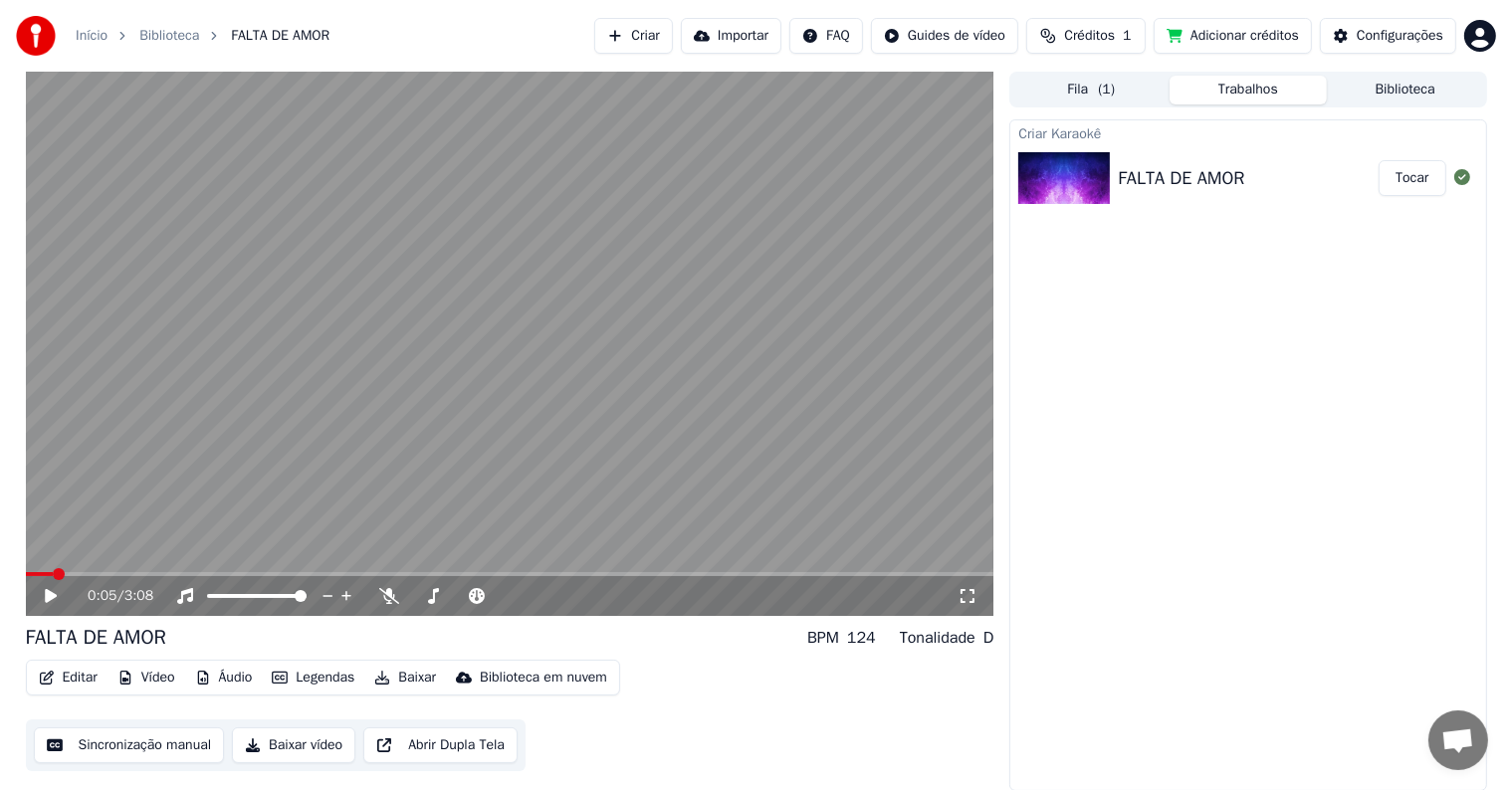click on "Editar" at bounding box center (68, 678) 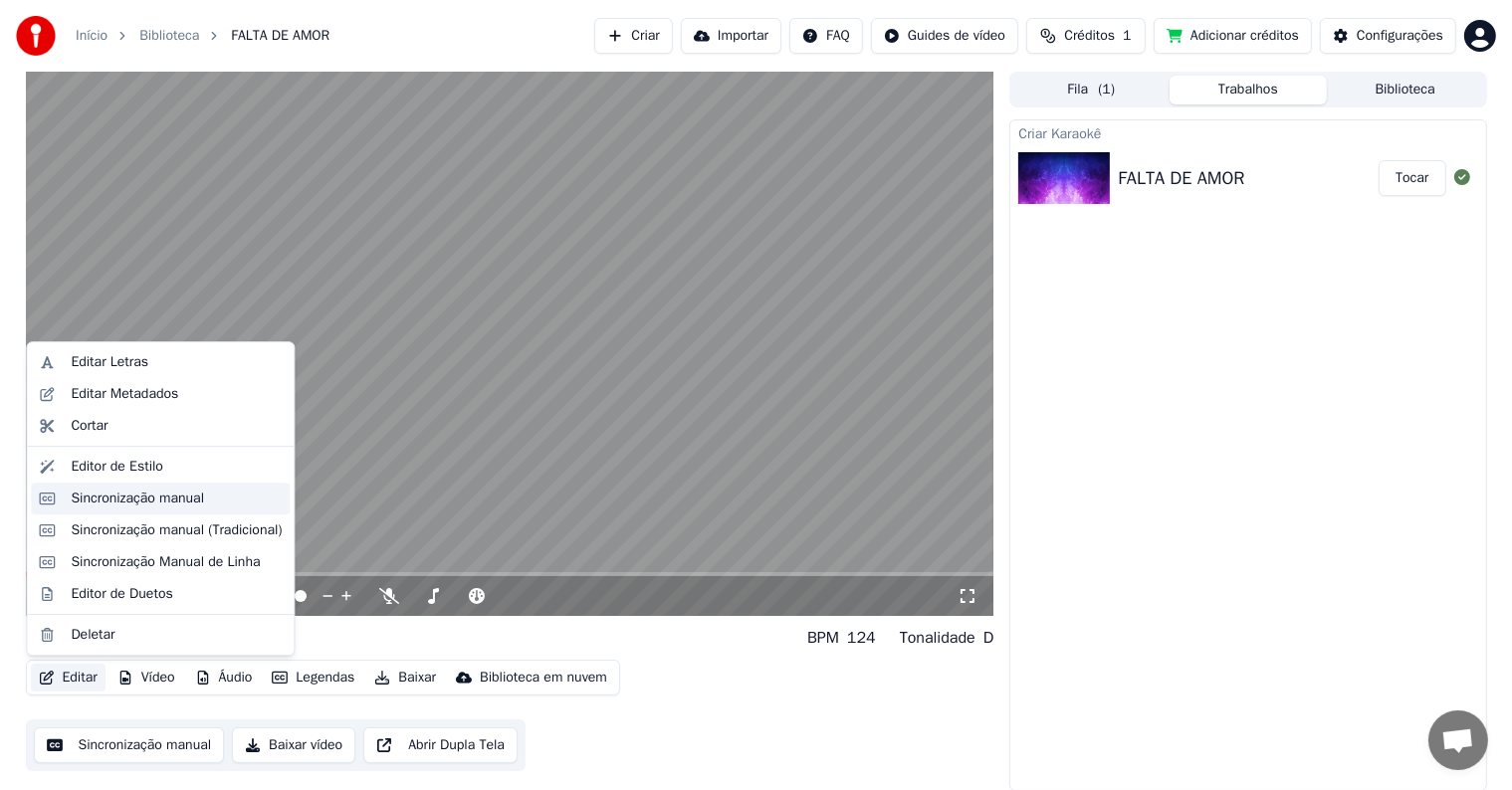 click on "Sincronização manual" at bounding box center (137, 498) 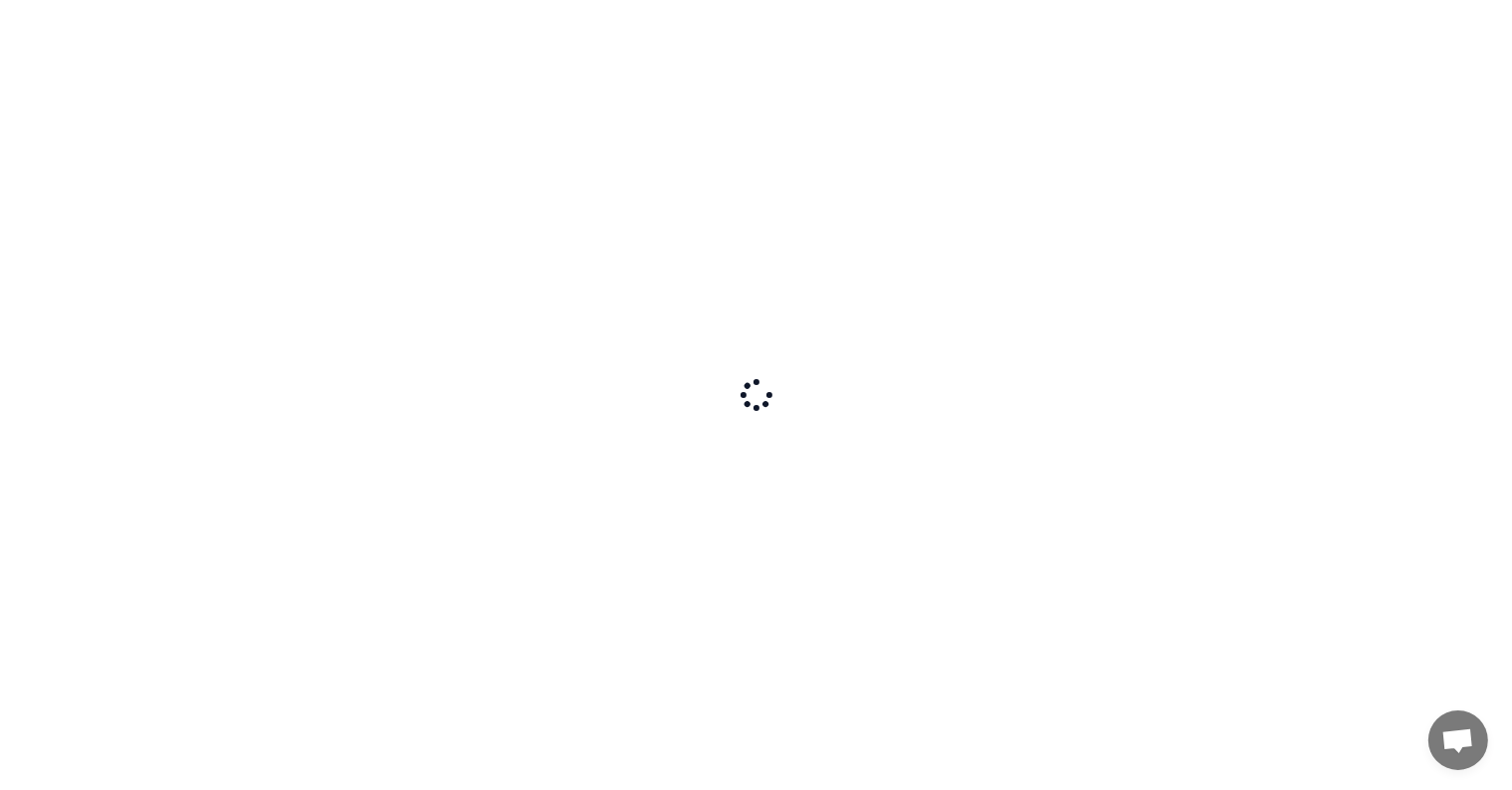 scroll, scrollTop: 0, scrollLeft: 0, axis: both 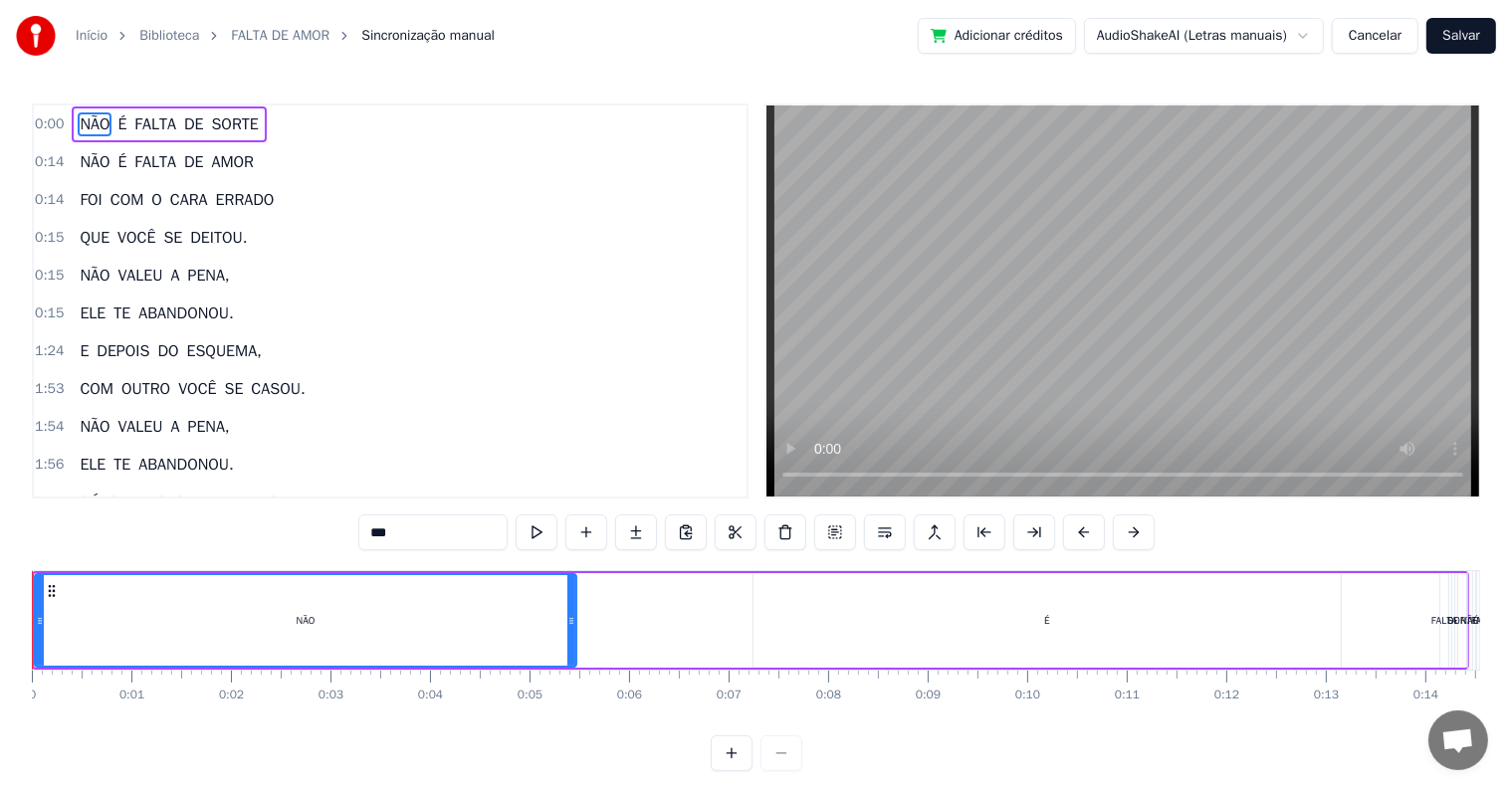 click on "Início" at bounding box center [92, 36] 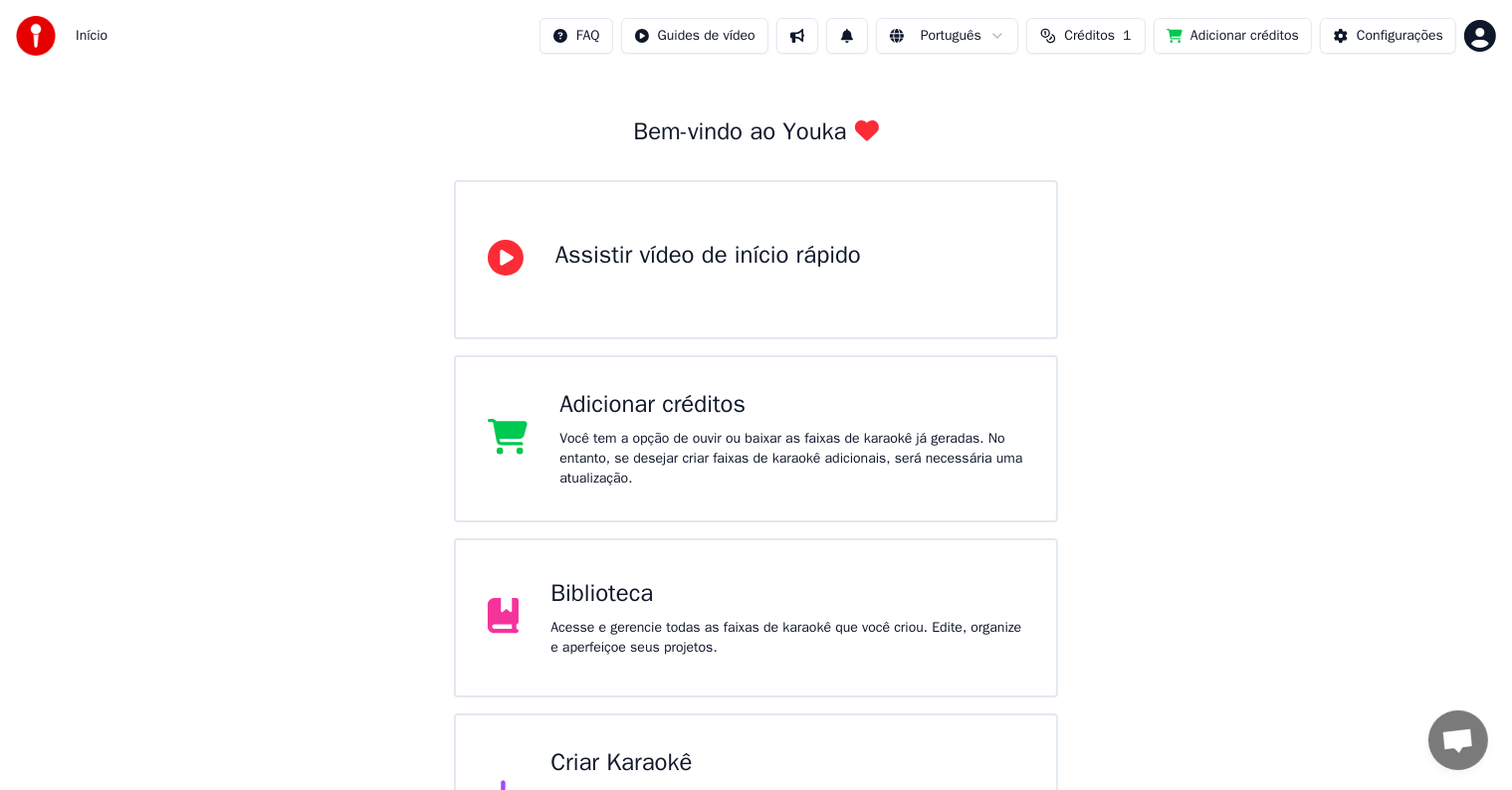 scroll, scrollTop: 163, scrollLeft: 0, axis: vertical 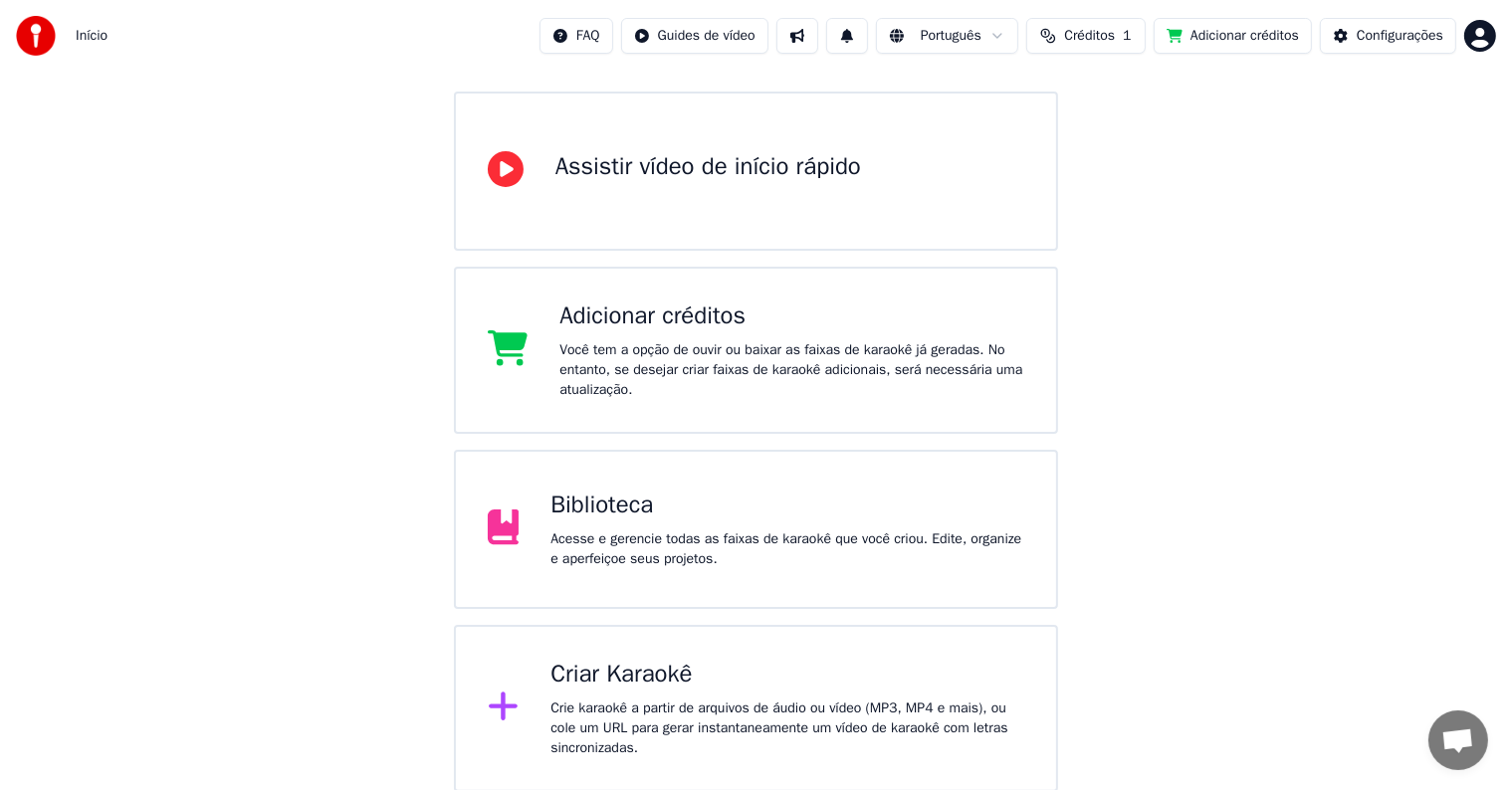 click at bounding box center [42, 36] 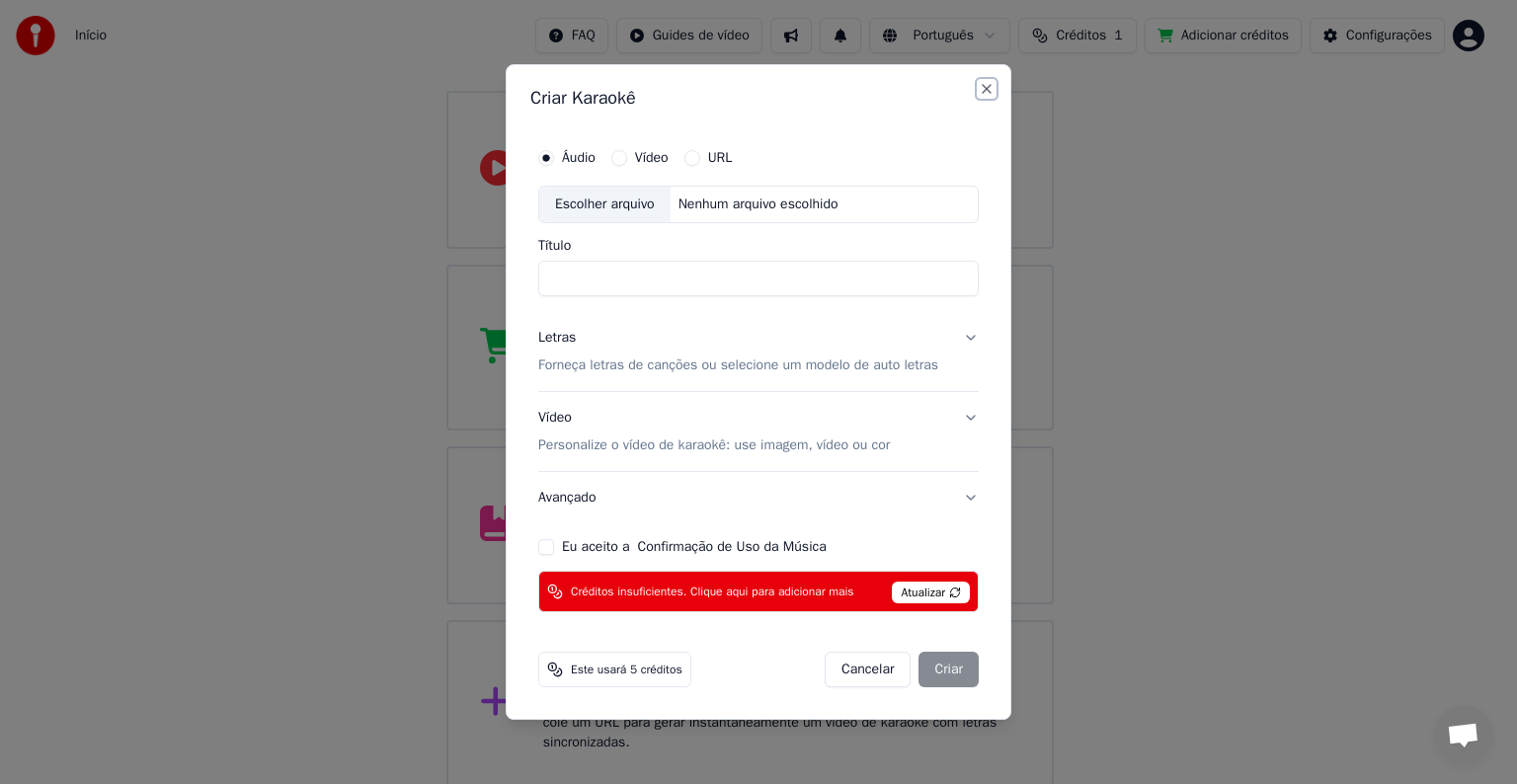 click on "Close" at bounding box center [987, 89] 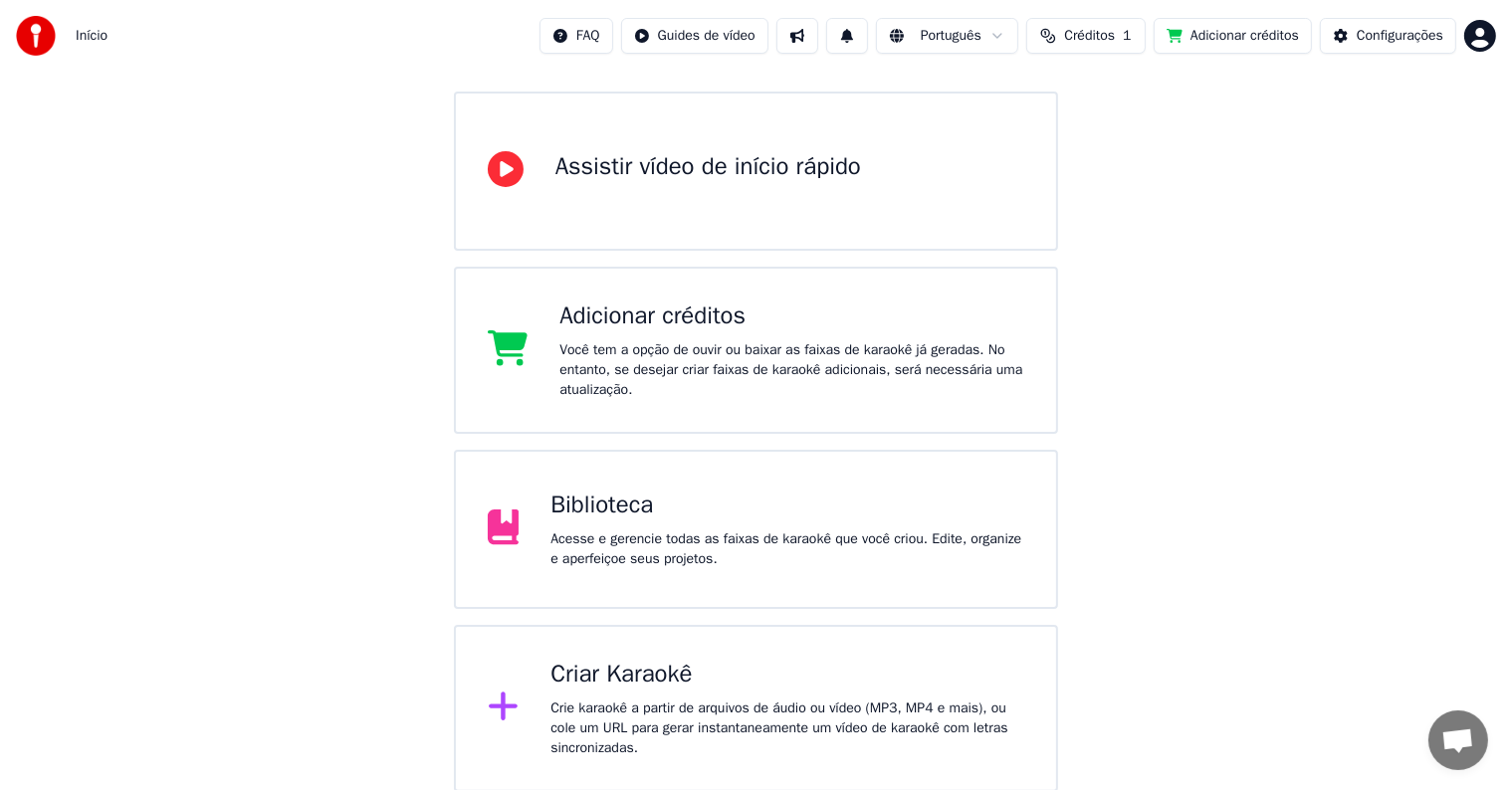 click on "Biblioteca Acesse e gerencie todas as faixas de karaokê que você criou. Edite, organize e aperfeiçoe seus projetos." at bounding box center (756, 529) 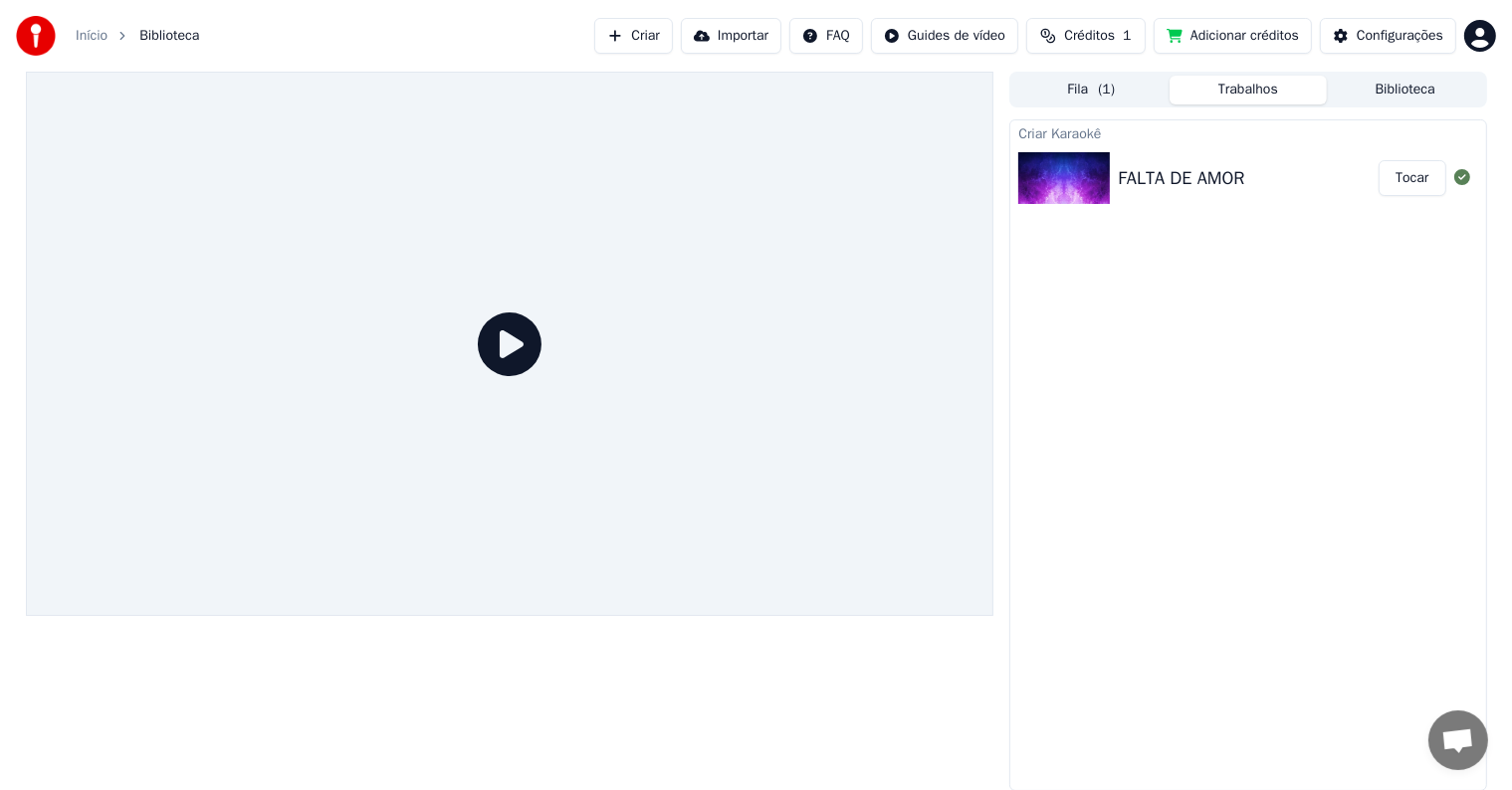 click at bounding box center [1064, 178] 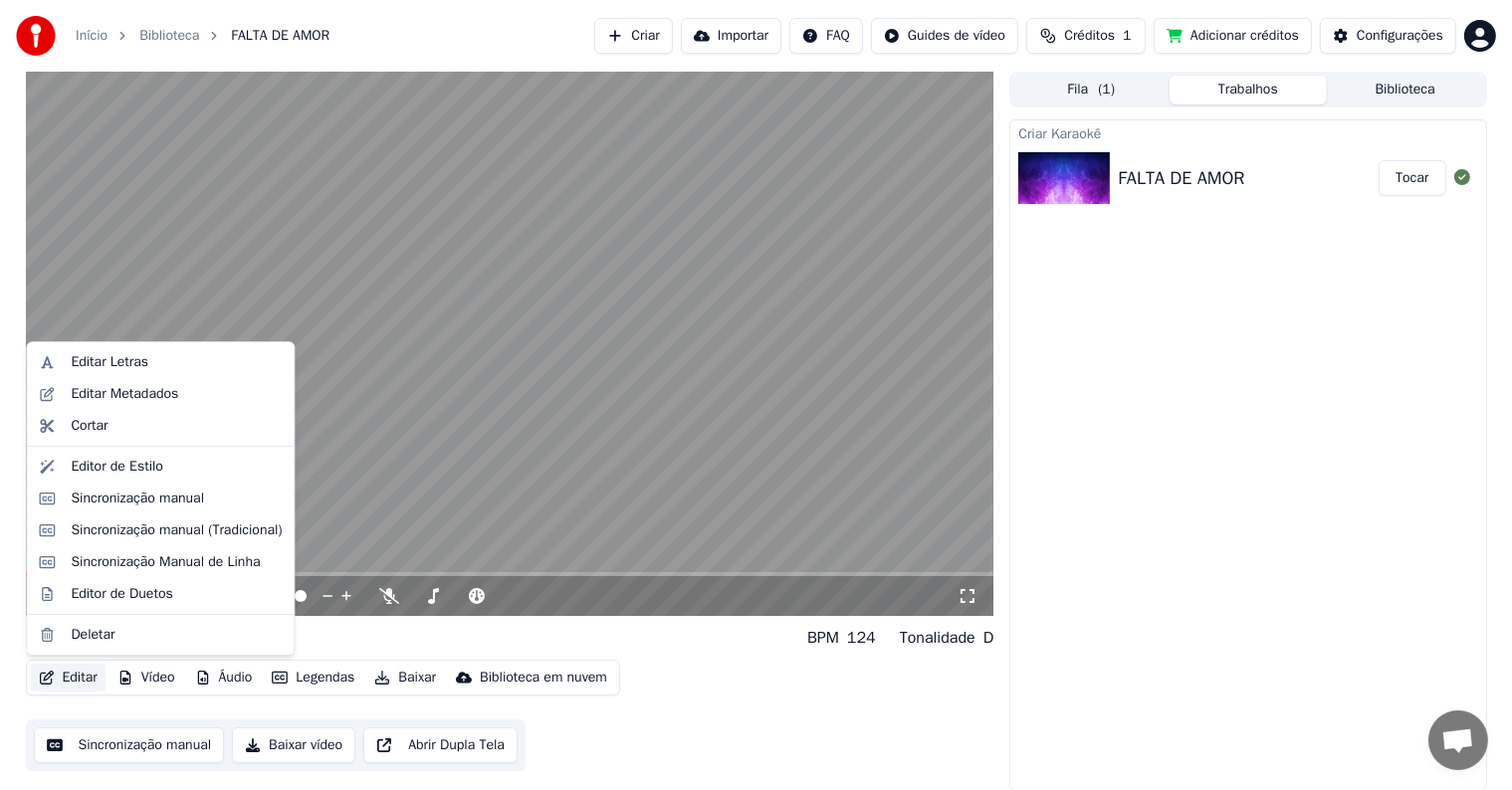 click on "Editar" at bounding box center [68, 678] 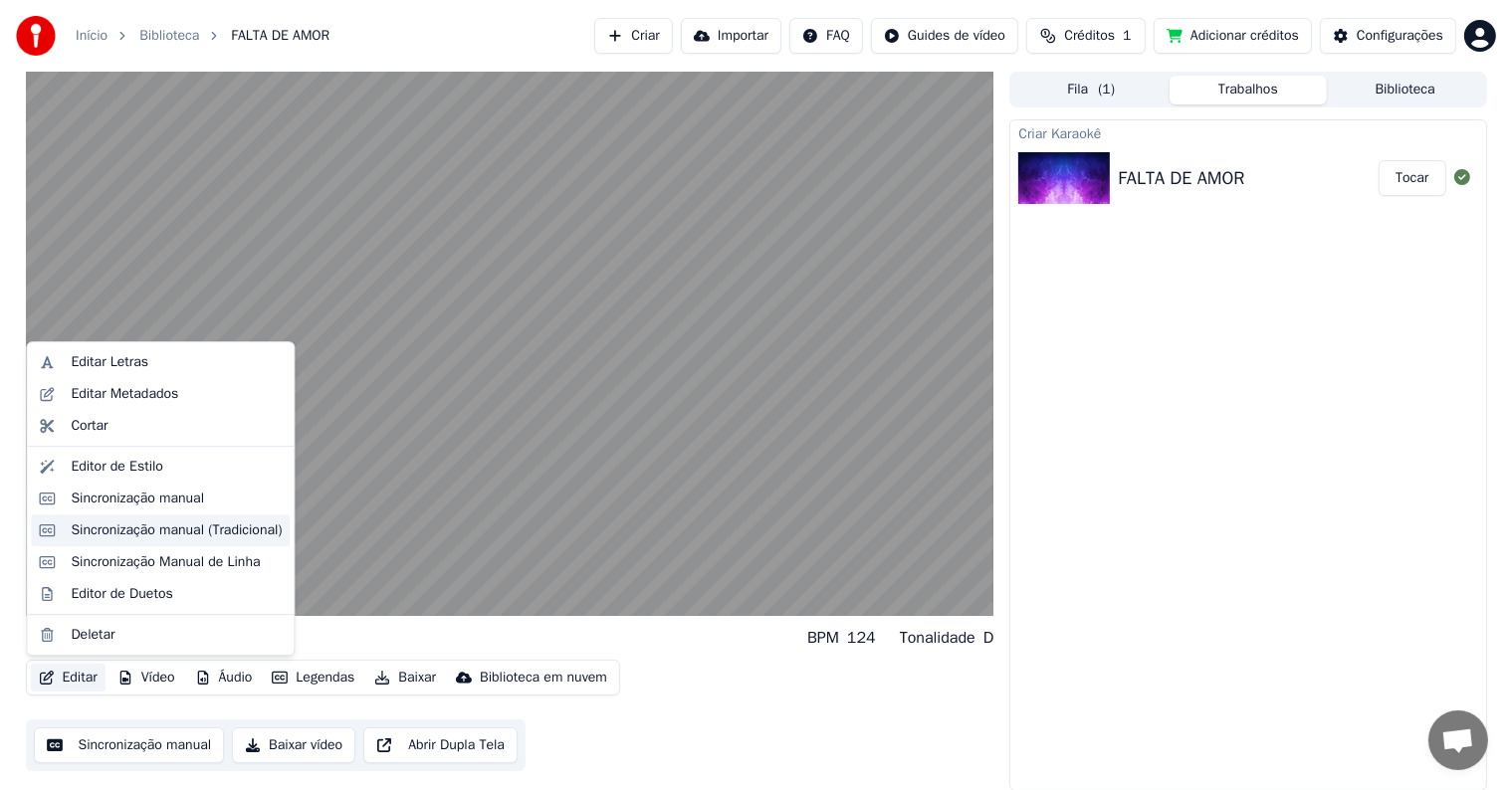 click on "Sincronização manual (Tradicional)" at bounding box center [176, 530] 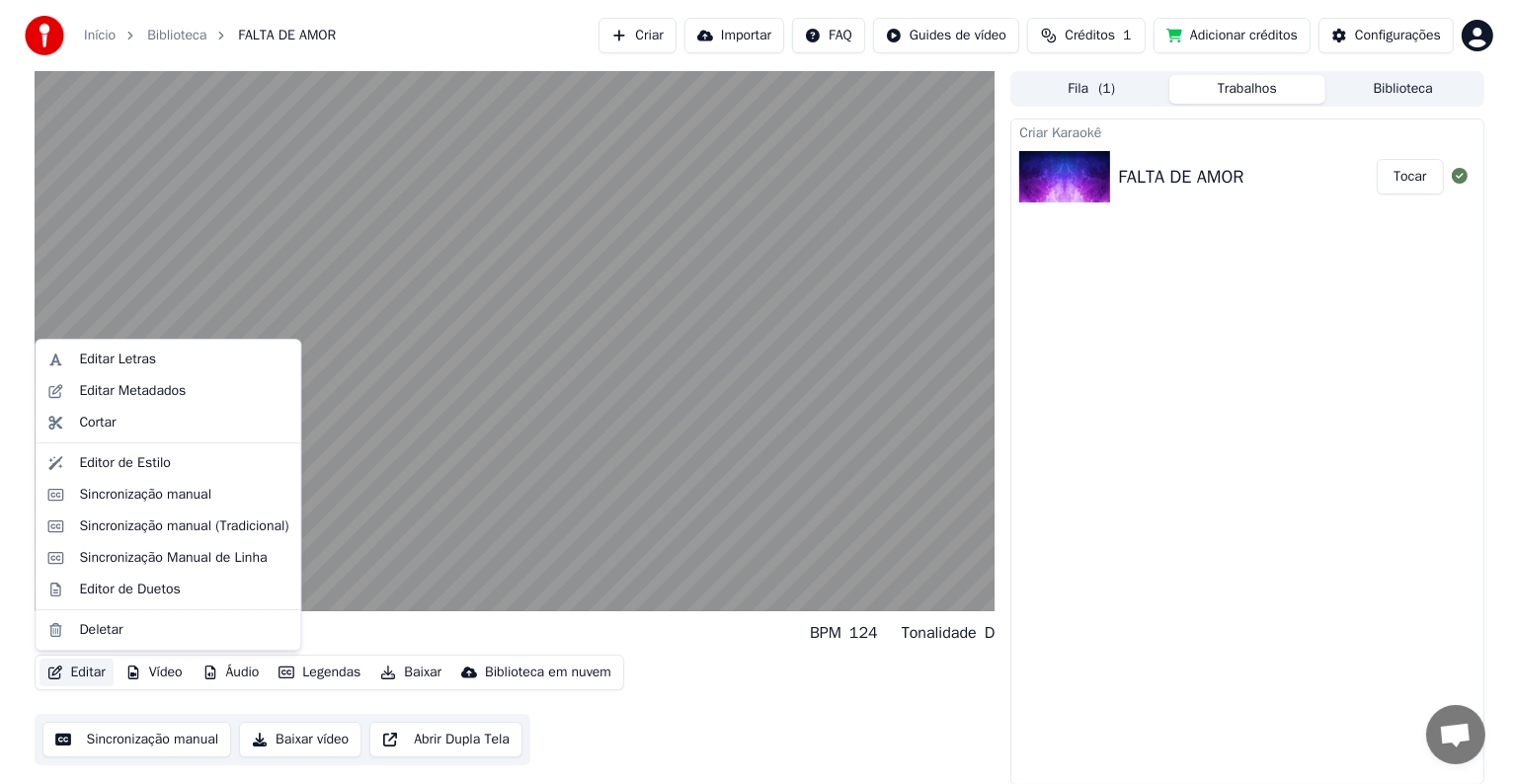 scroll, scrollTop: 0, scrollLeft: 0, axis: both 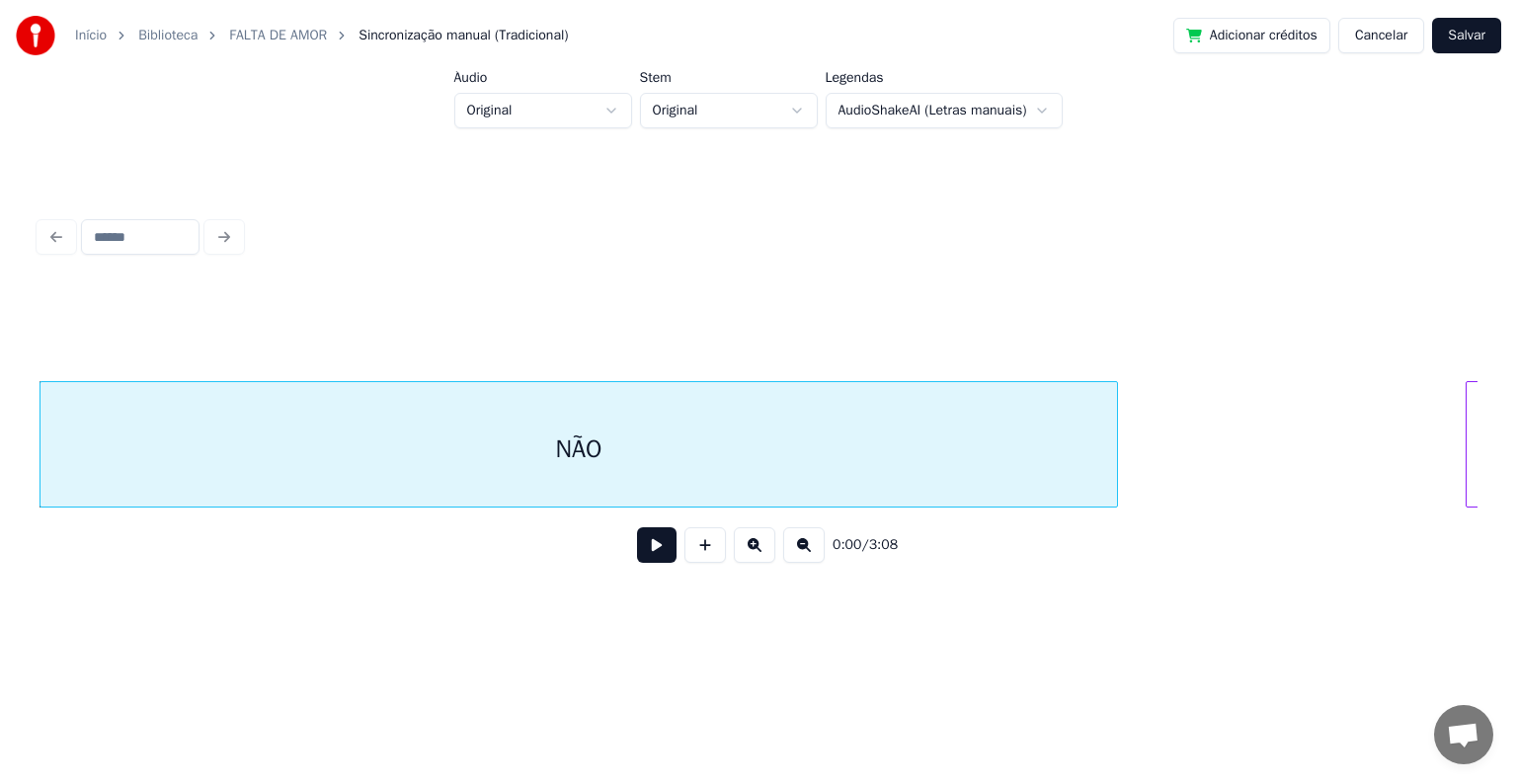 click on "Cancelar" at bounding box center [1381, 36] 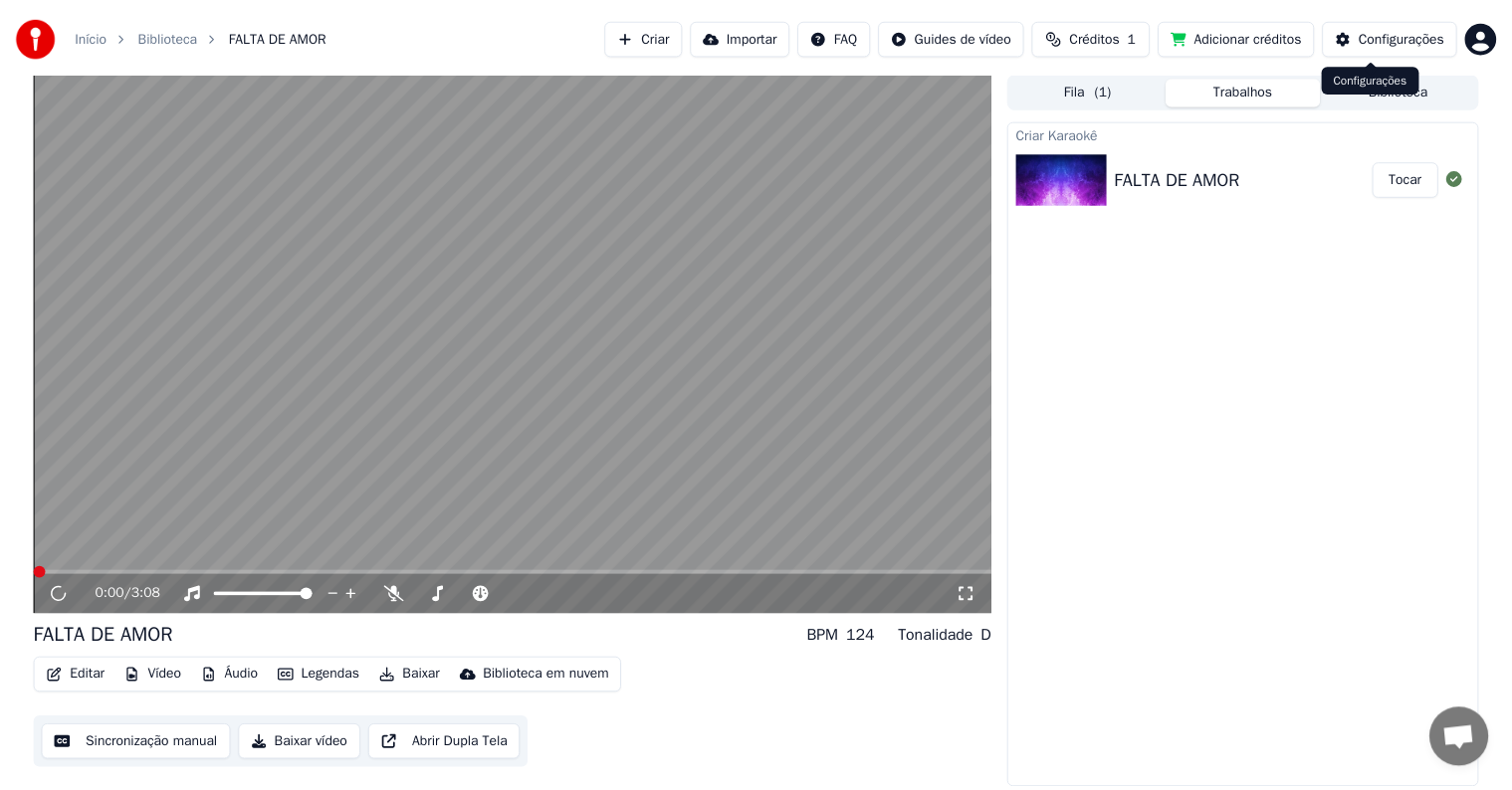 scroll, scrollTop: 0, scrollLeft: 0, axis: both 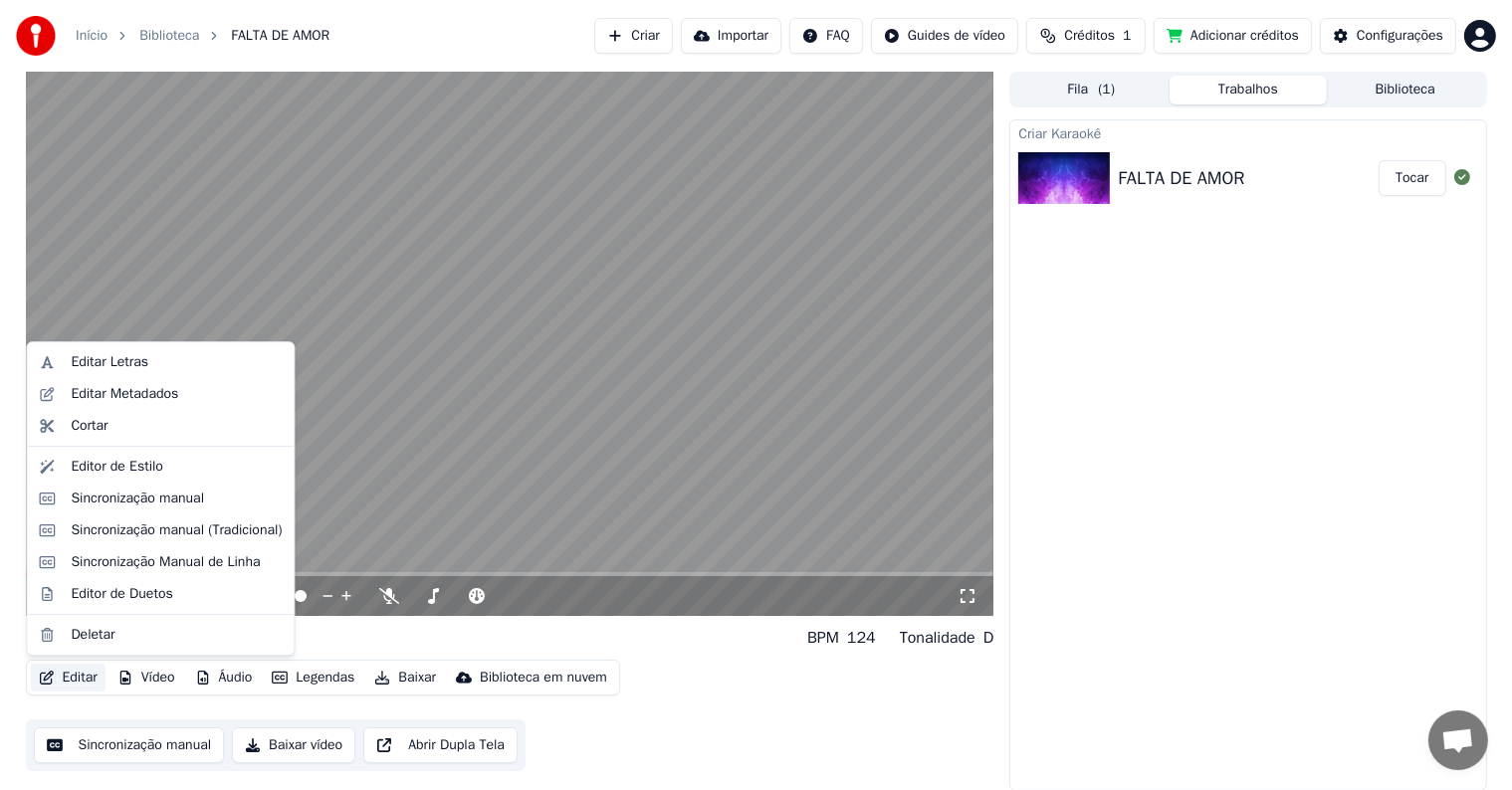 click on "Editar" at bounding box center (68, 678) 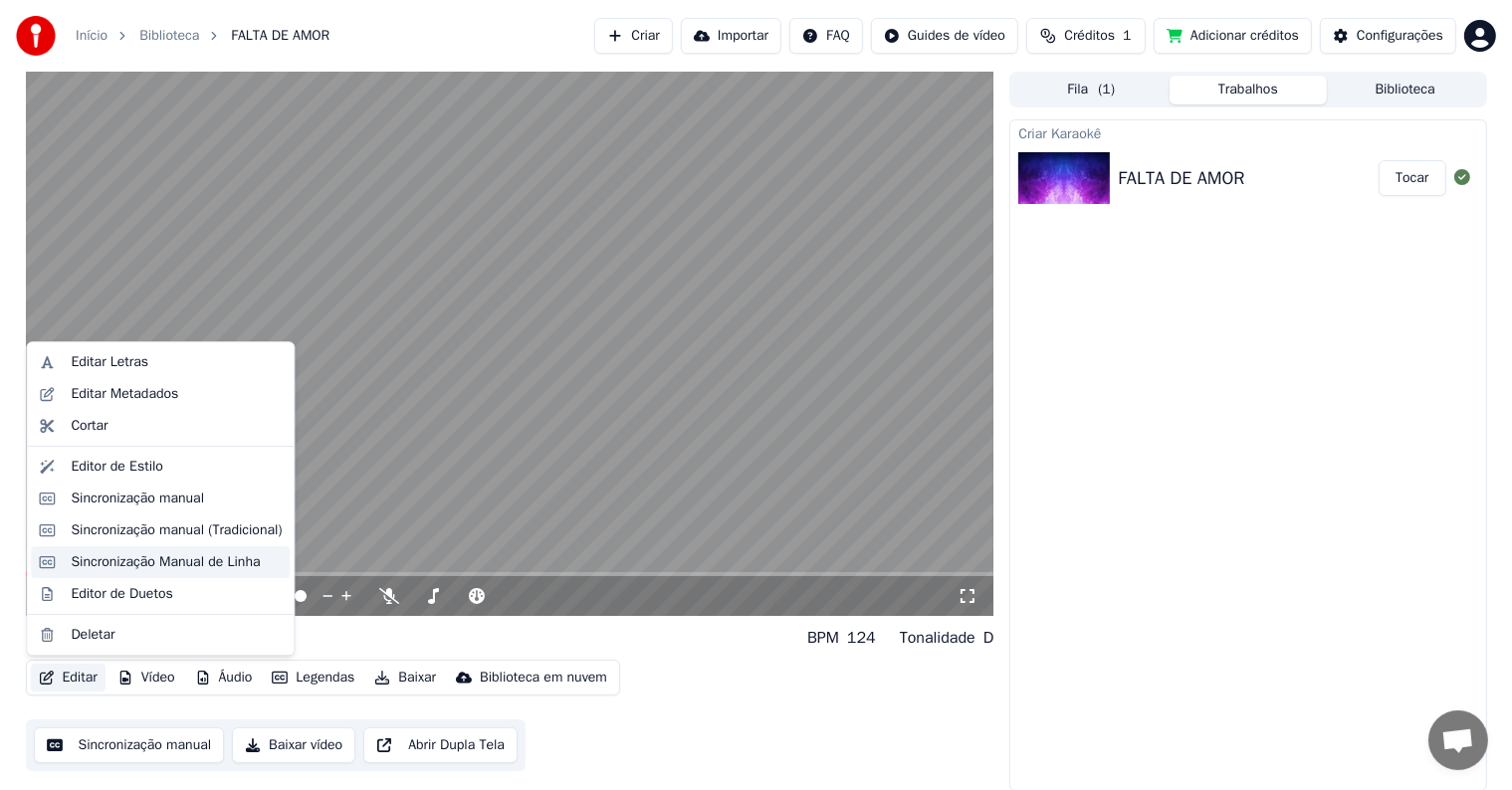 click on "Sincronização Manual de Linha" at bounding box center (165, 562) 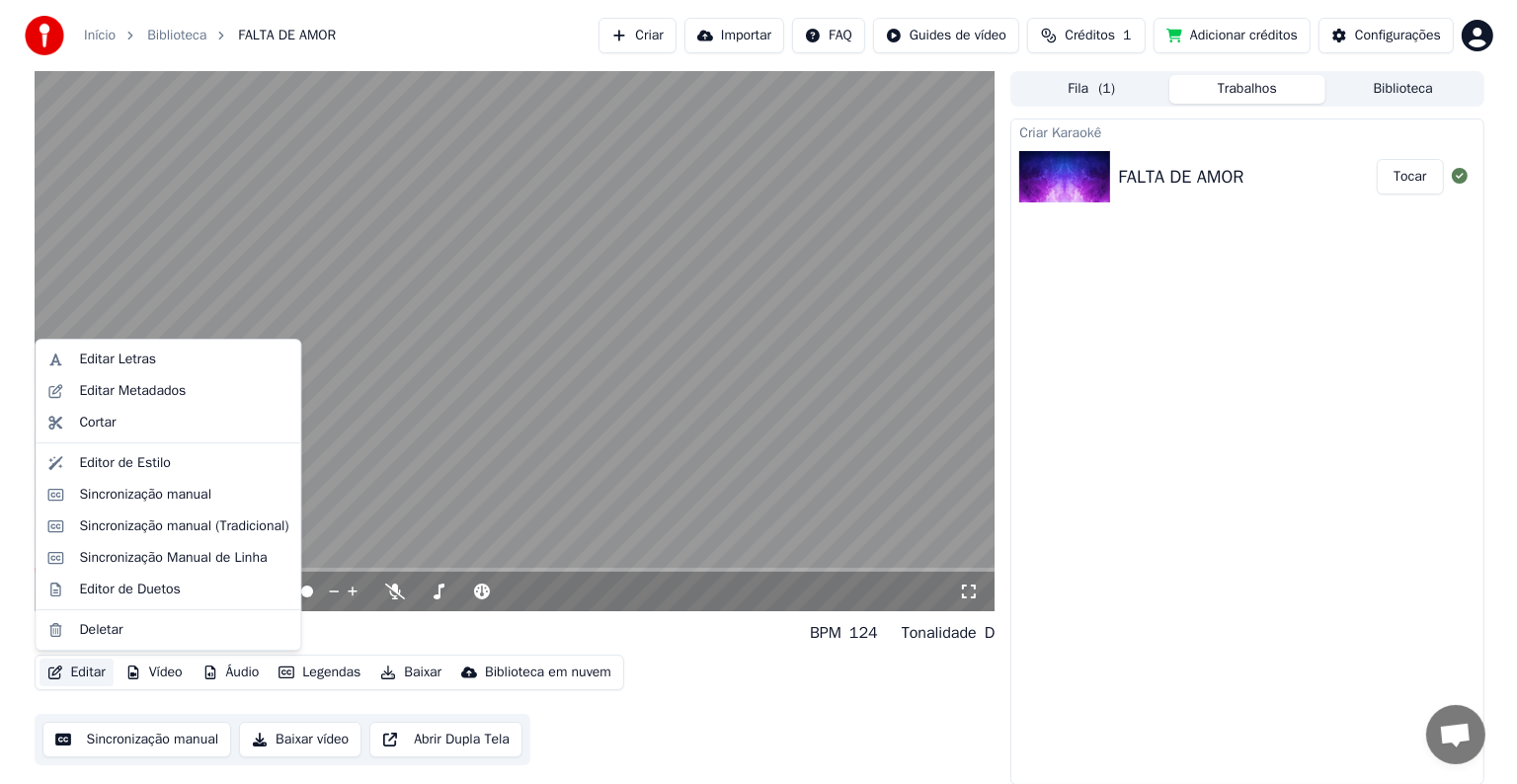 scroll, scrollTop: 0, scrollLeft: 0, axis: both 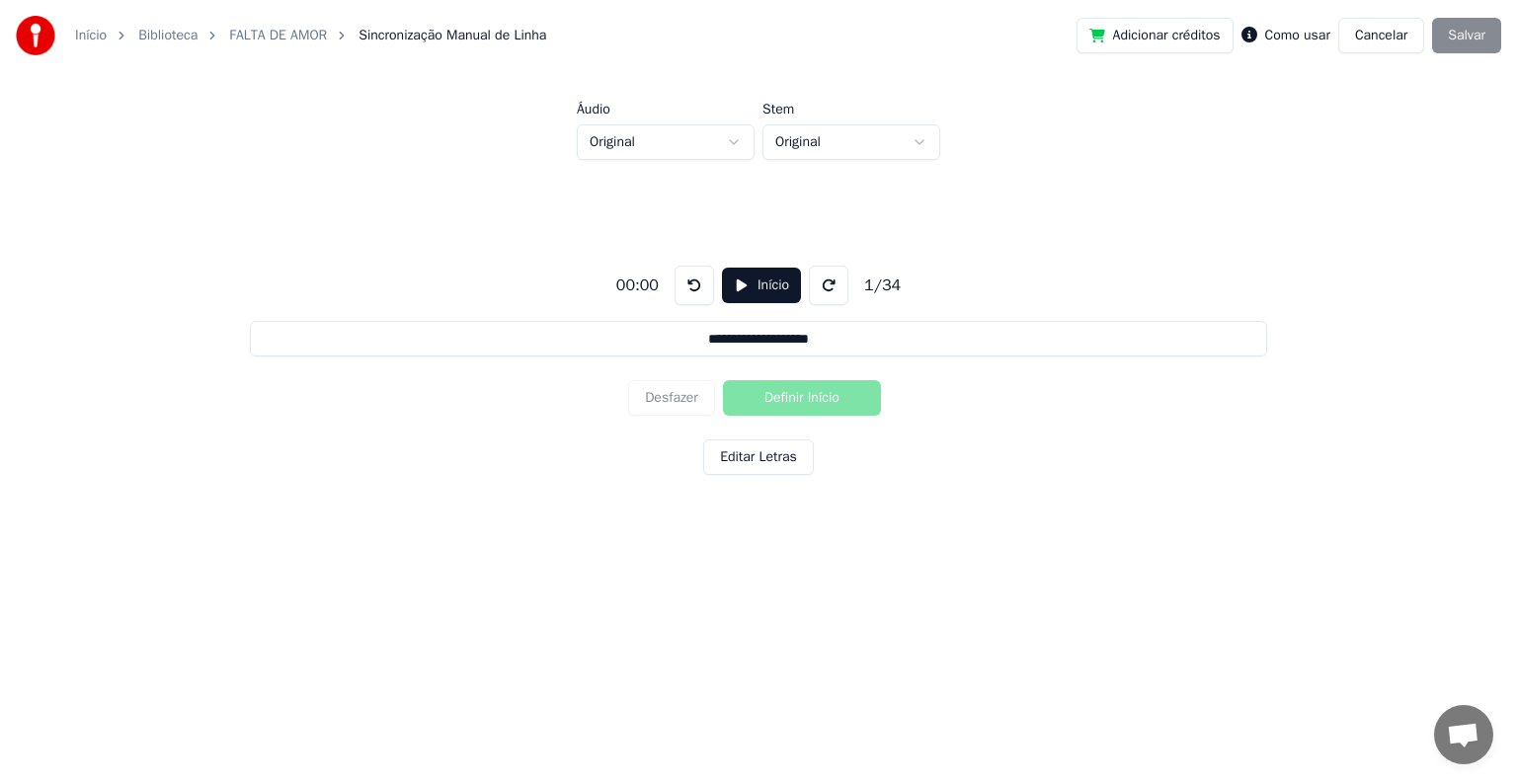 click on "Início" at bounding box center (761, 285) 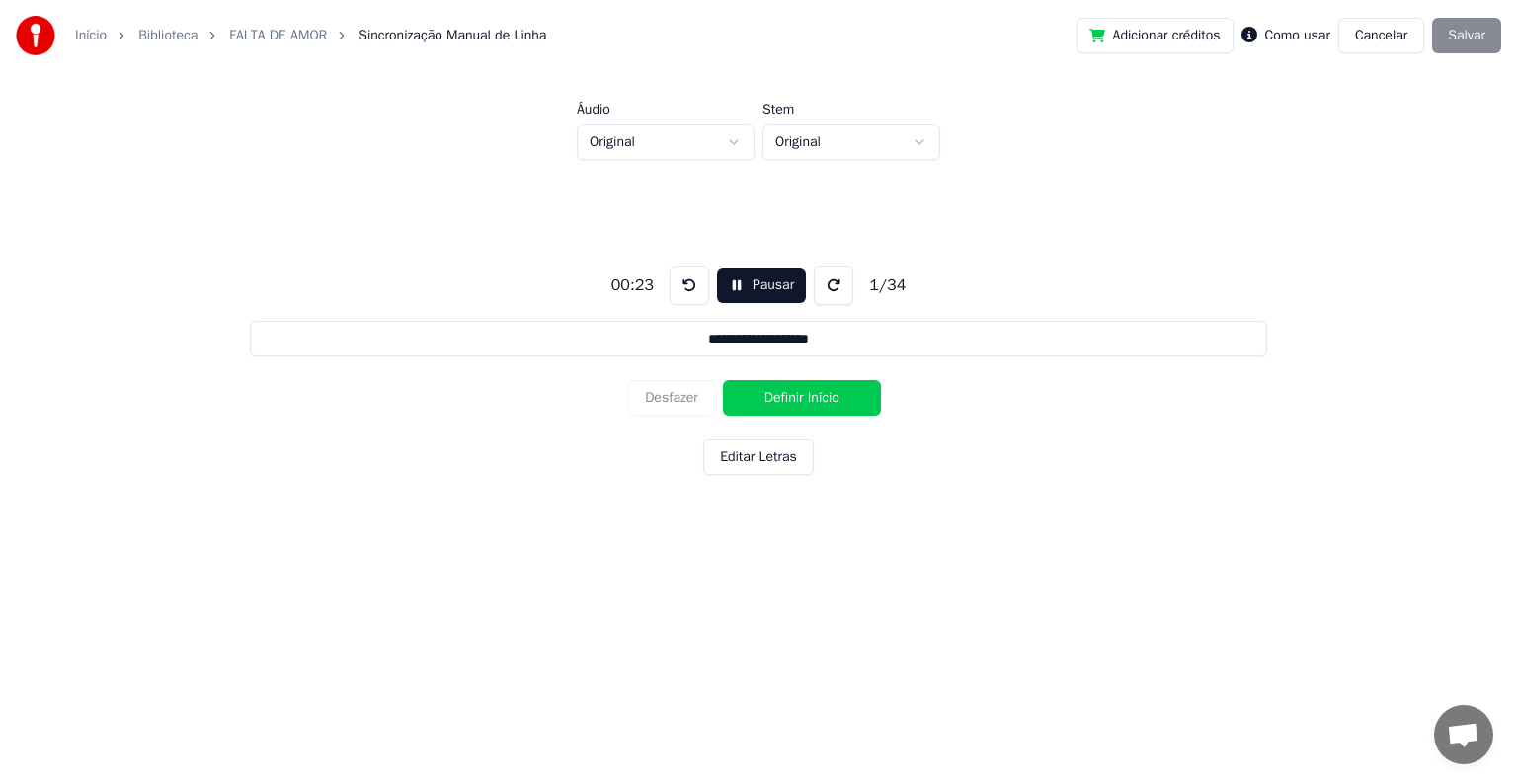 click on "Definir Início" at bounding box center (802, 398) 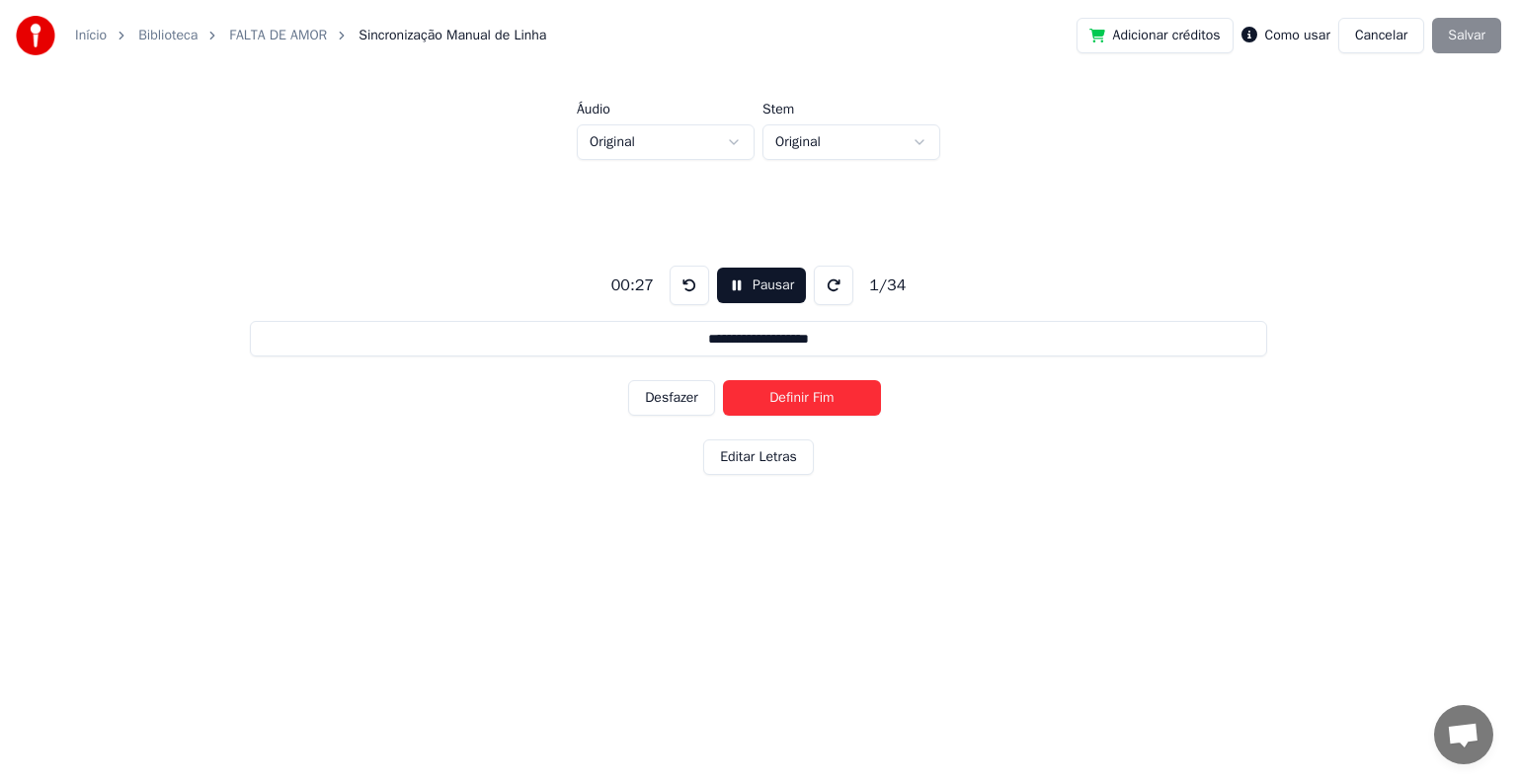 click on "Definir Fim" at bounding box center (802, 398) 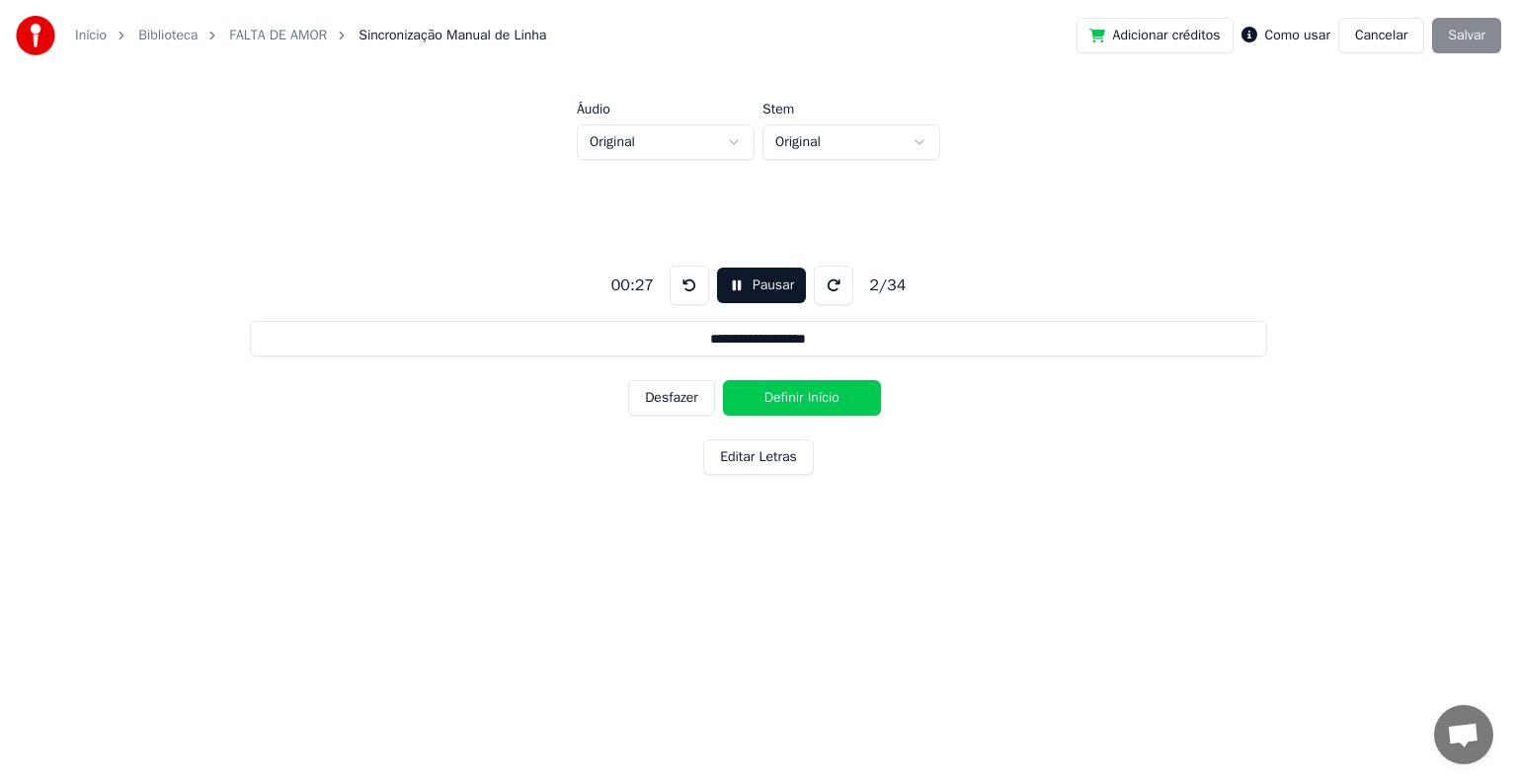 click on "Definir Início" at bounding box center [802, 398] 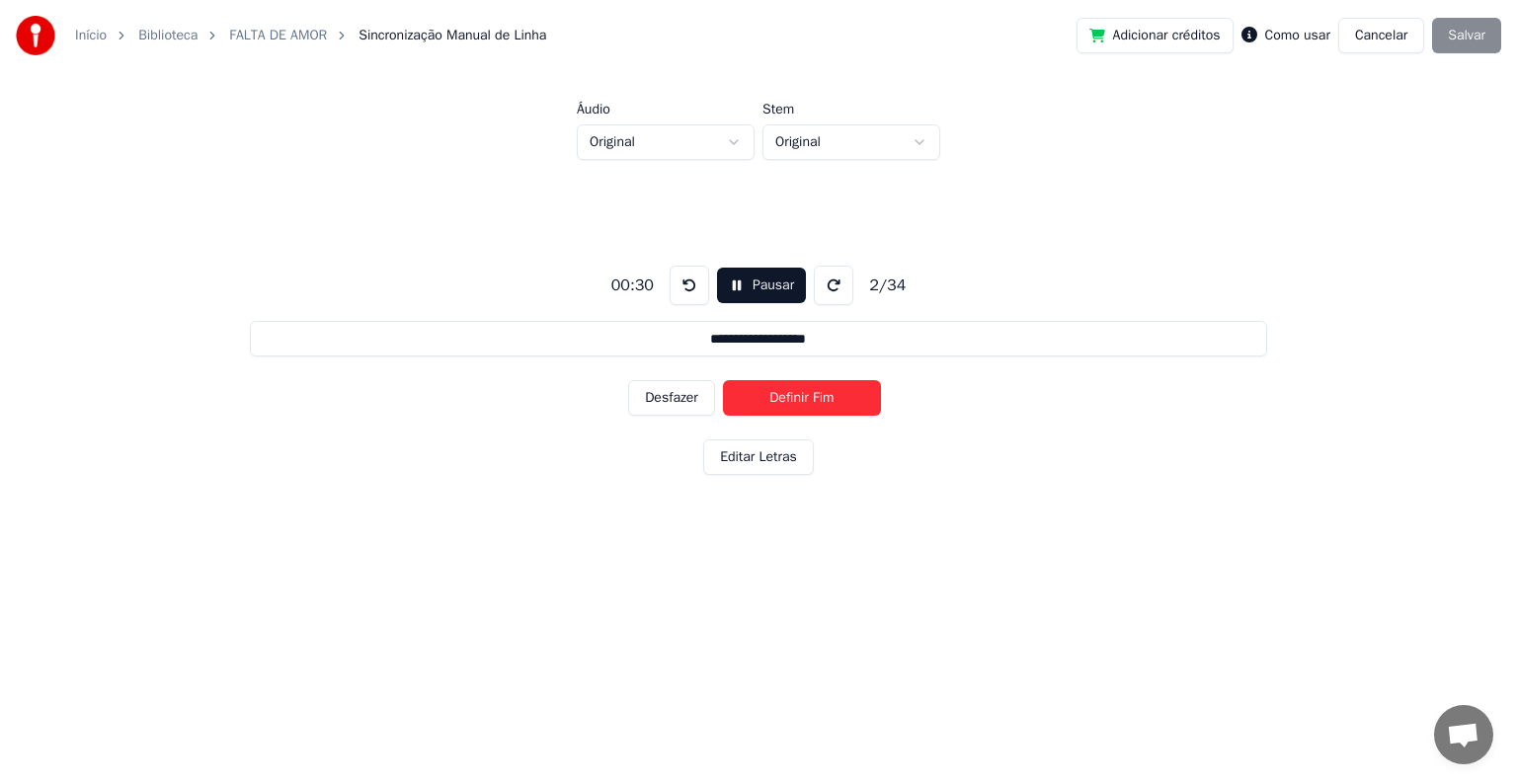 click on "Definir Fim" at bounding box center (802, 398) 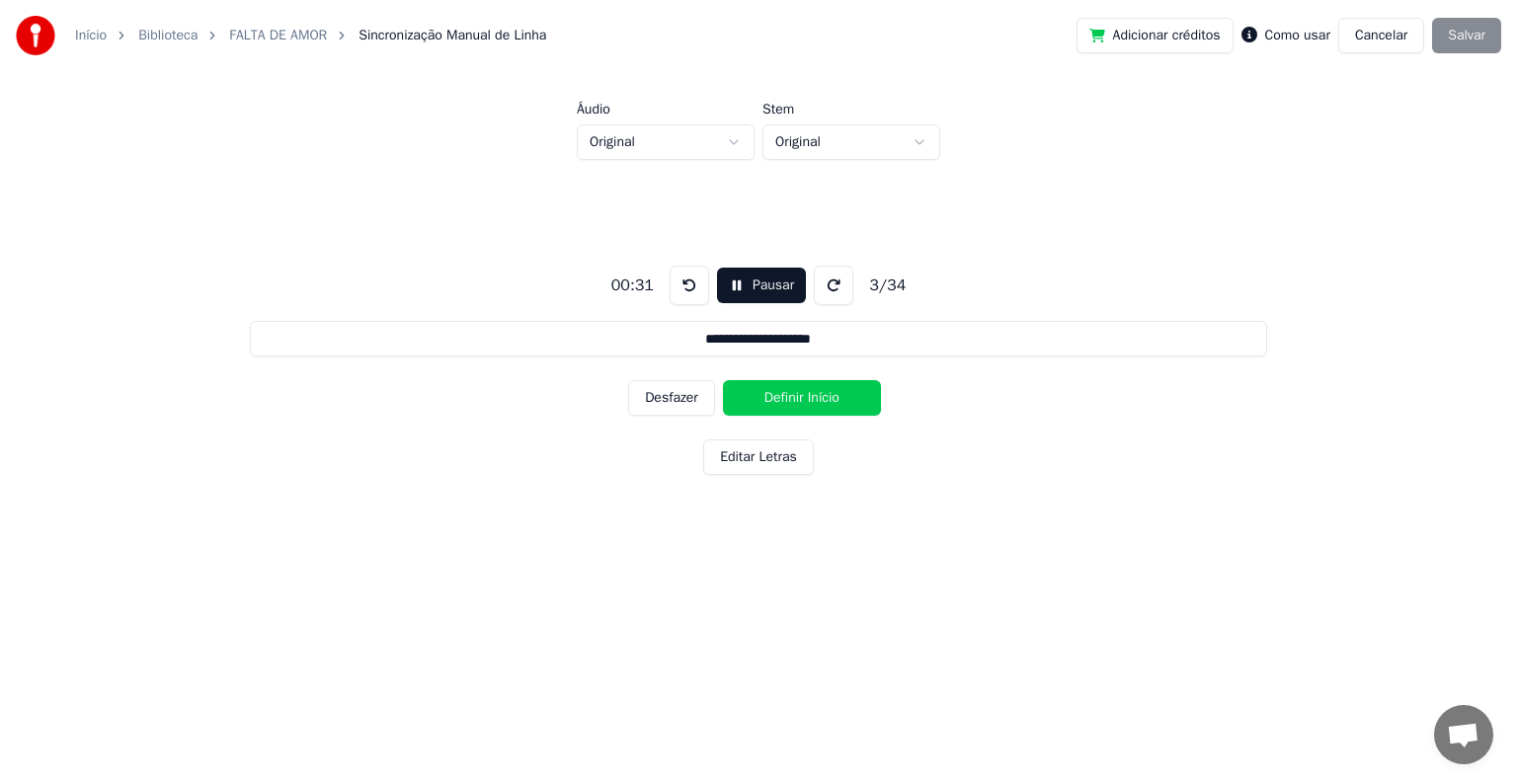 click on "Definir Início" at bounding box center (802, 398) 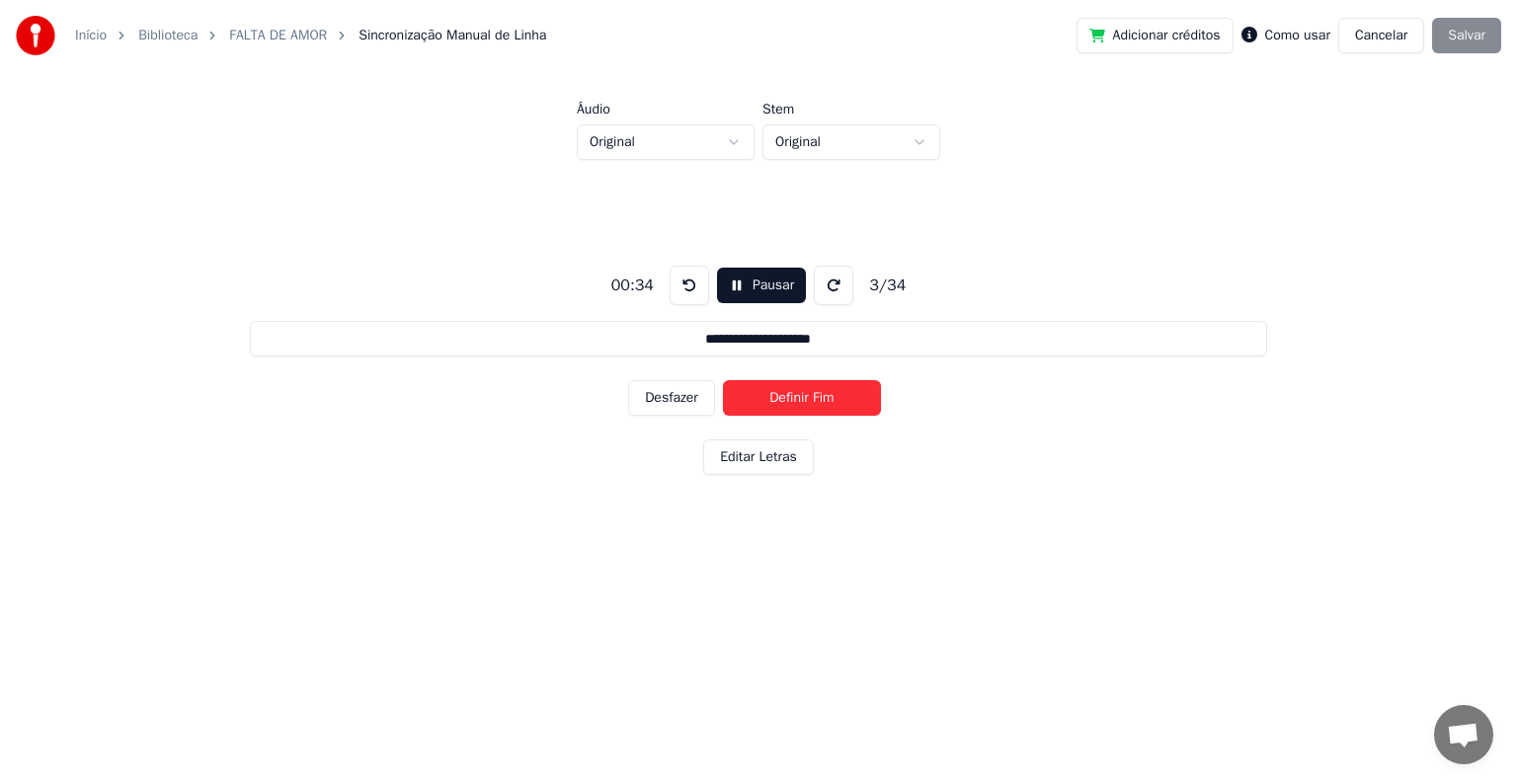 click on "Definir Fim" at bounding box center [802, 398] 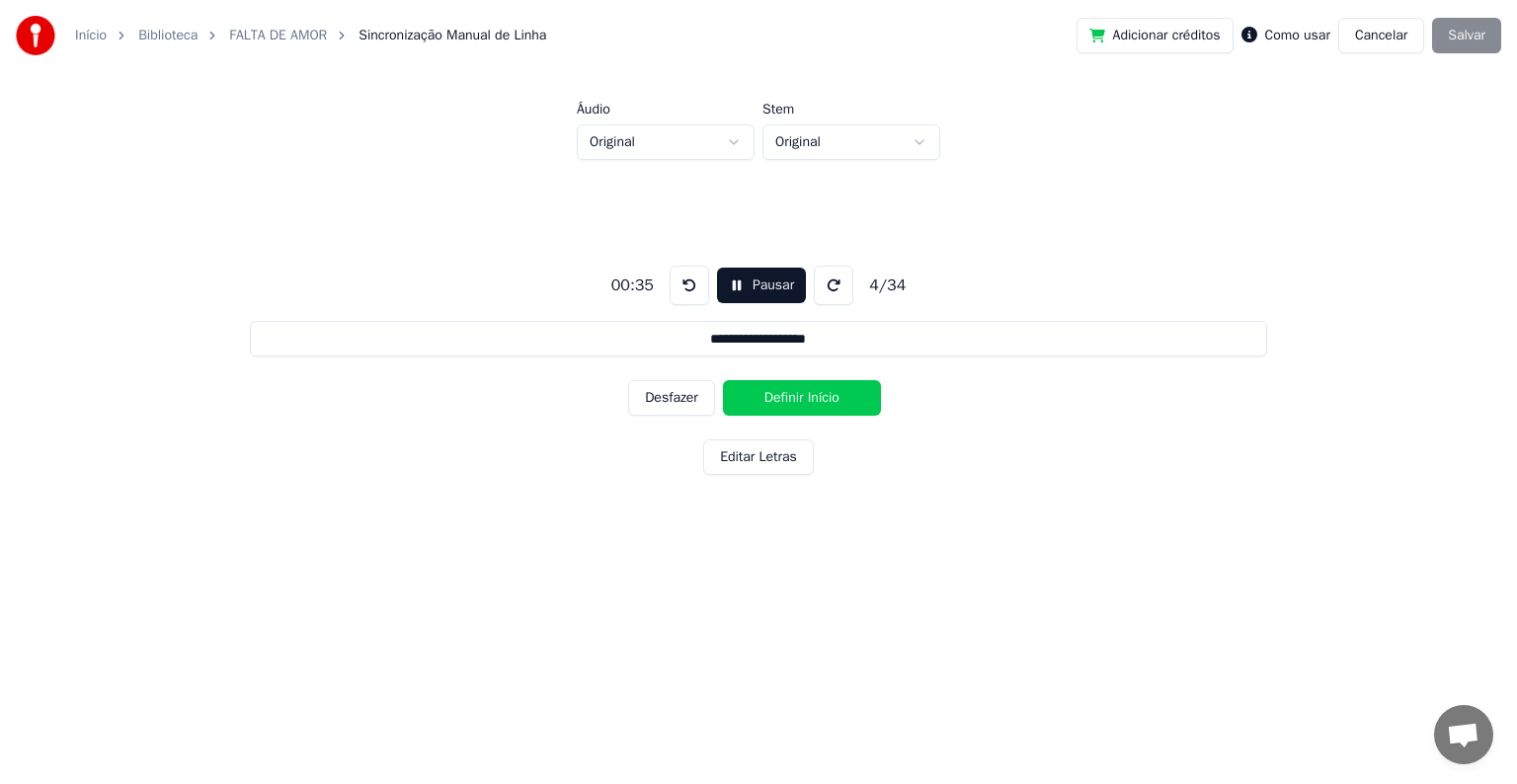 click on "Definir Início" at bounding box center [802, 398] 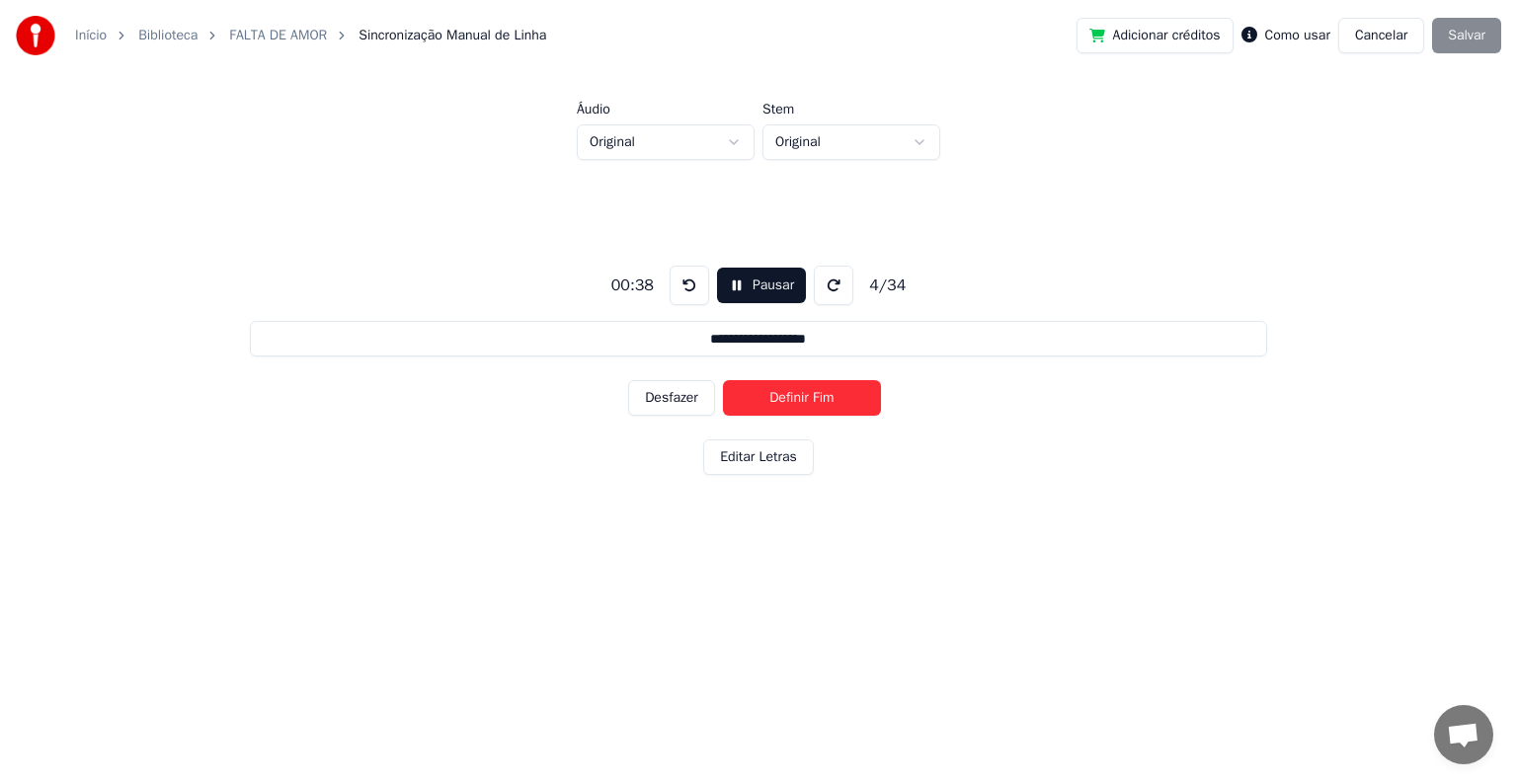 click on "Definir Fim" at bounding box center [802, 398] 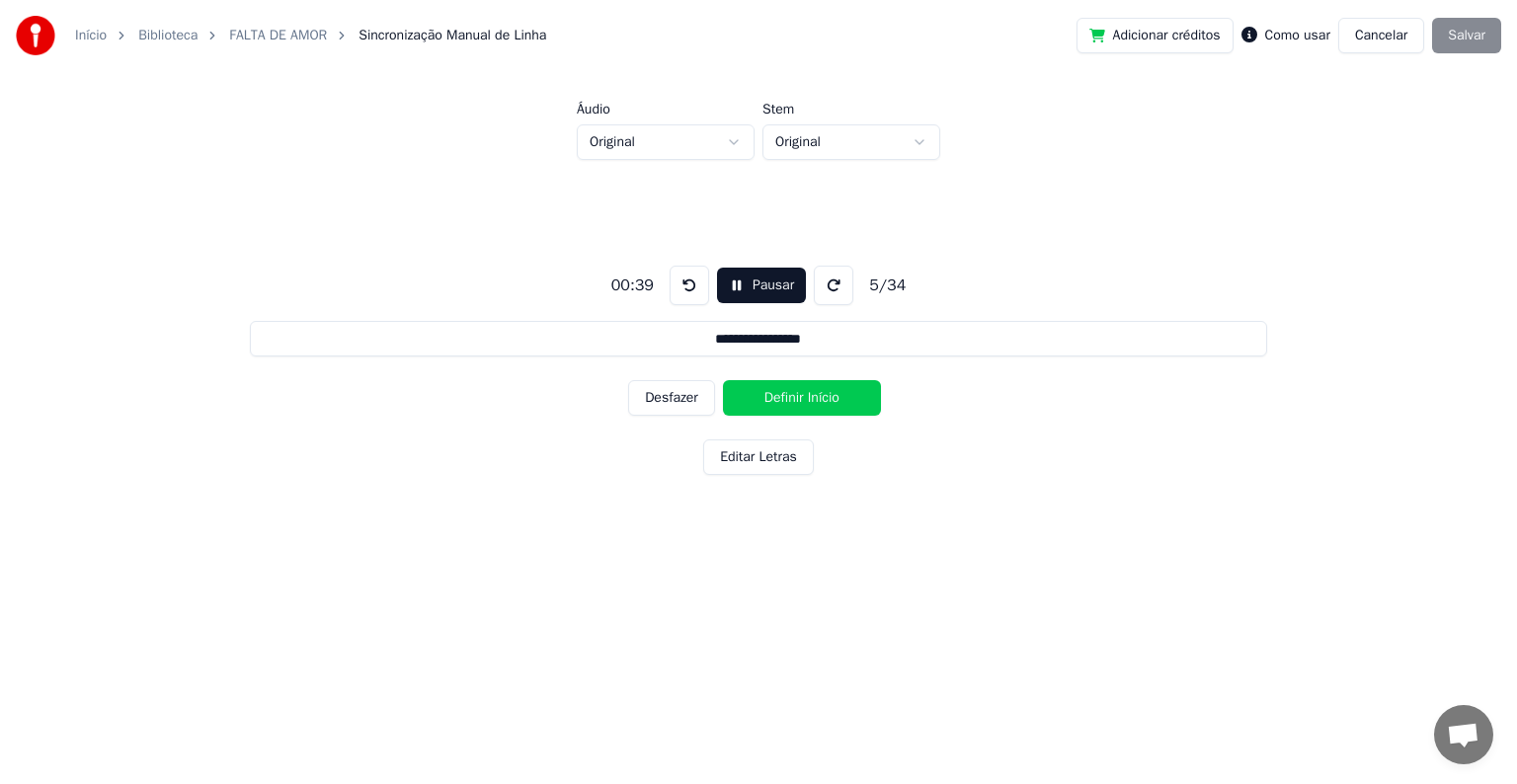 click on "Definir Início" at bounding box center (802, 398) 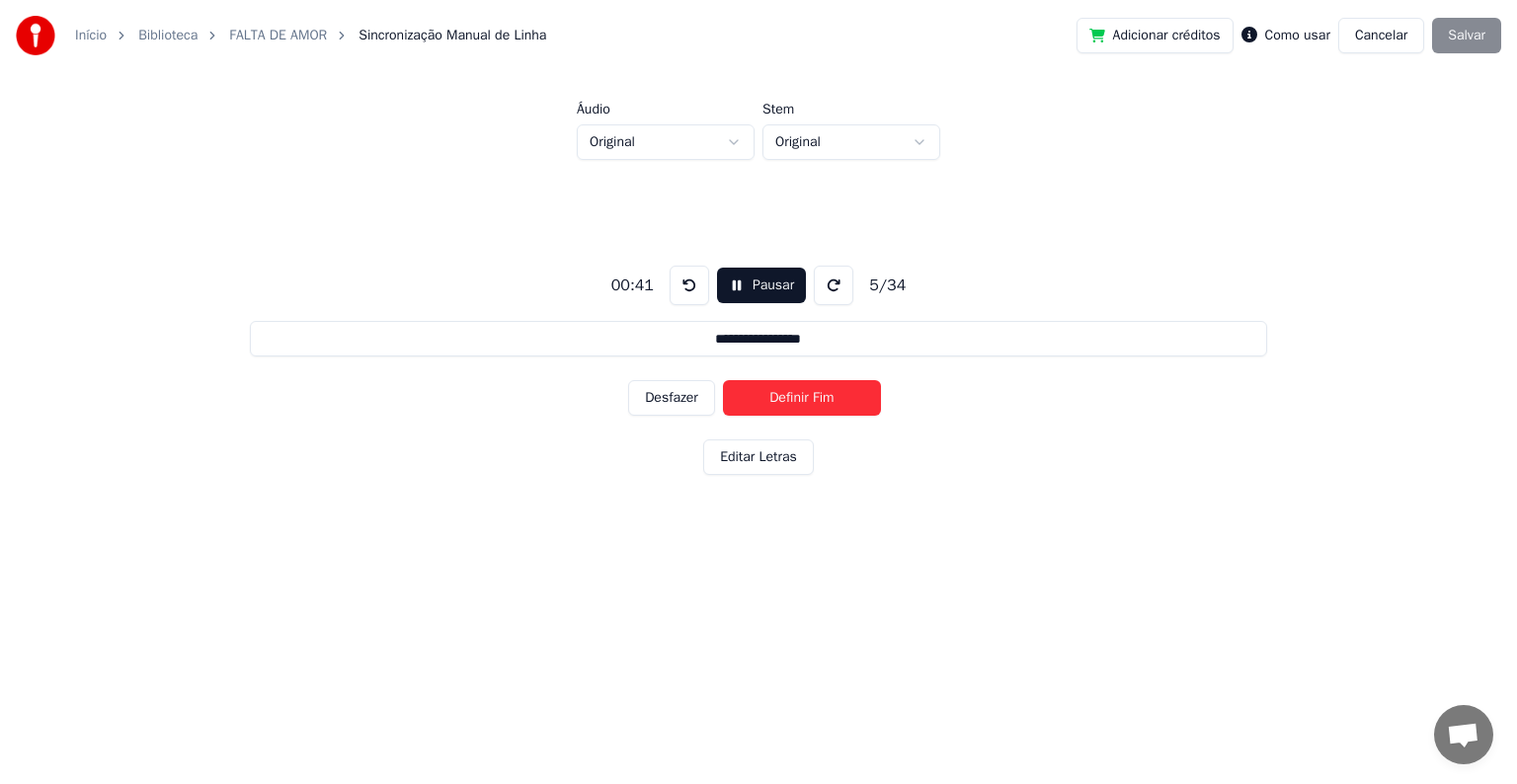 click on "Definir Fim" at bounding box center [802, 398] 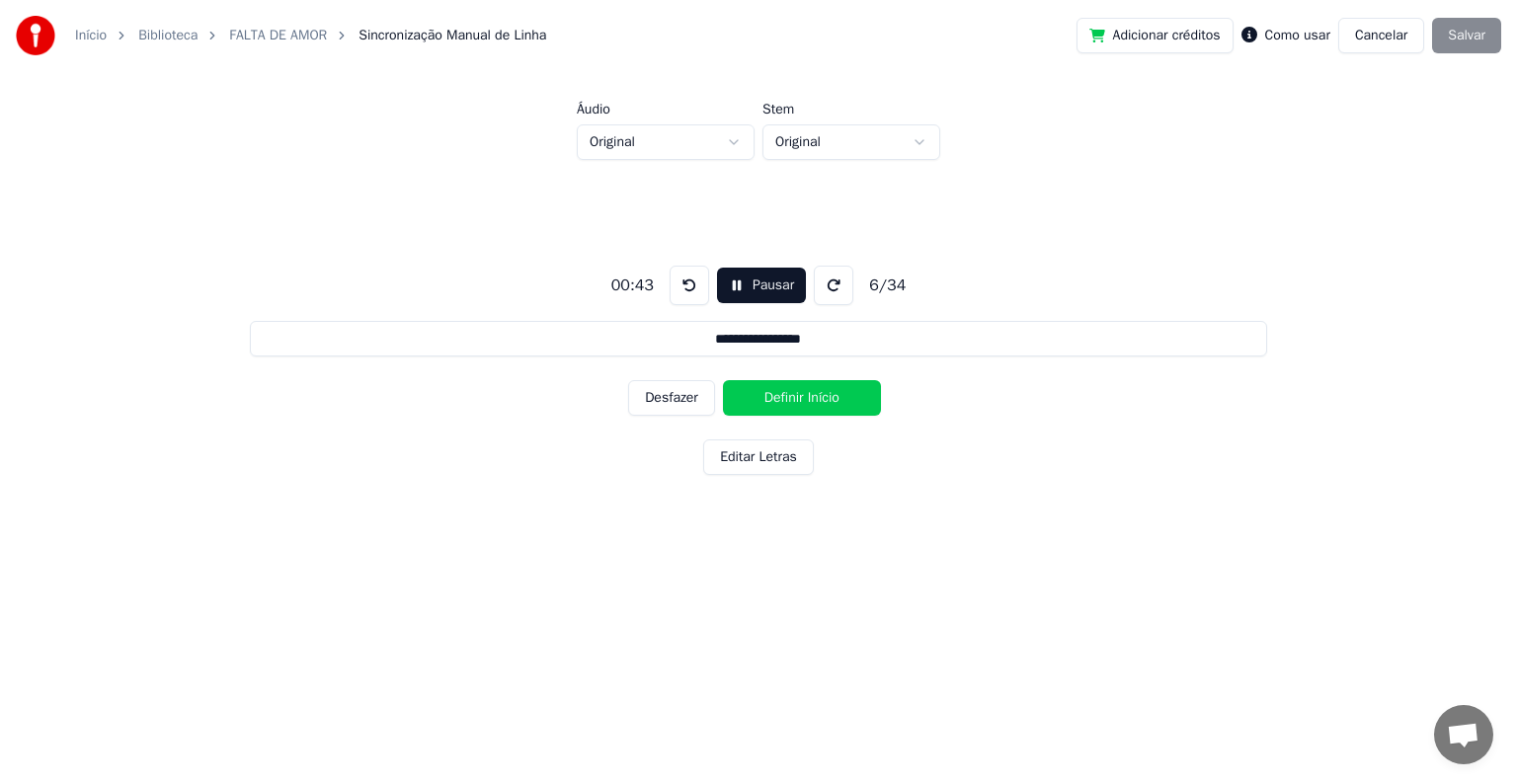 click on "Definir Início" at bounding box center [802, 398] 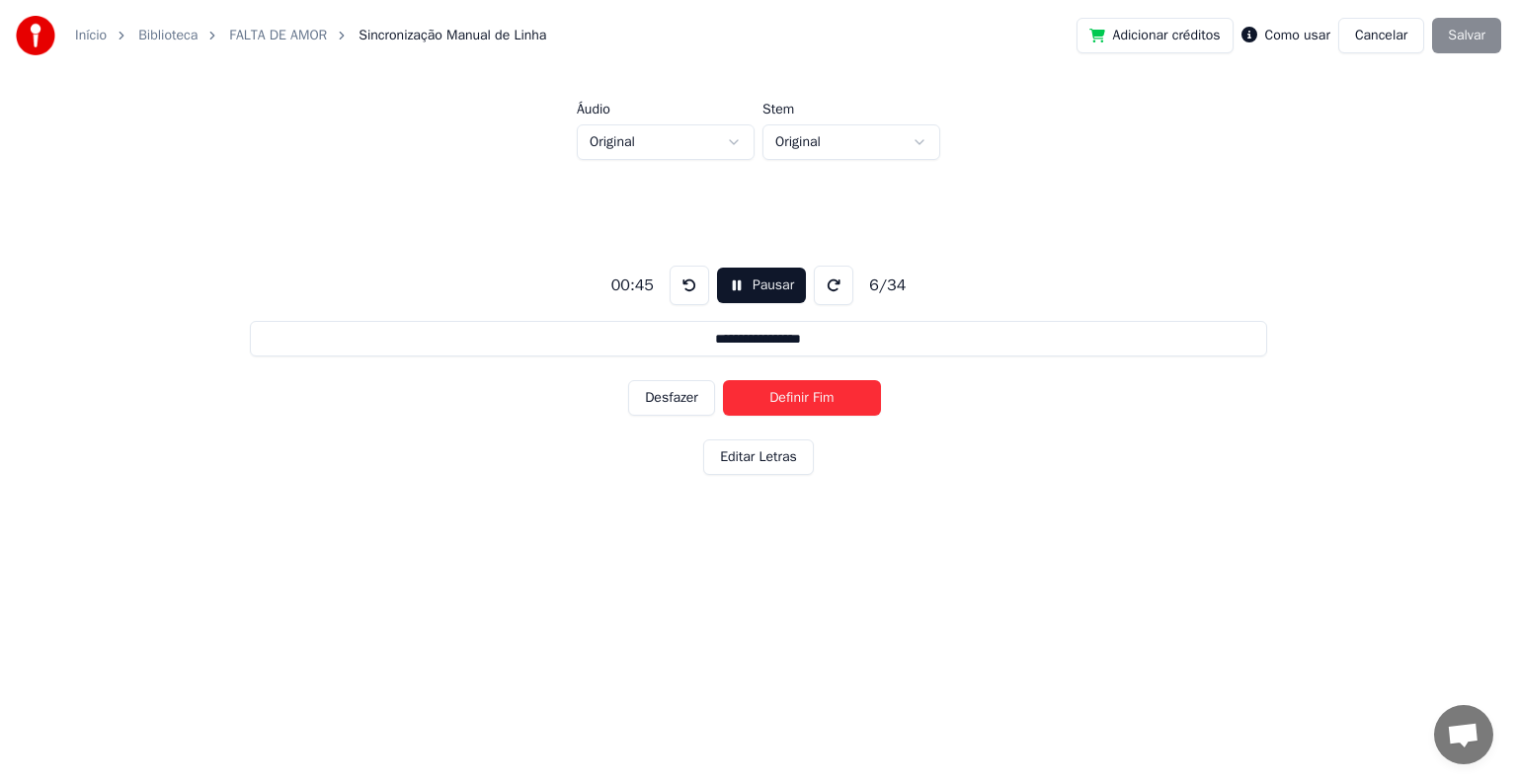 click on "Definir Fim" at bounding box center [802, 398] 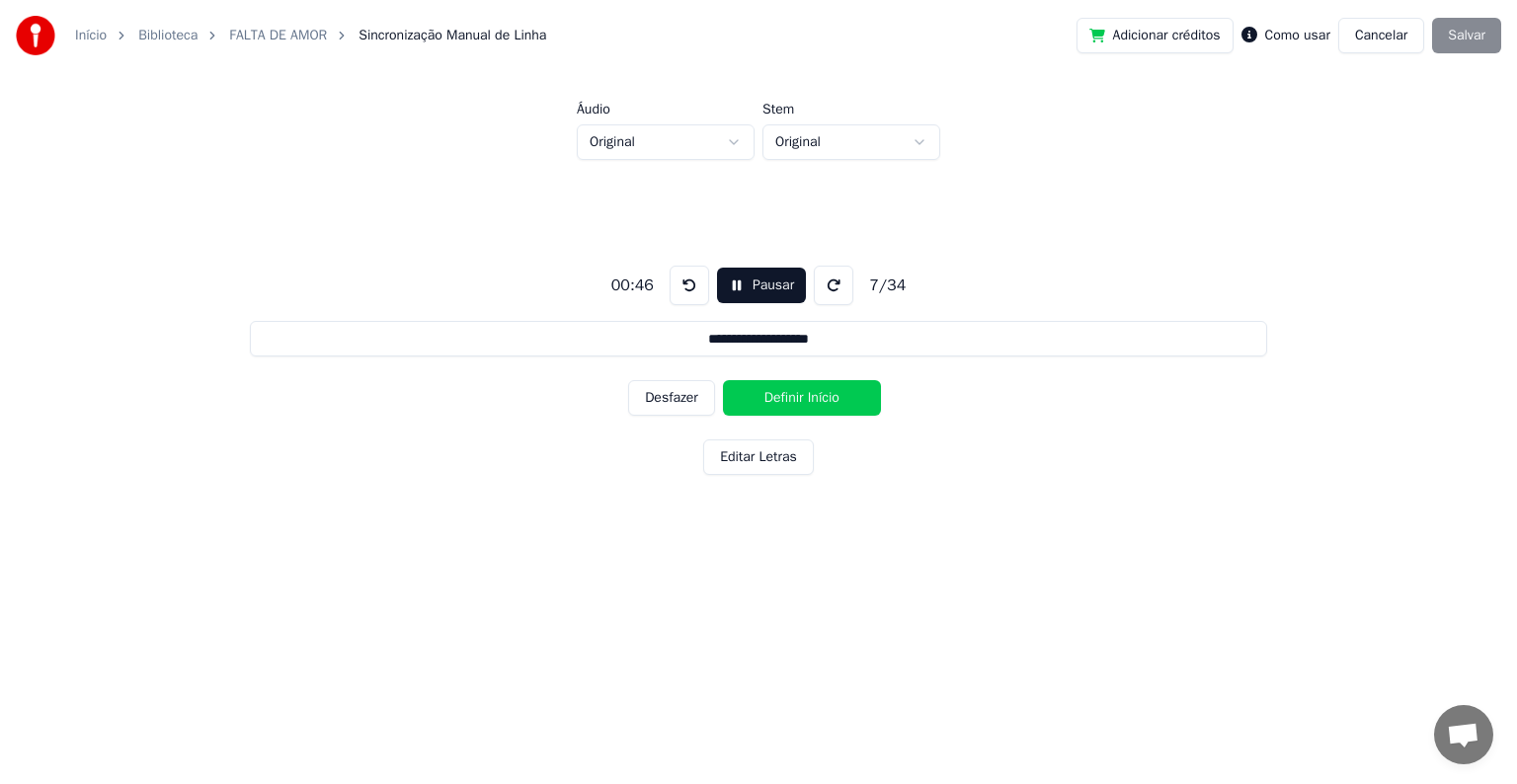 click on "Definir Início" at bounding box center [802, 398] 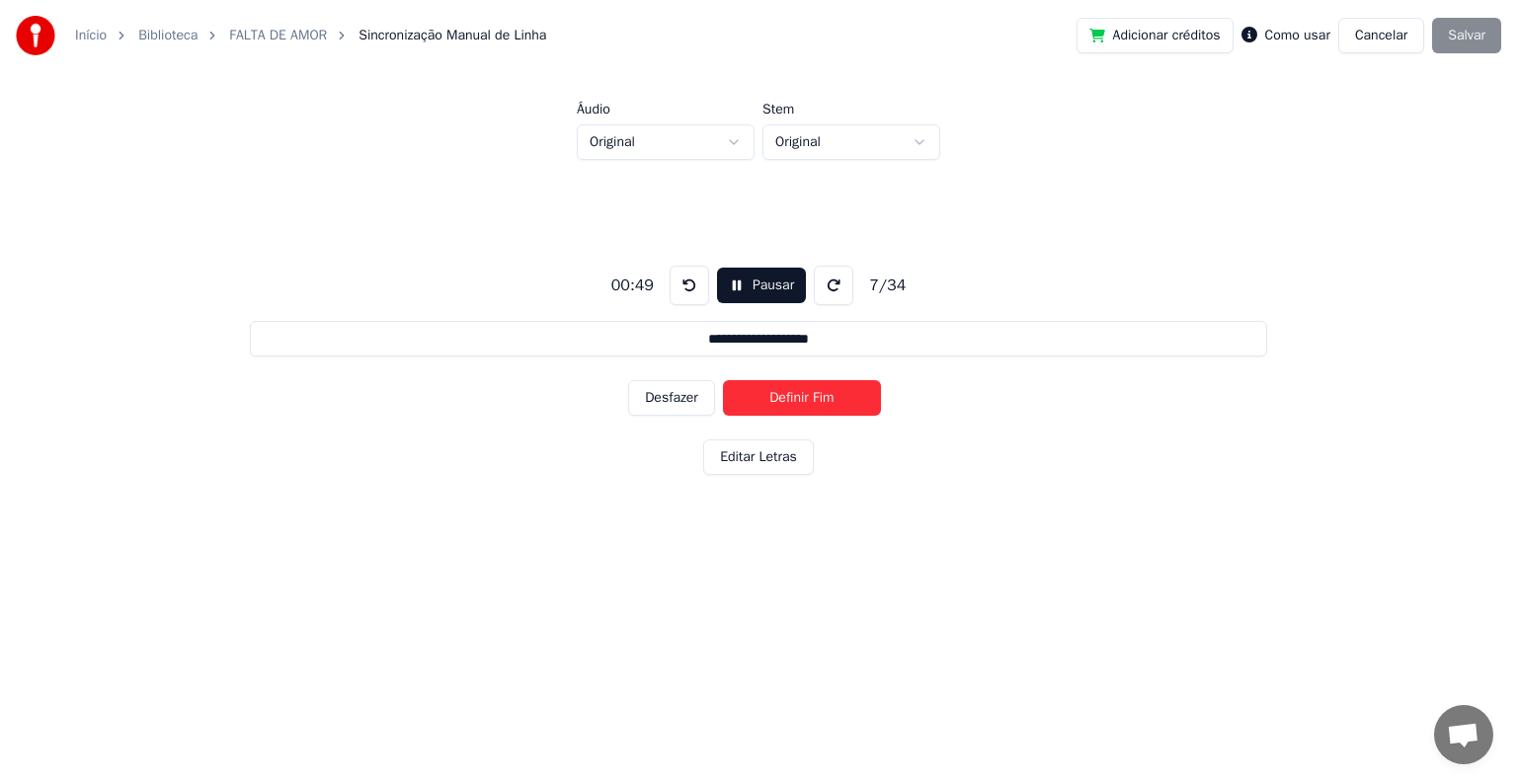 click on "Definir Fim" at bounding box center [802, 398] 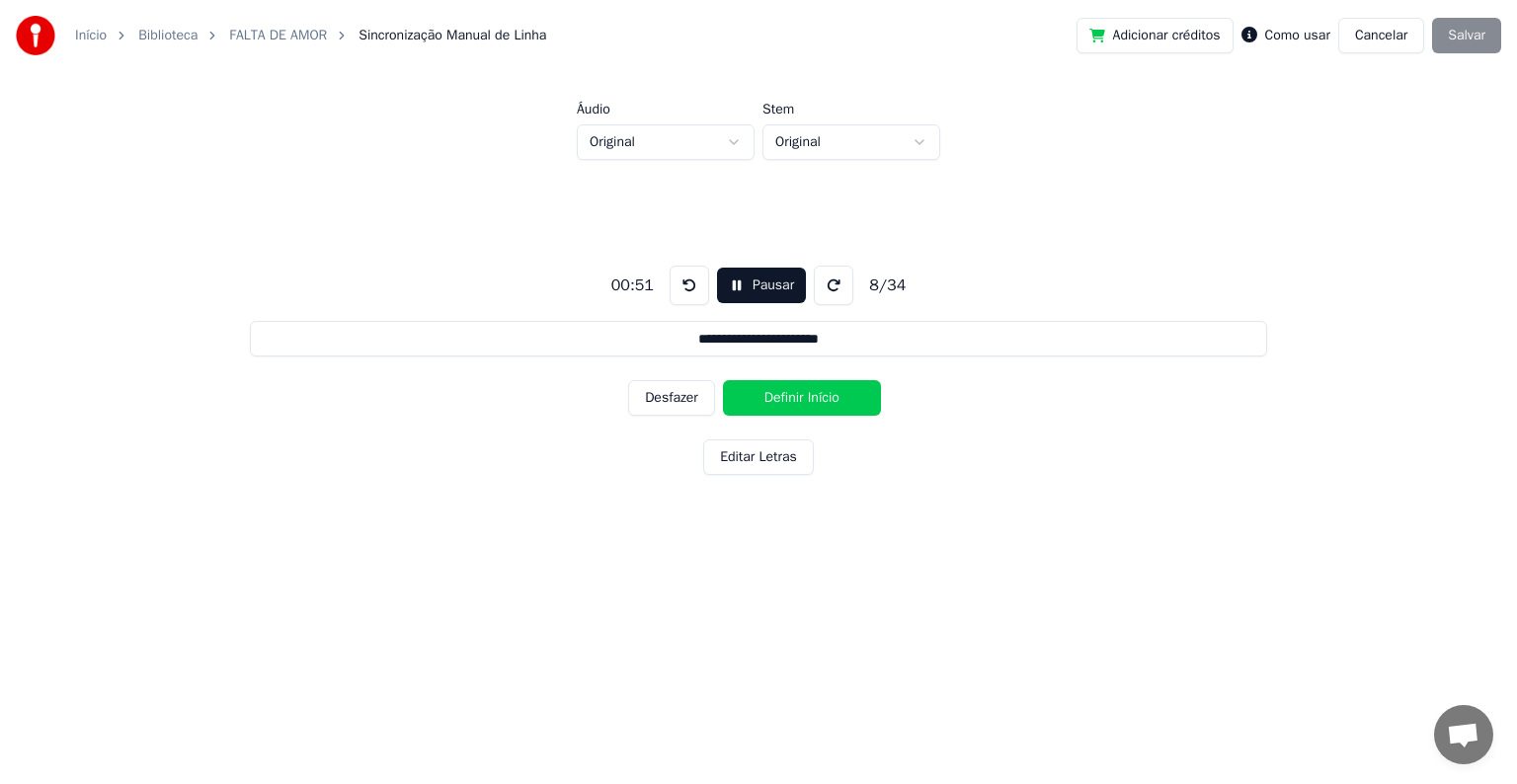 click on "Definir Início" at bounding box center (802, 398) 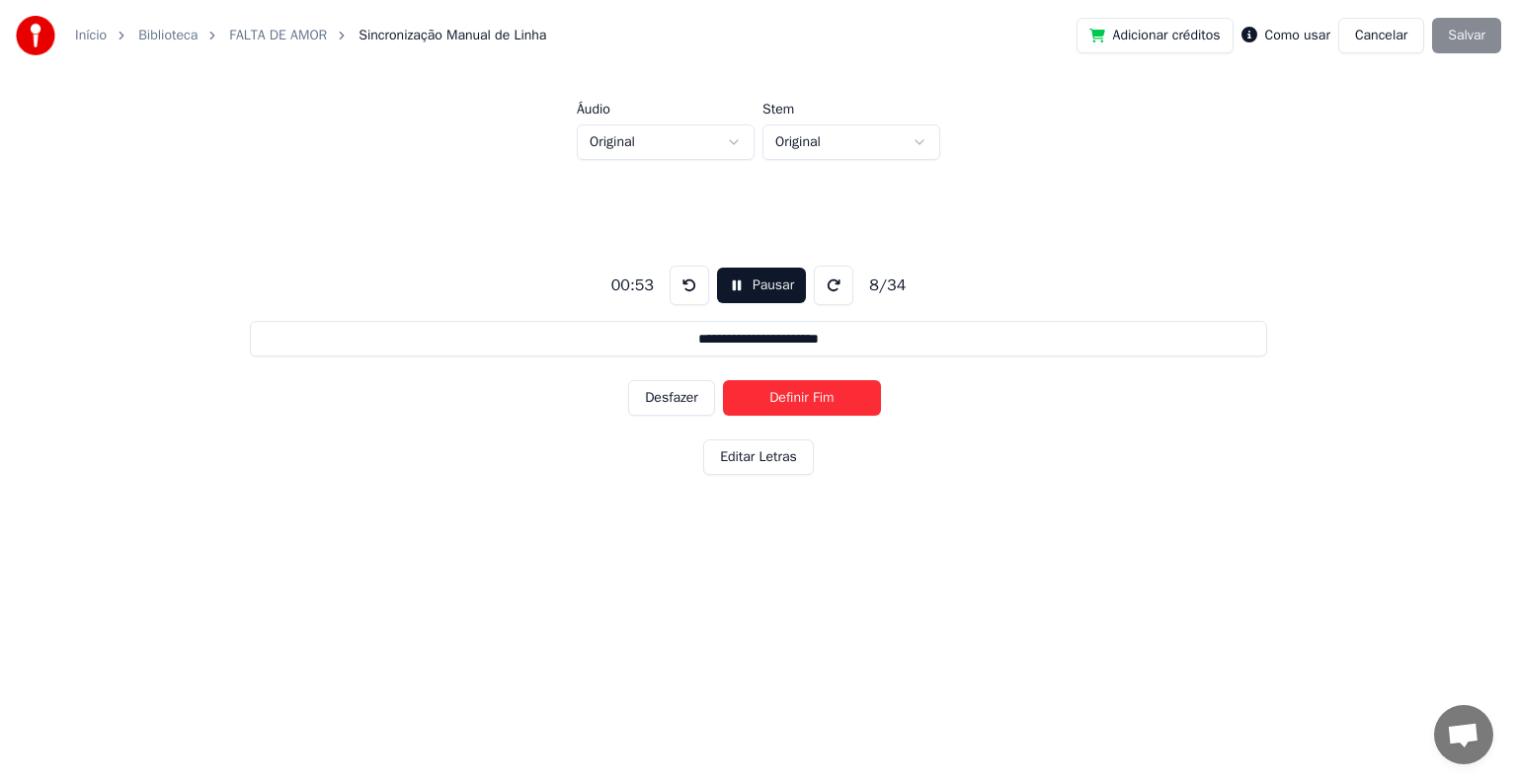 click on "Definir Fim" at bounding box center (802, 398) 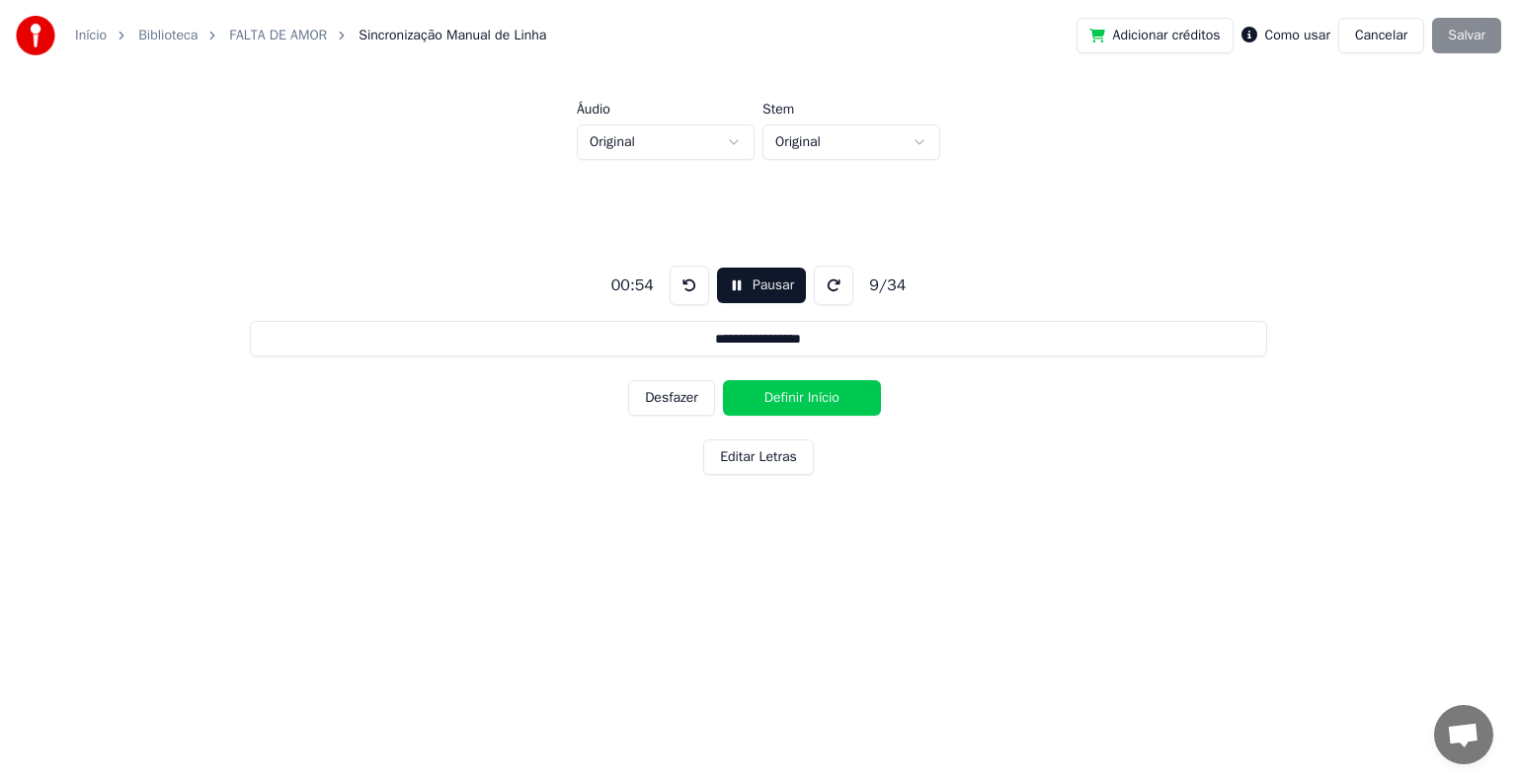 click on "Definir Início" at bounding box center (802, 398) 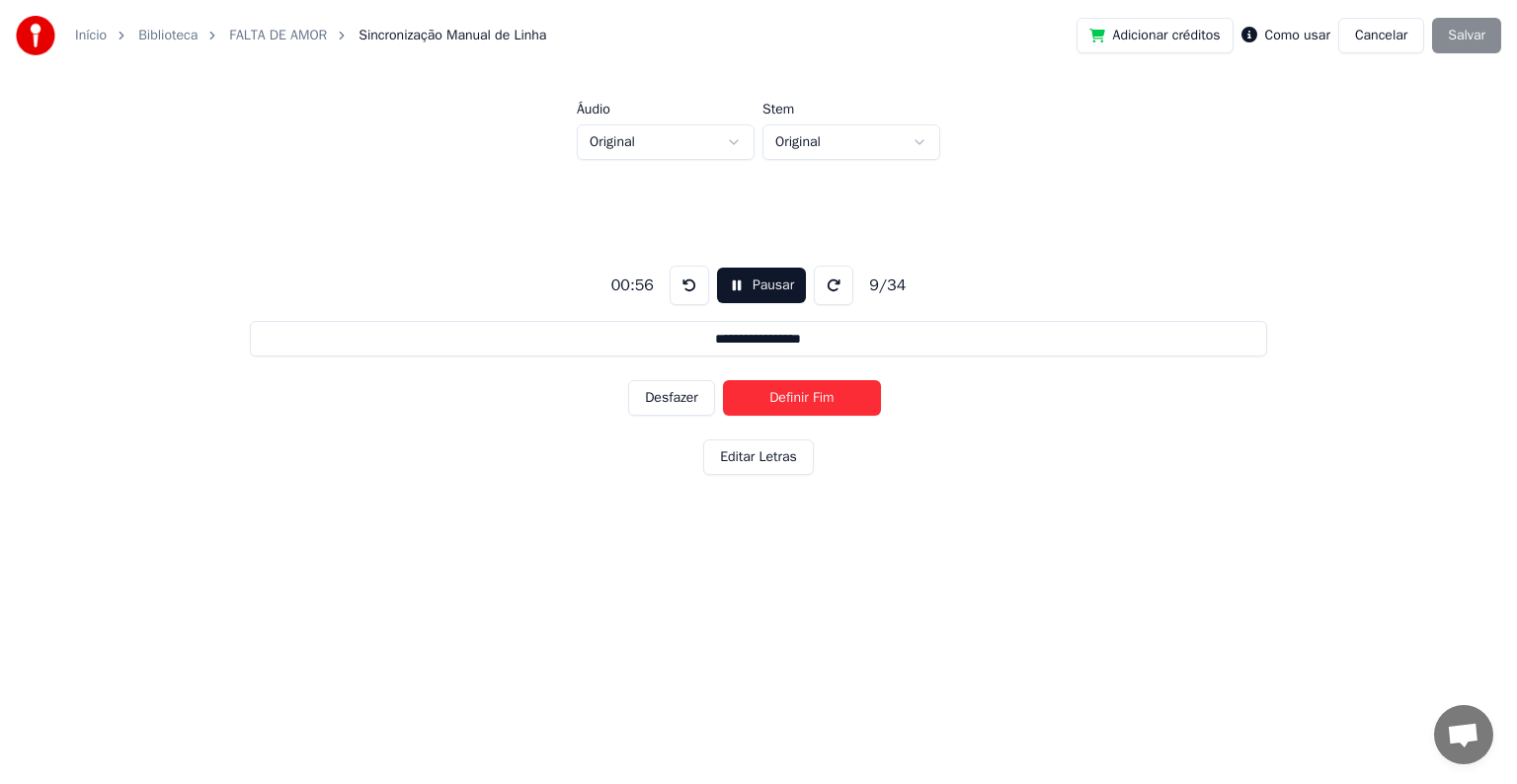 click on "Definir Fim" at bounding box center (802, 398) 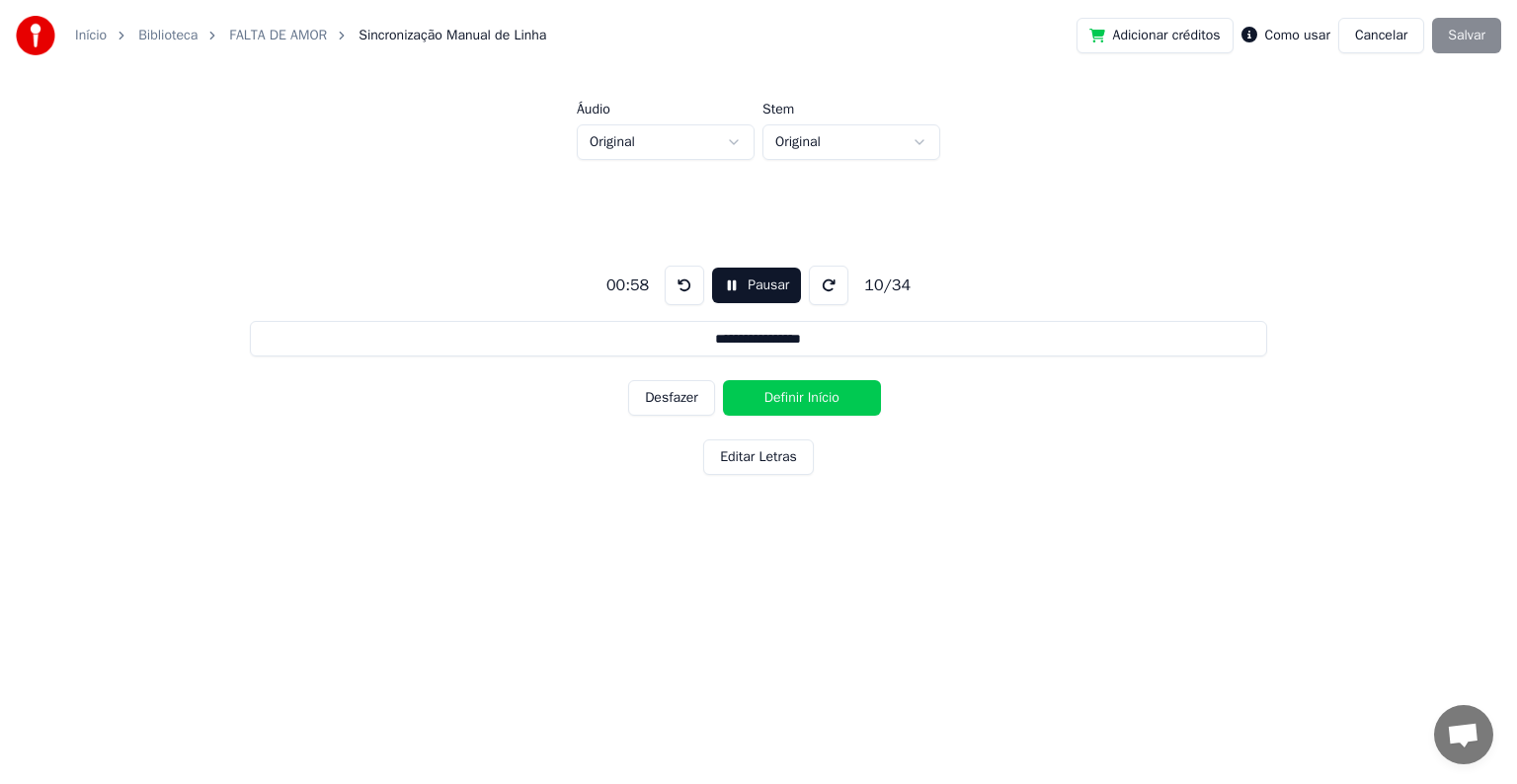 click on "Definir Início" at bounding box center [802, 398] 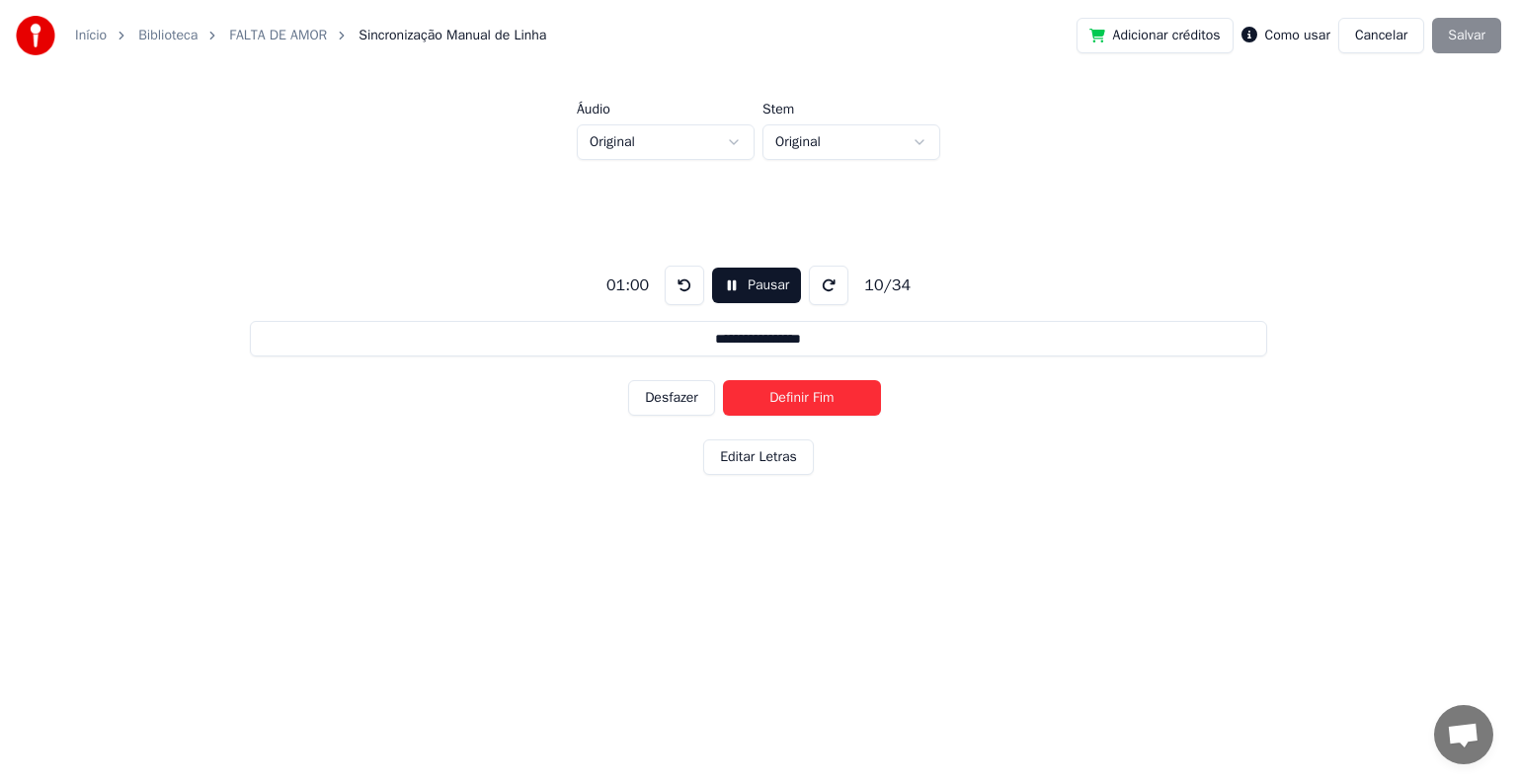 click on "Definir Fim" at bounding box center [802, 398] 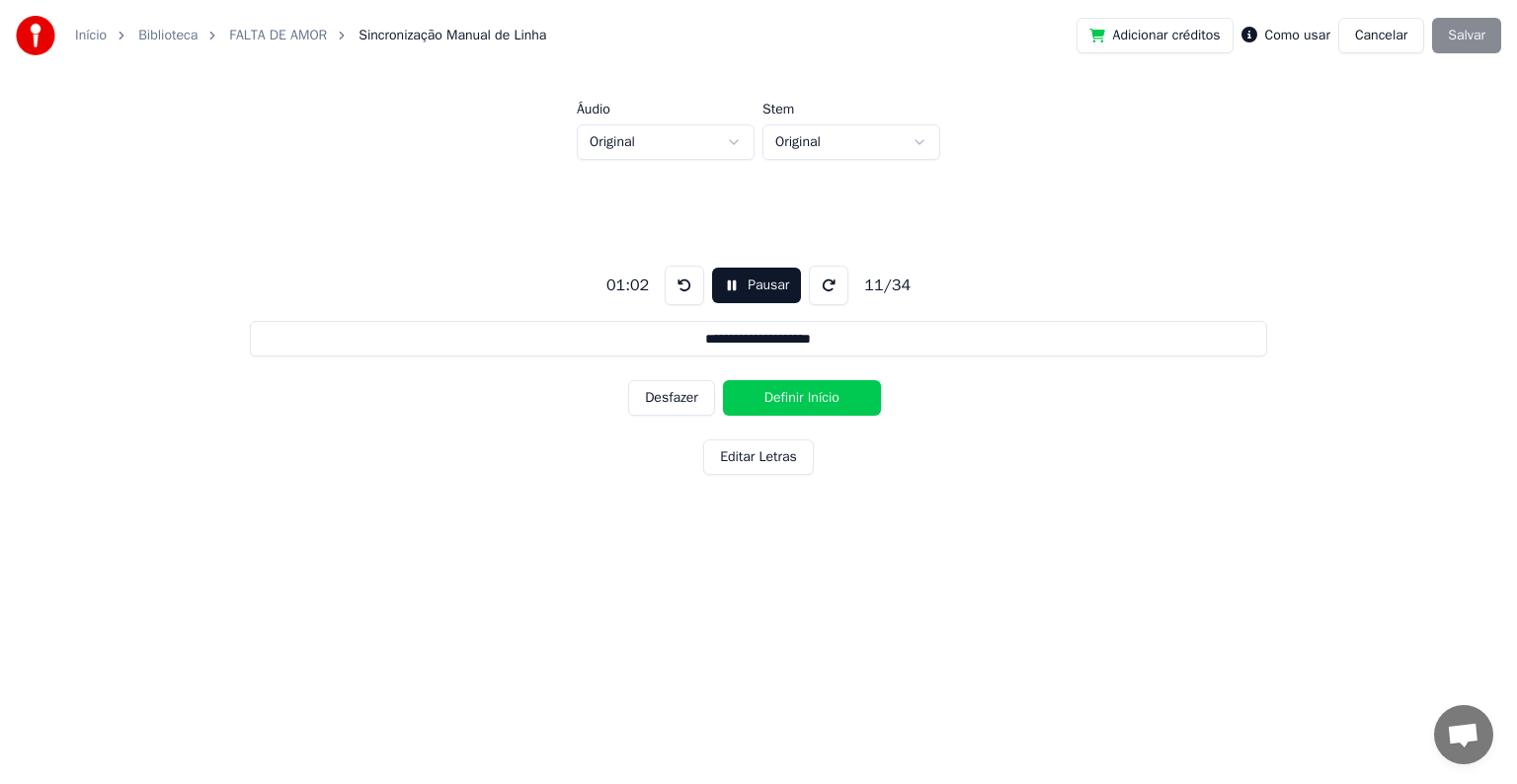click on "Definir Início" at bounding box center [802, 398] 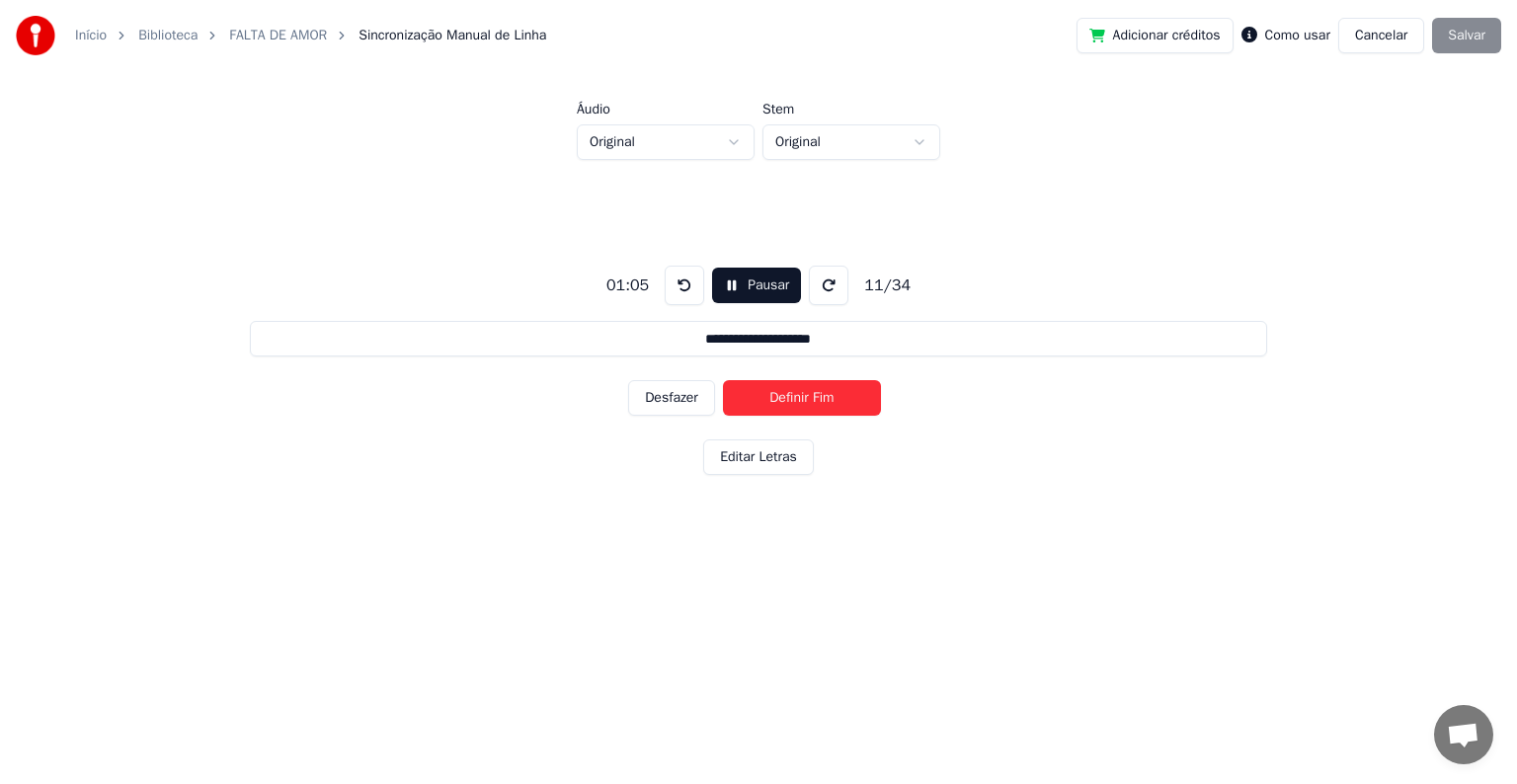 click on "Definir Fim" at bounding box center [802, 398] 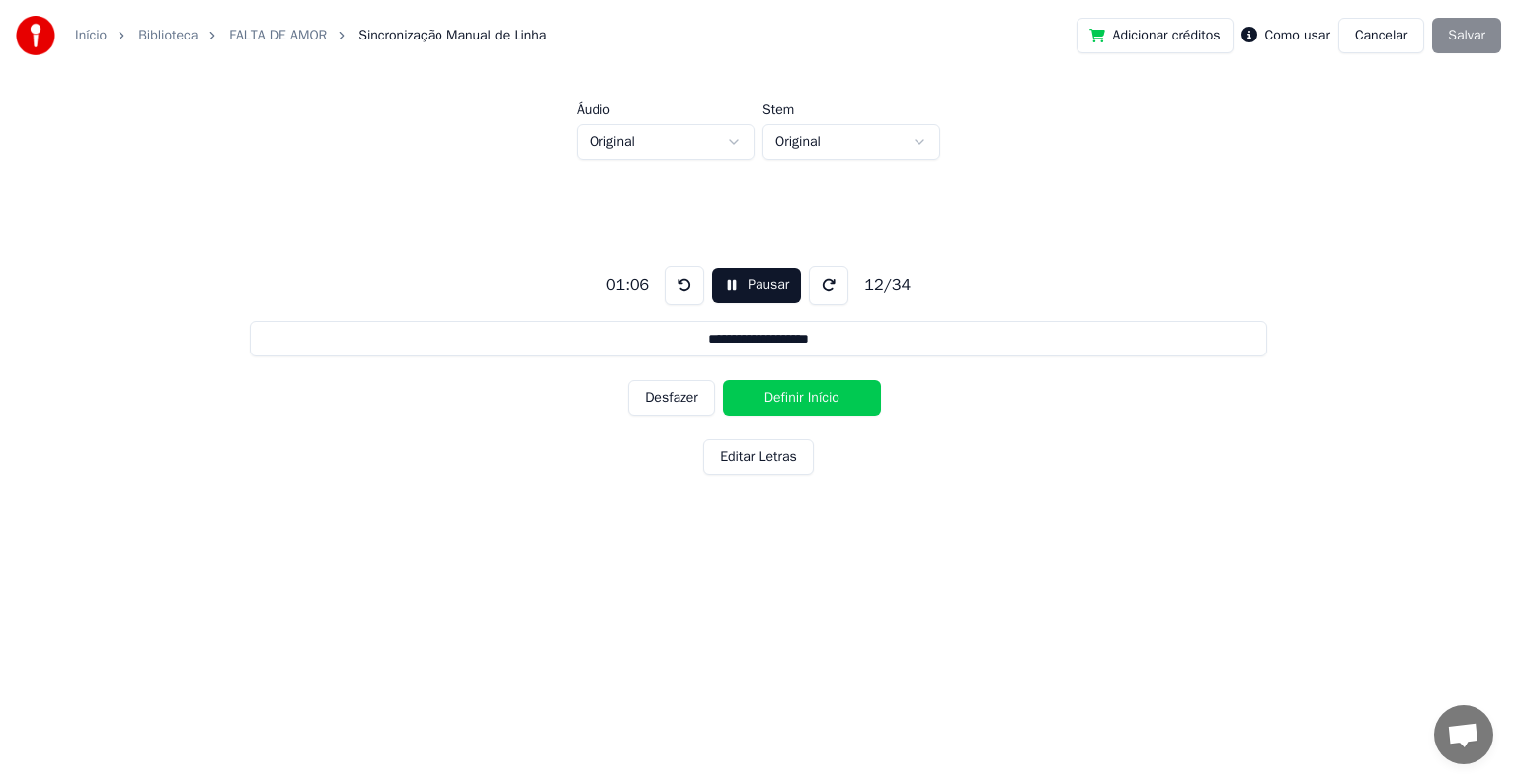 click on "Definir Início" at bounding box center [802, 398] 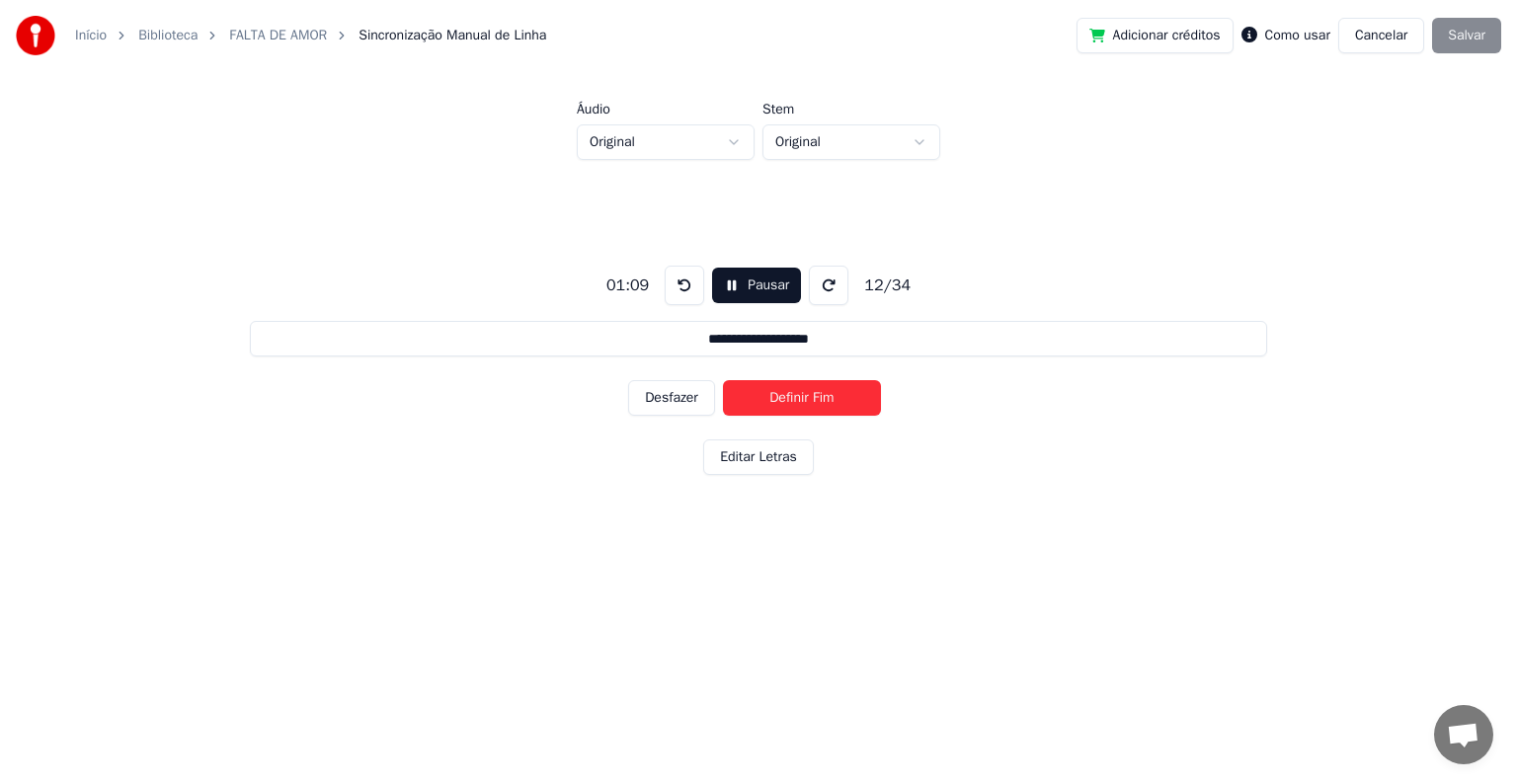click on "Definir Fim" at bounding box center (802, 398) 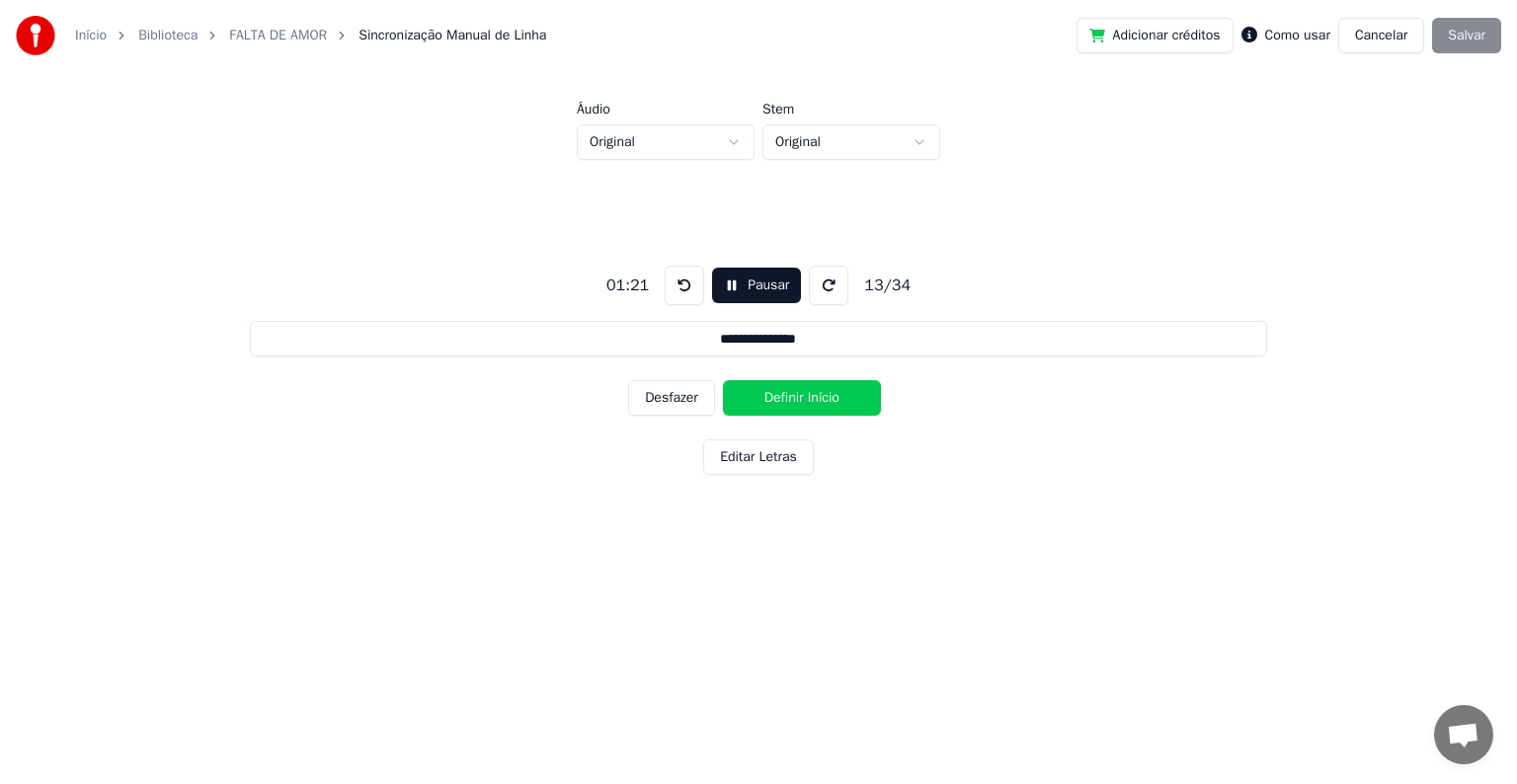 click on "Editar Letras" at bounding box center (758, 457) 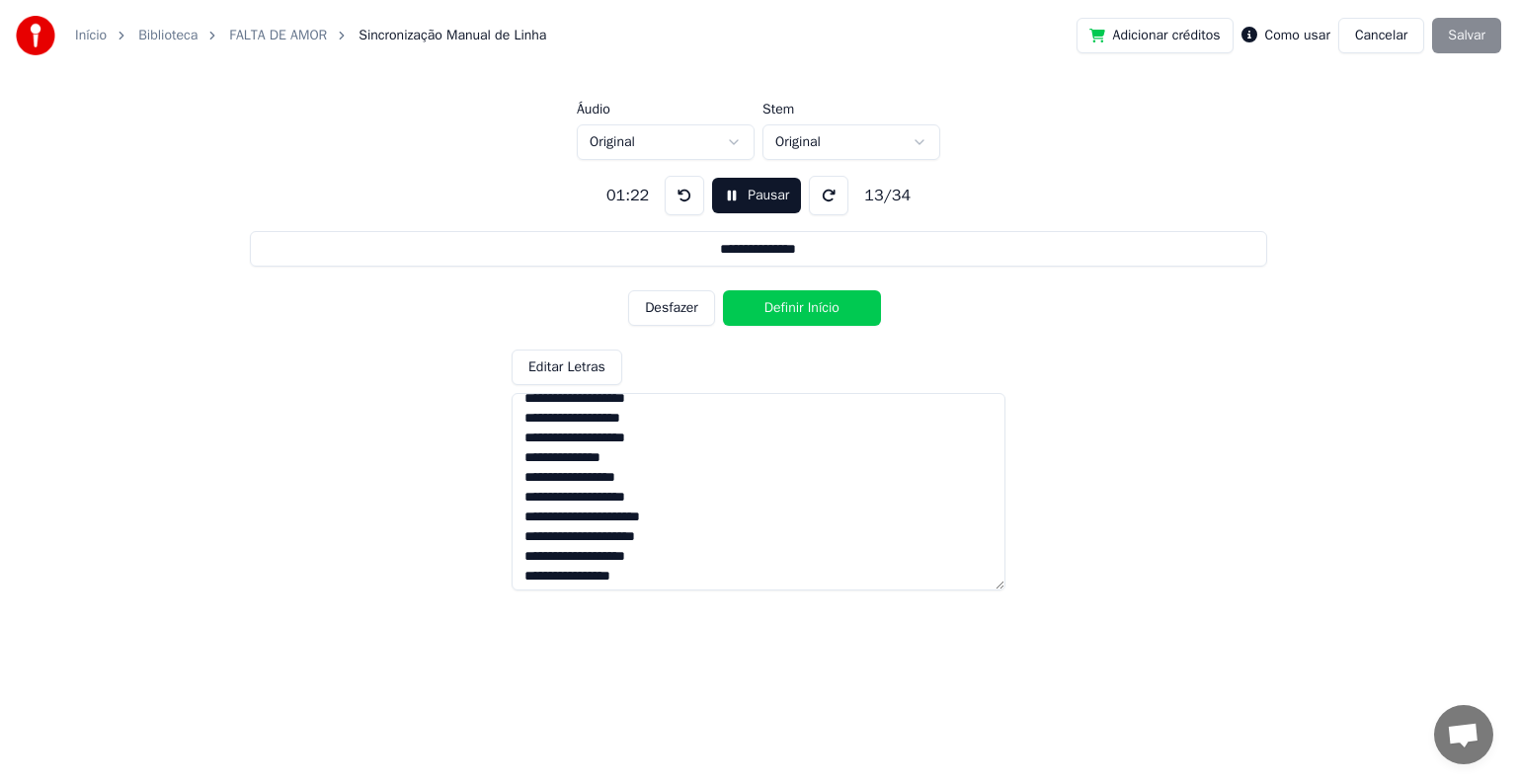 scroll, scrollTop: 490, scrollLeft: 0, axis: vertical 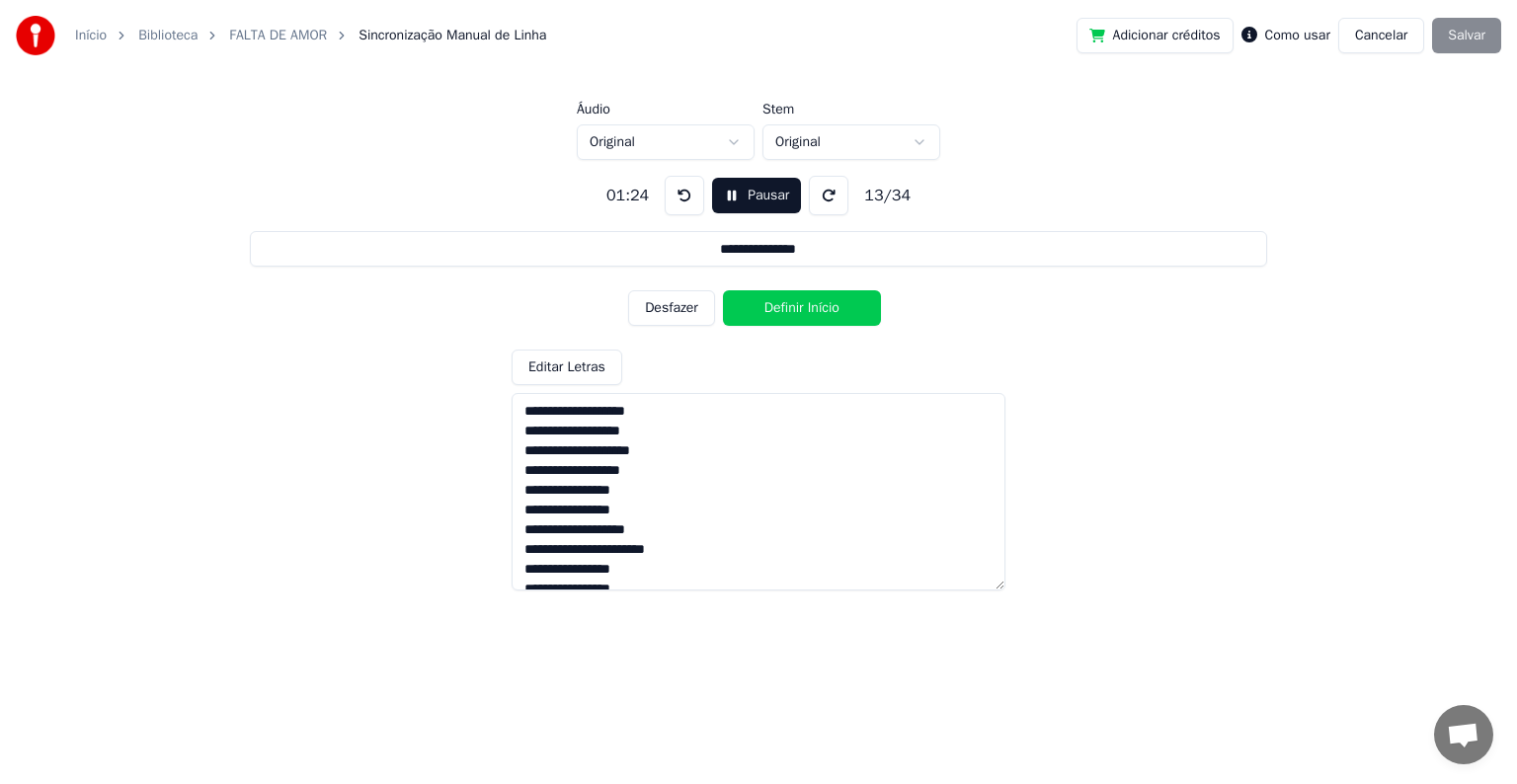 drag, startPoint x: 549, startPoint y: 549, endPoint x: 474, endPoint y: 288, distance: 271.56215 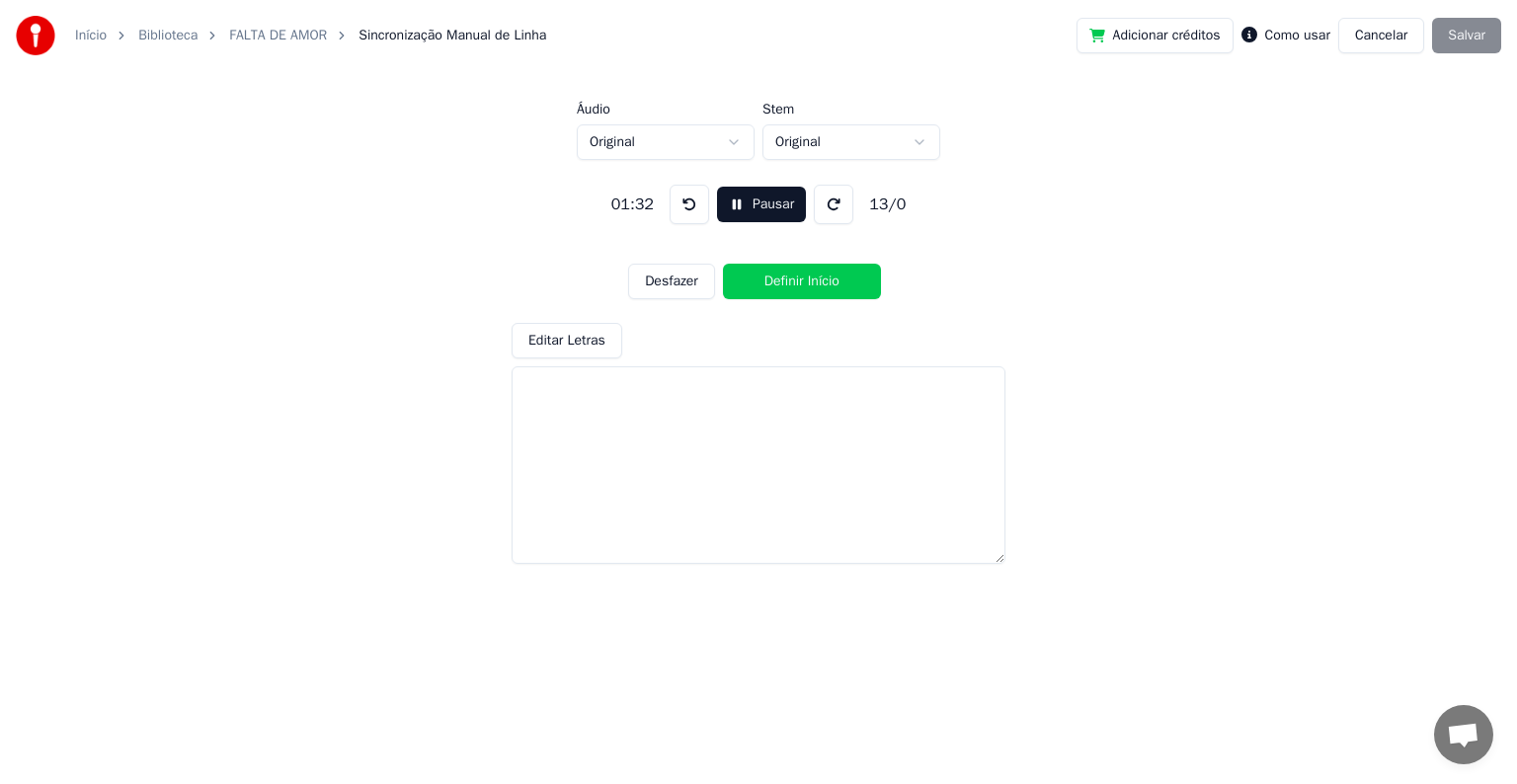 paste on "**********" 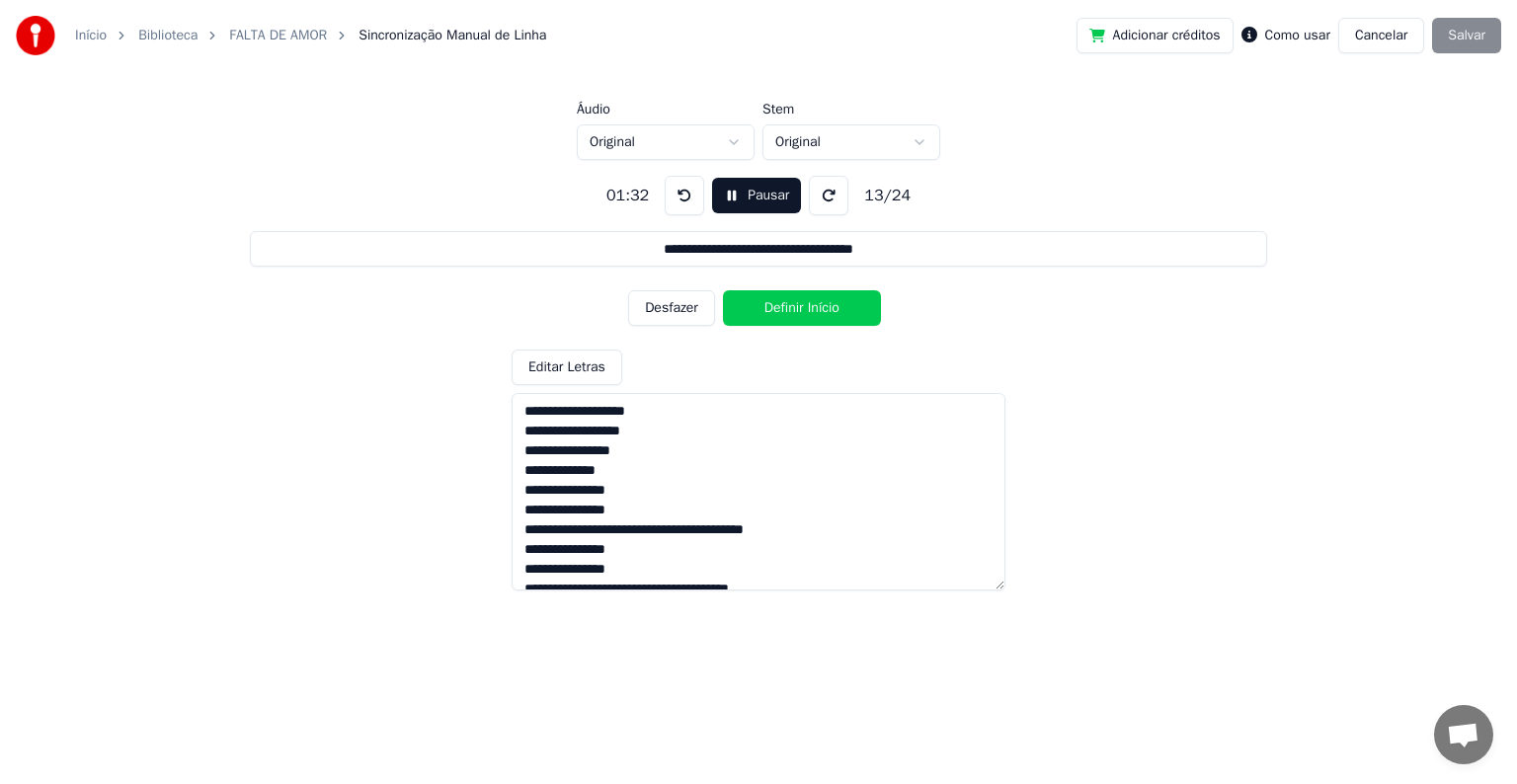 scroll, scrollTop: 304, scrollLeft: 0, axis: vertical 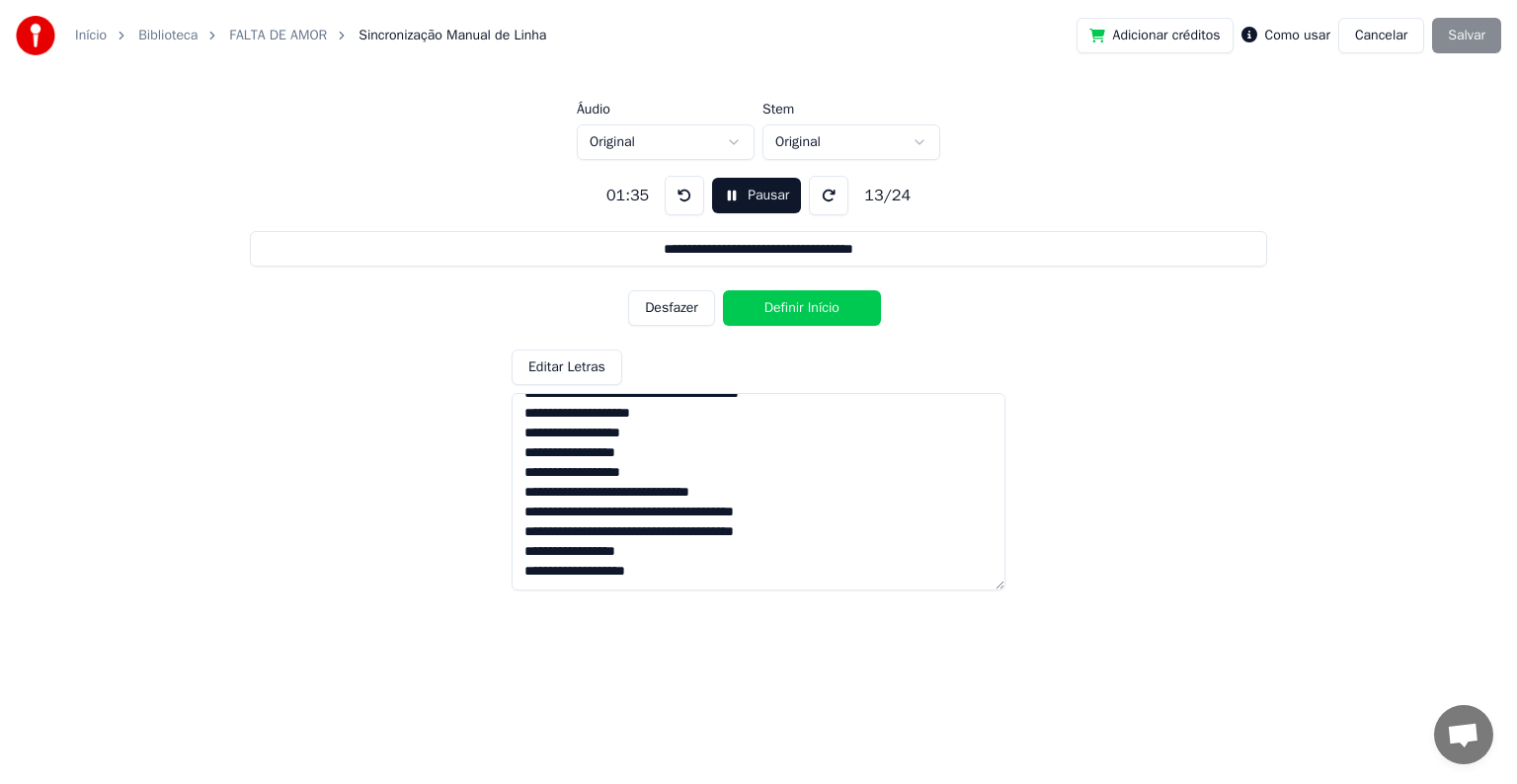 type on "**********" 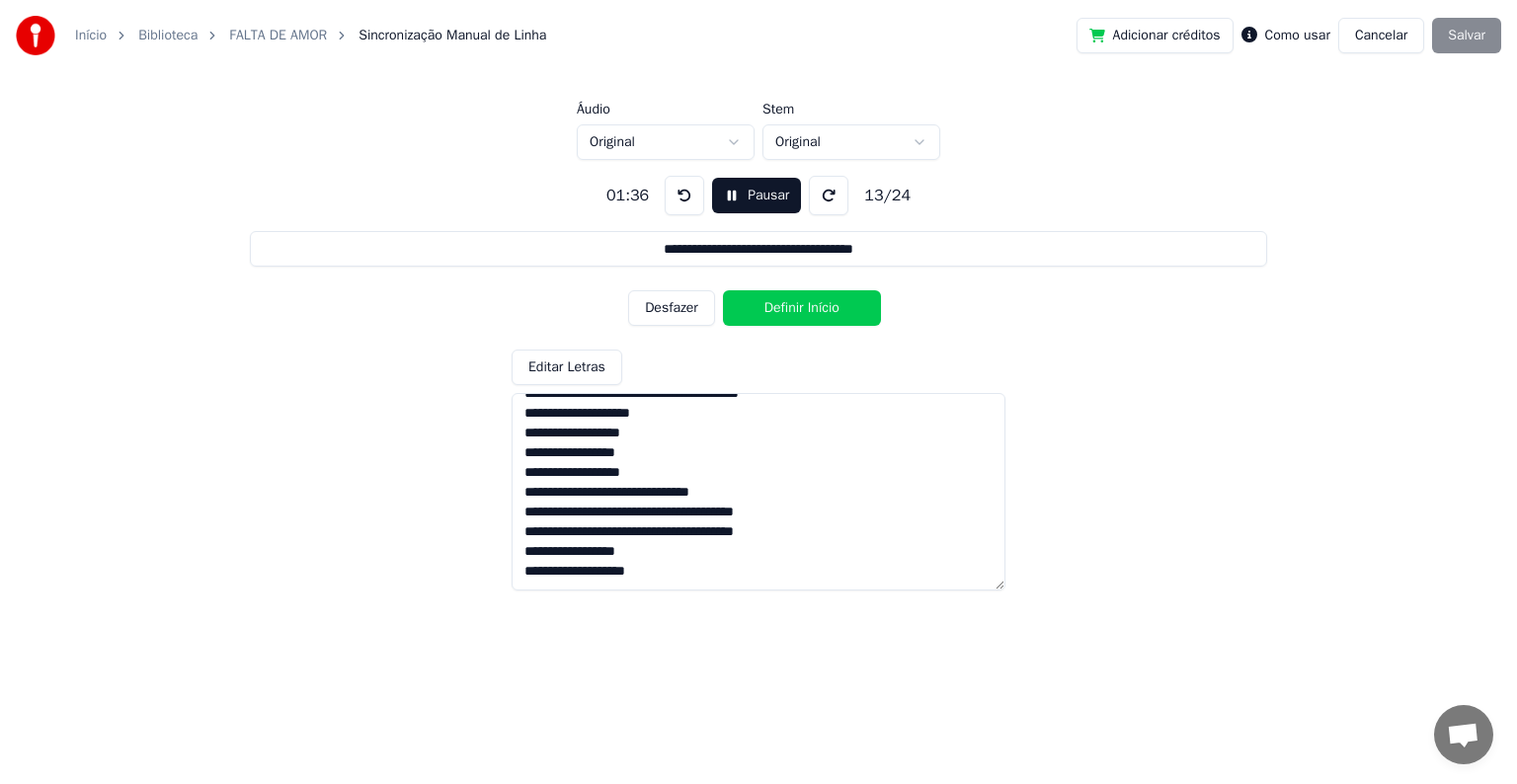 click on "Pausar" at bounding box center [757, 196] 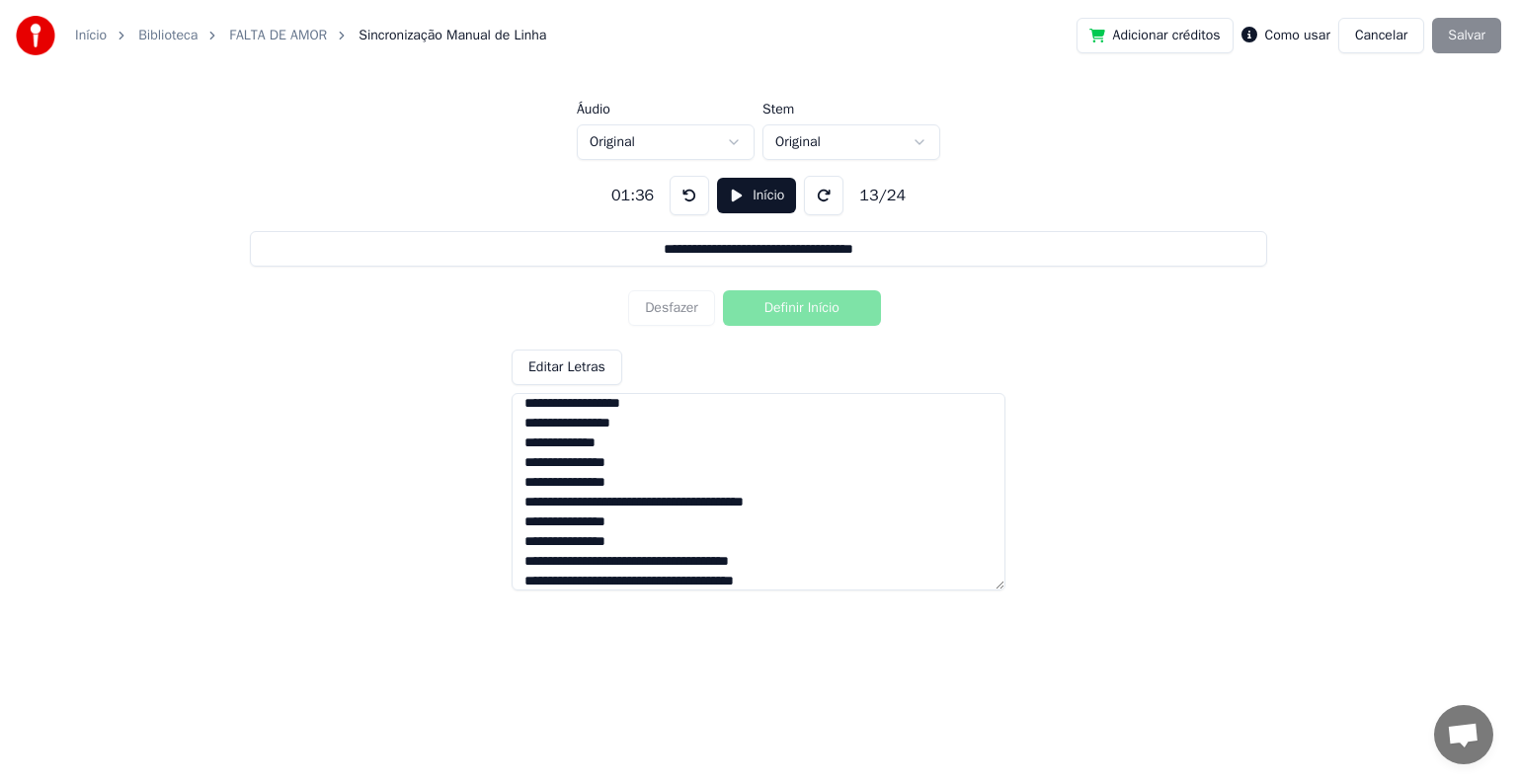 scroll, scrollTop: 0, scrollLeft: 0, axis: both 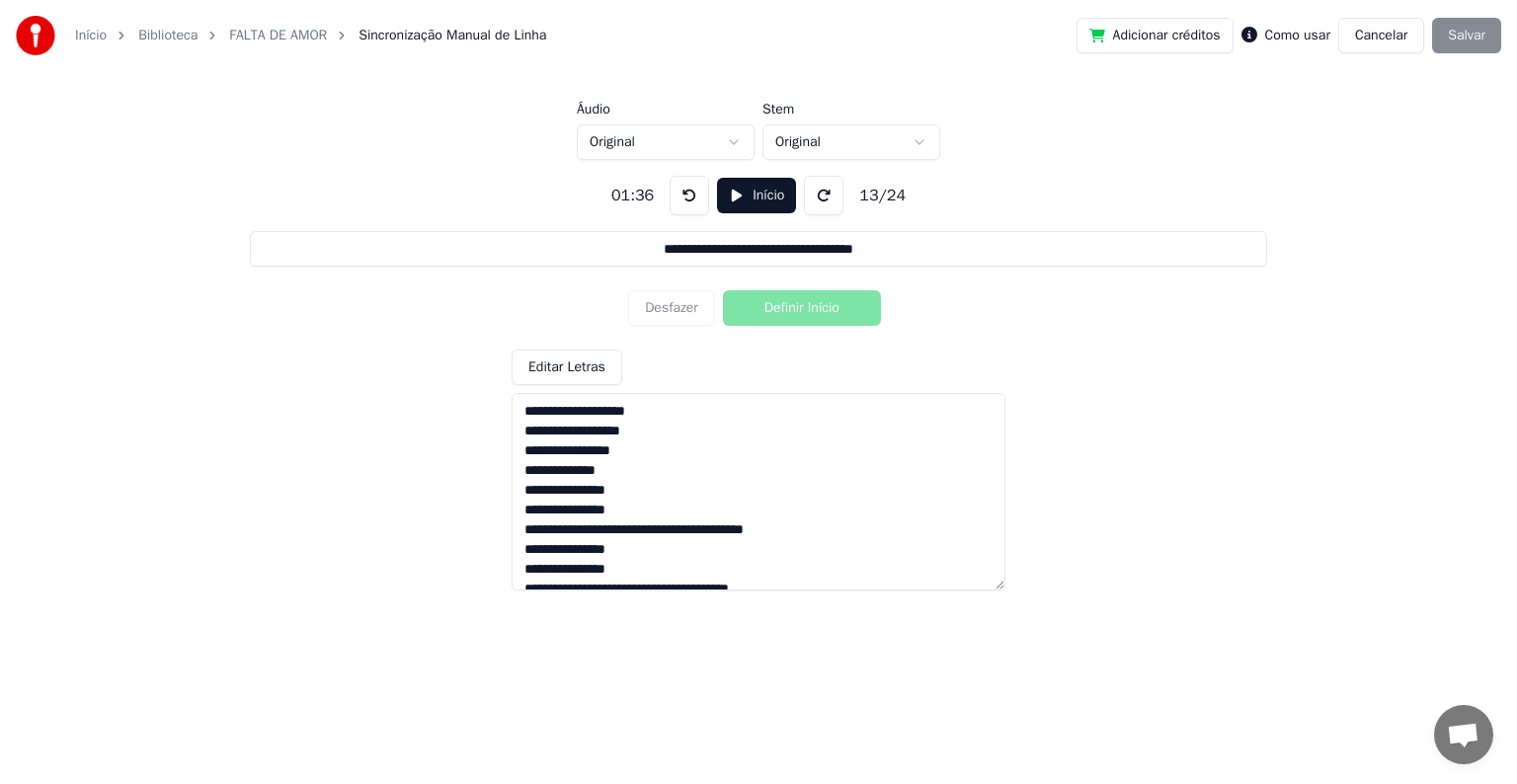click on "Início" at bounding box center [757, 196] 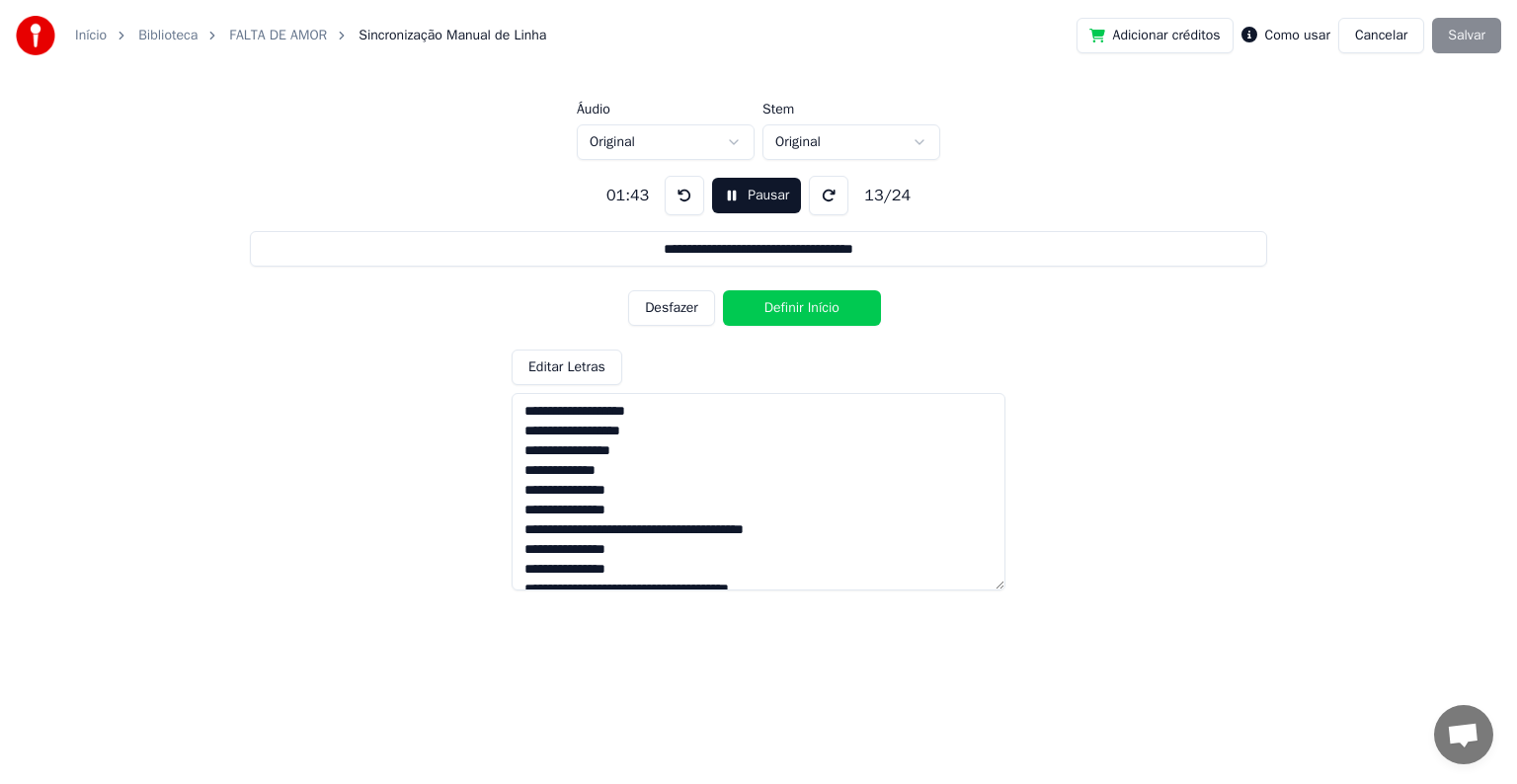 click on "Desfazer" at bounding box center [672, 308] 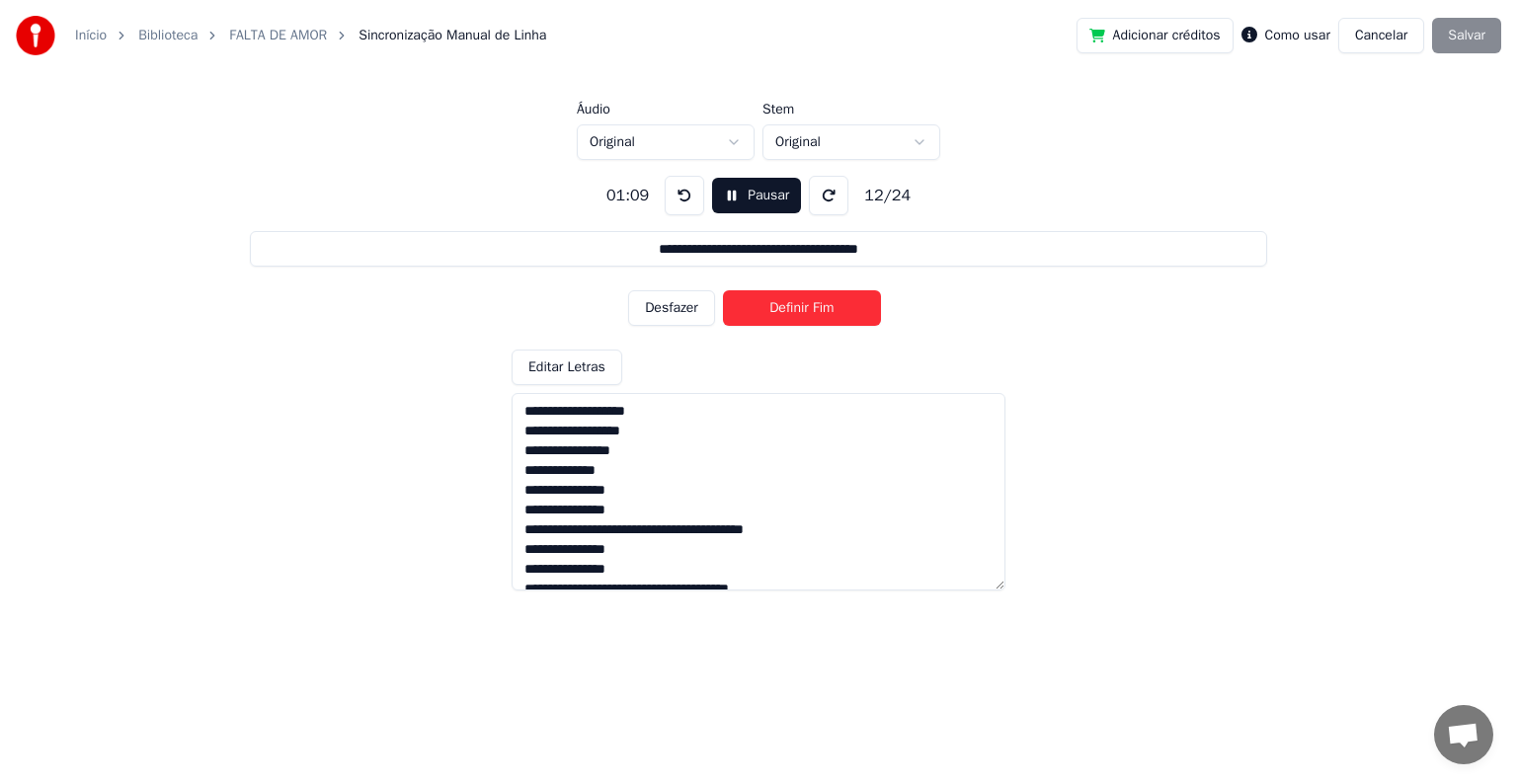 click on "Cancelar" at bounding box center (1381, 36) 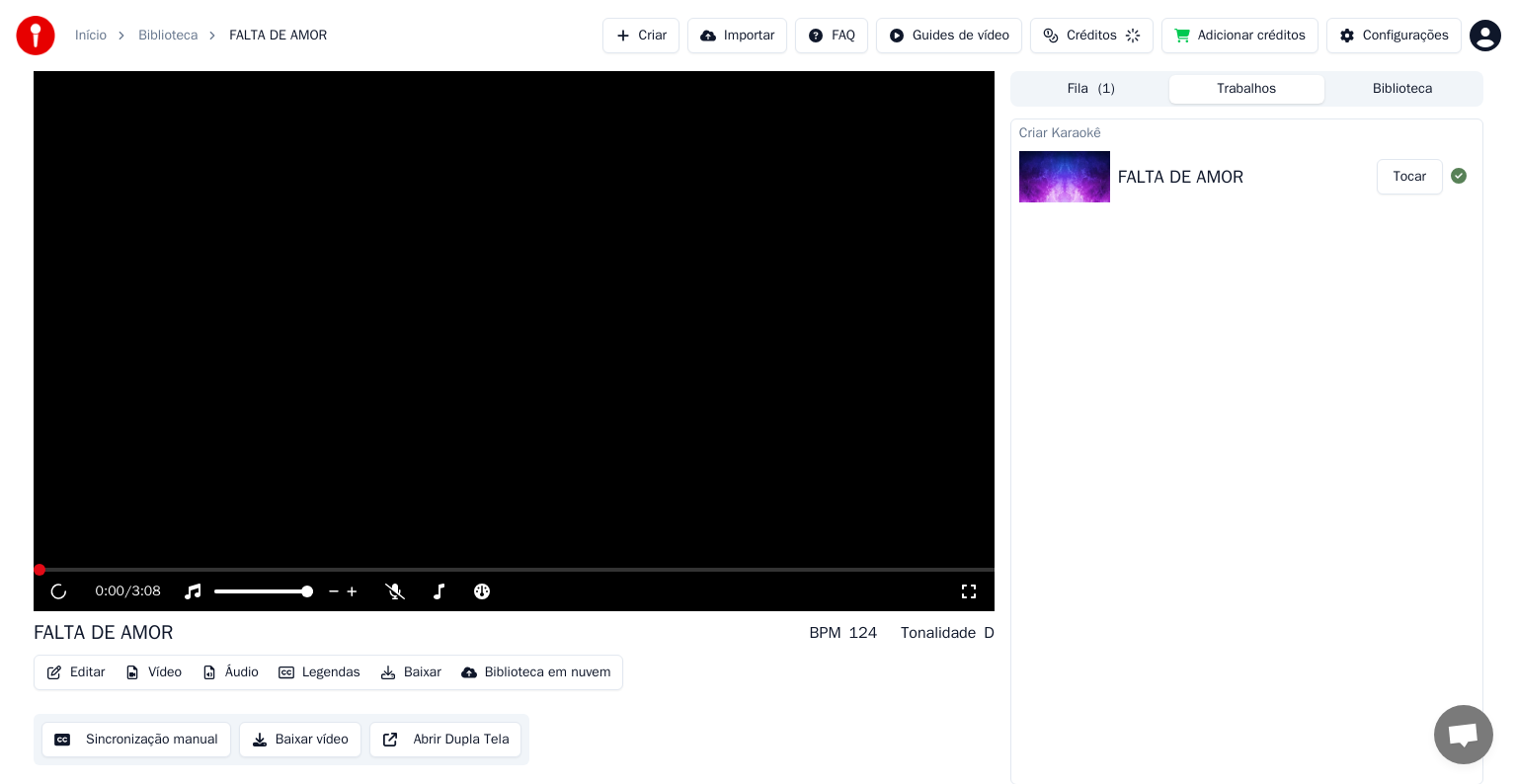 scroll, scrollTop: 0, scrollLeft: 0, axis: both 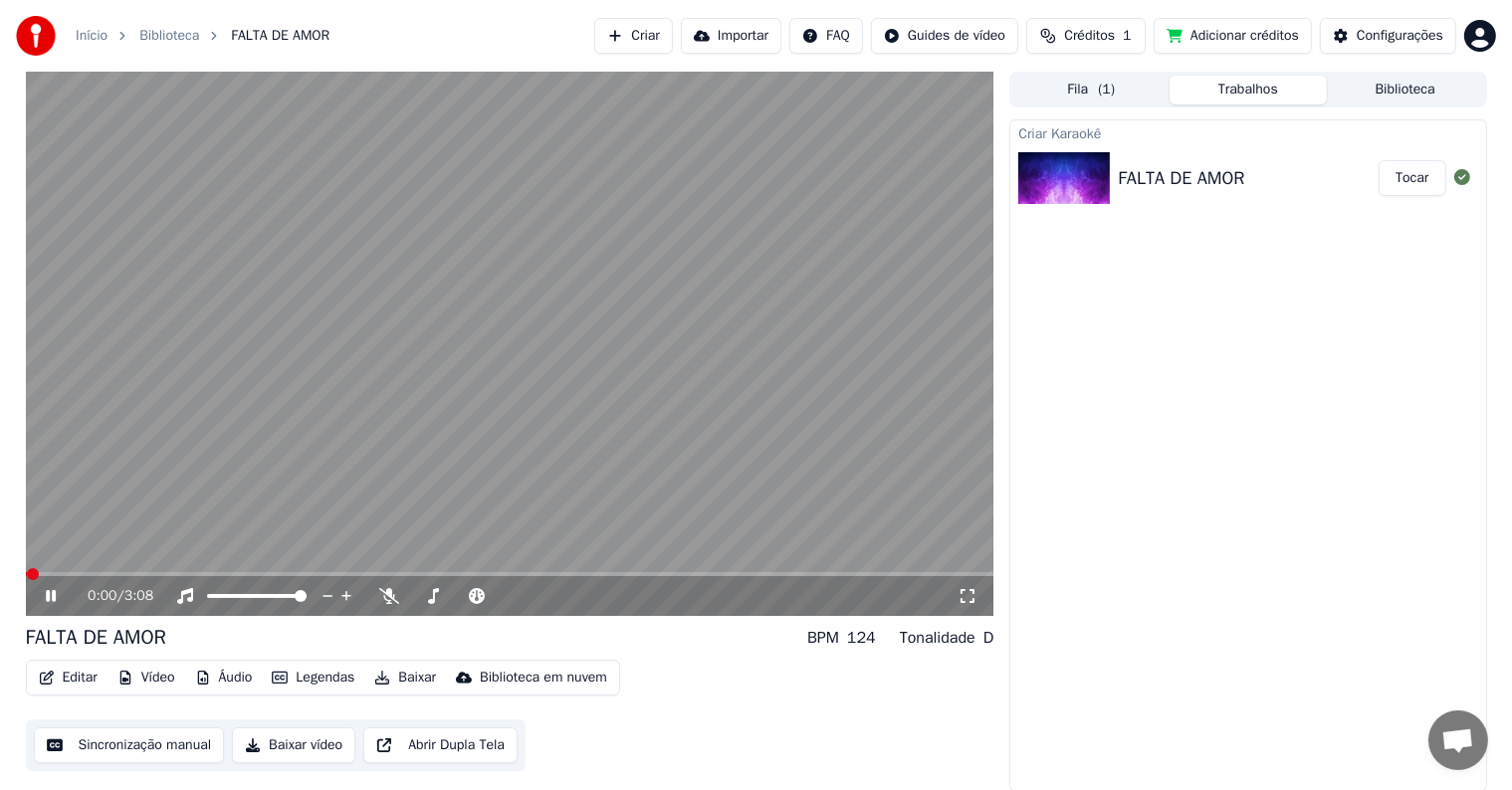 click on "Editar" at bounding box center [68, 678] 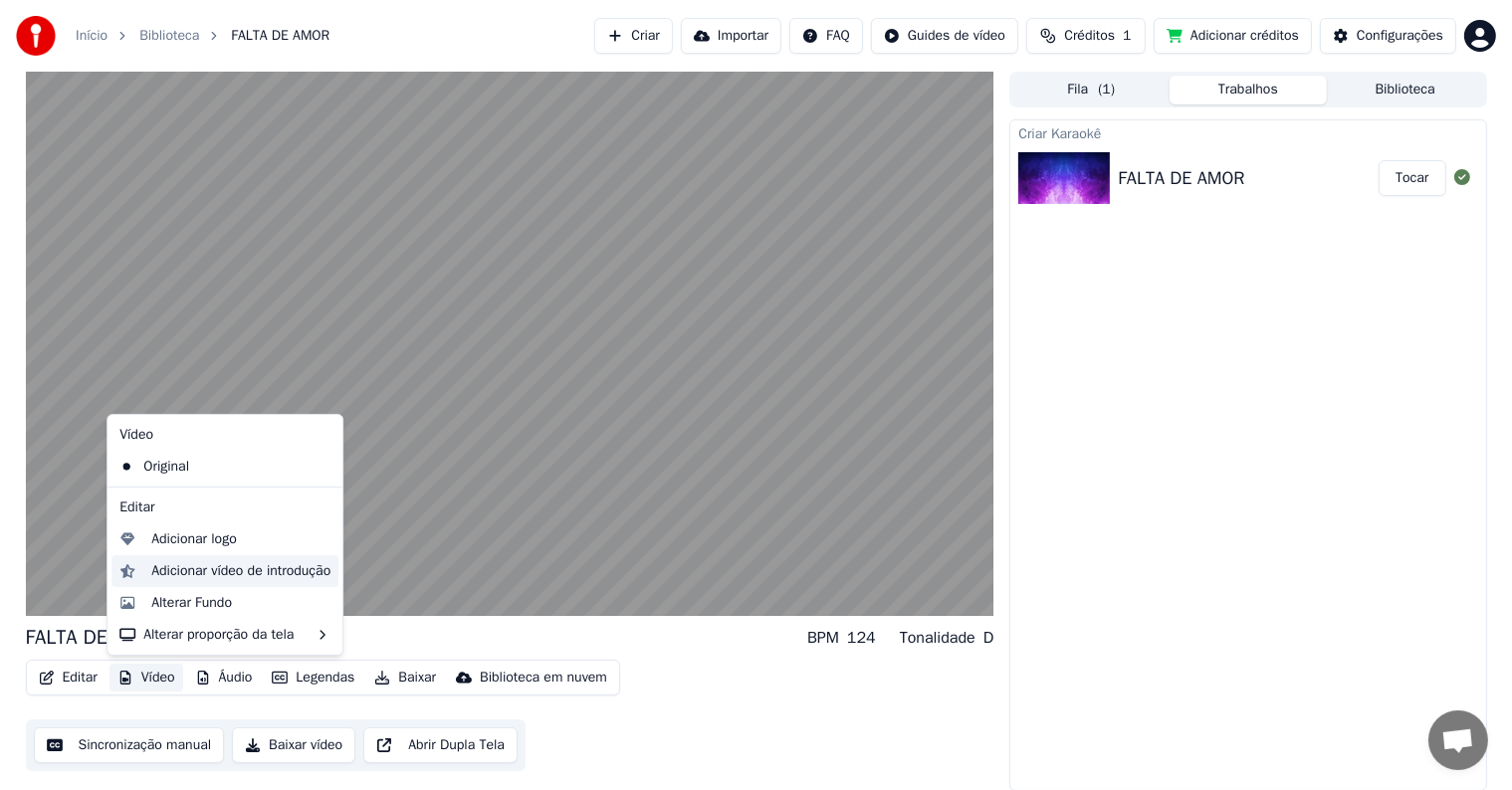 click on "Adicionar vídeo de introdução" at bounding box center [241, 571] 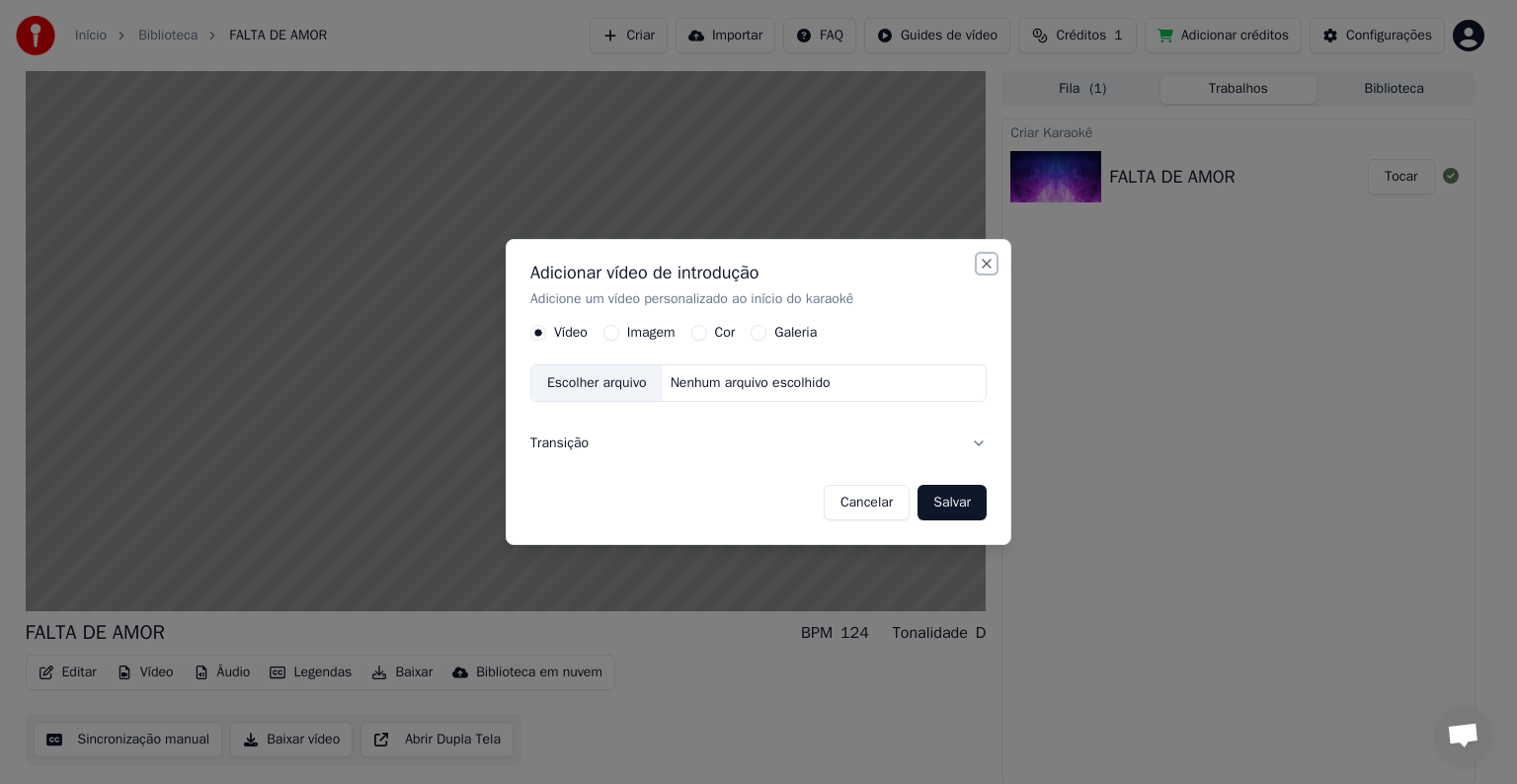 click on "Close" at bounding box center [987, 264] 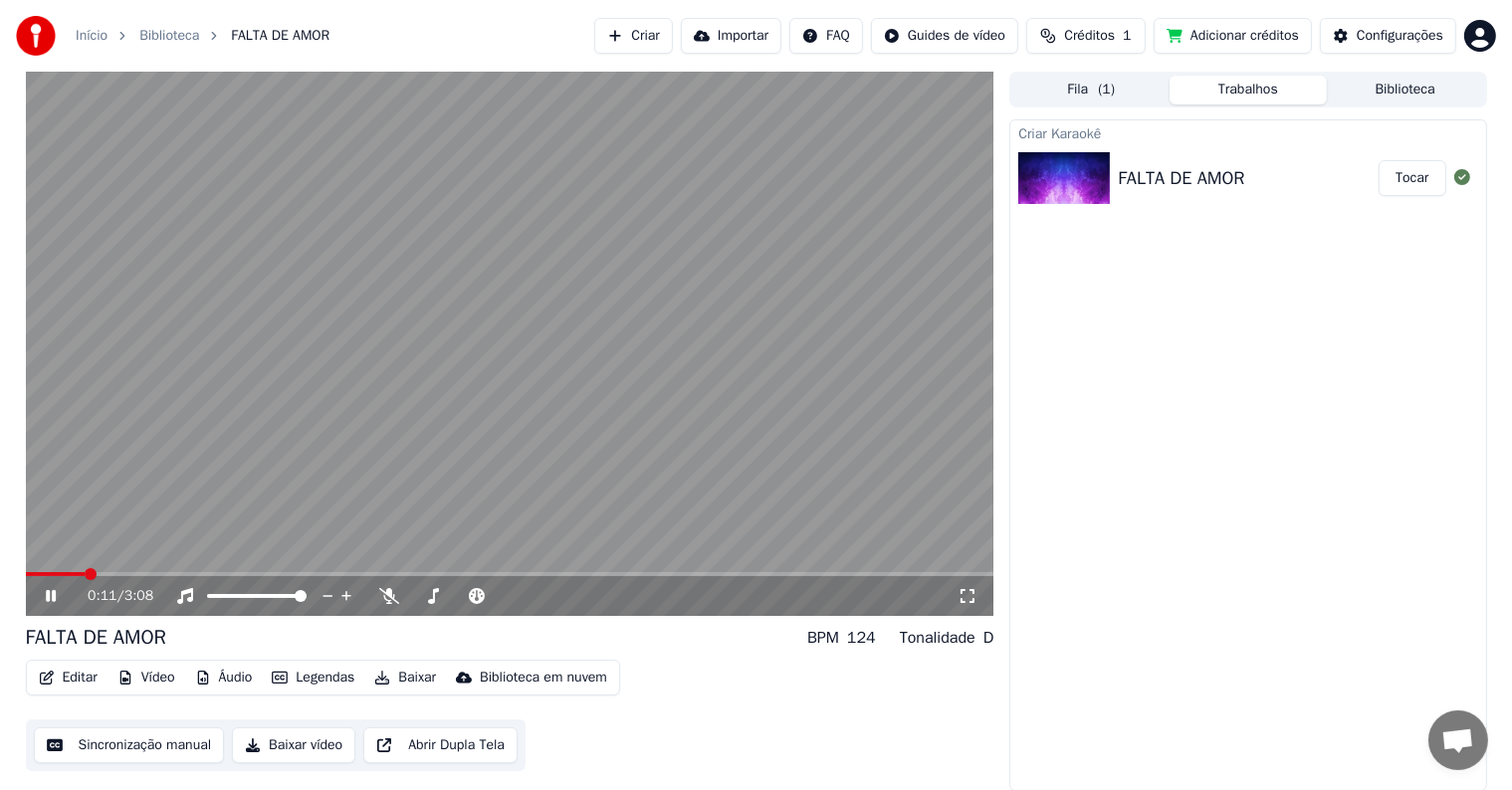 click 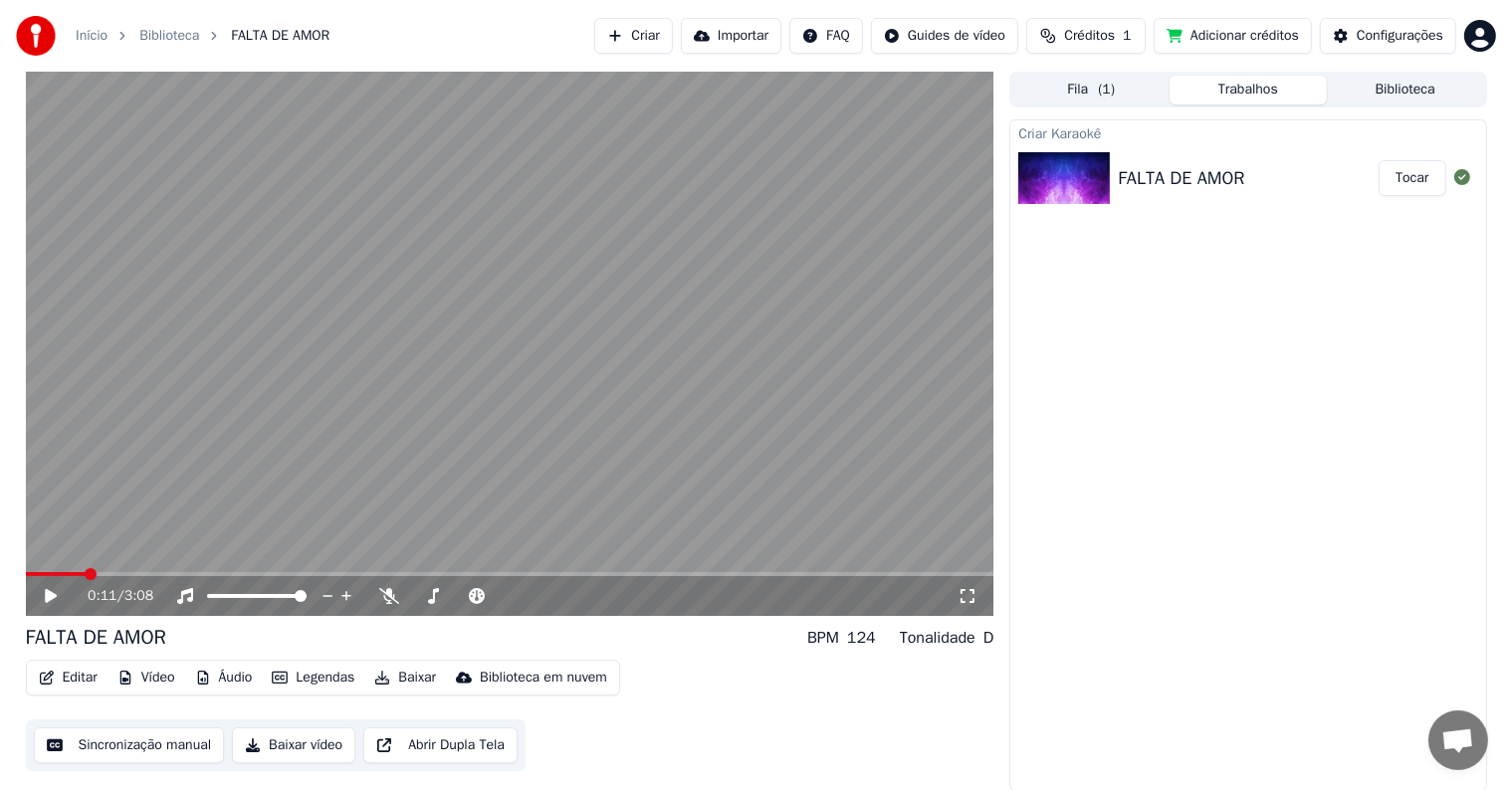 click on "Vídeo" at bounding box center [146, 678] 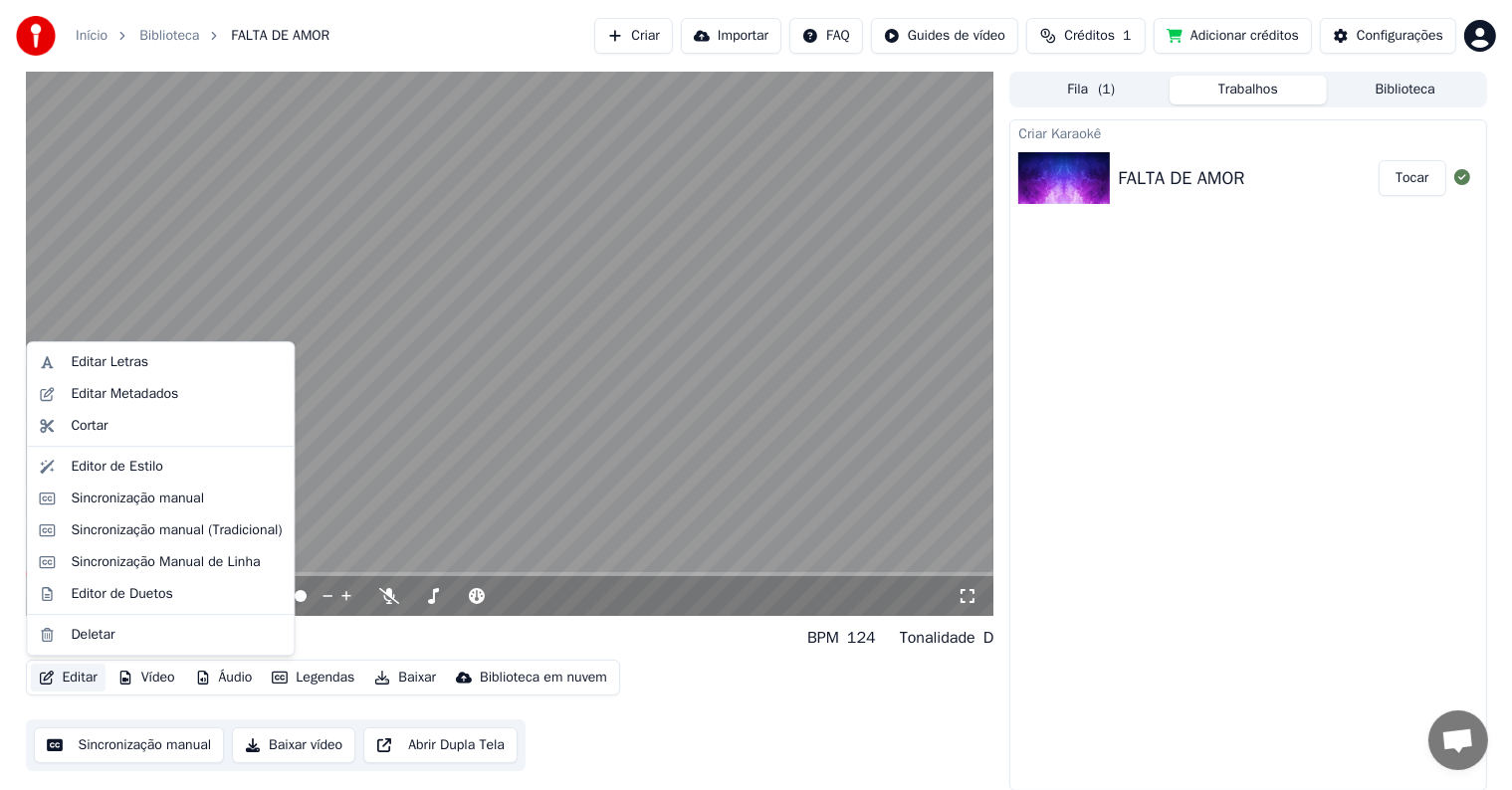 click on "Editar" at bounding box center [68, 678] 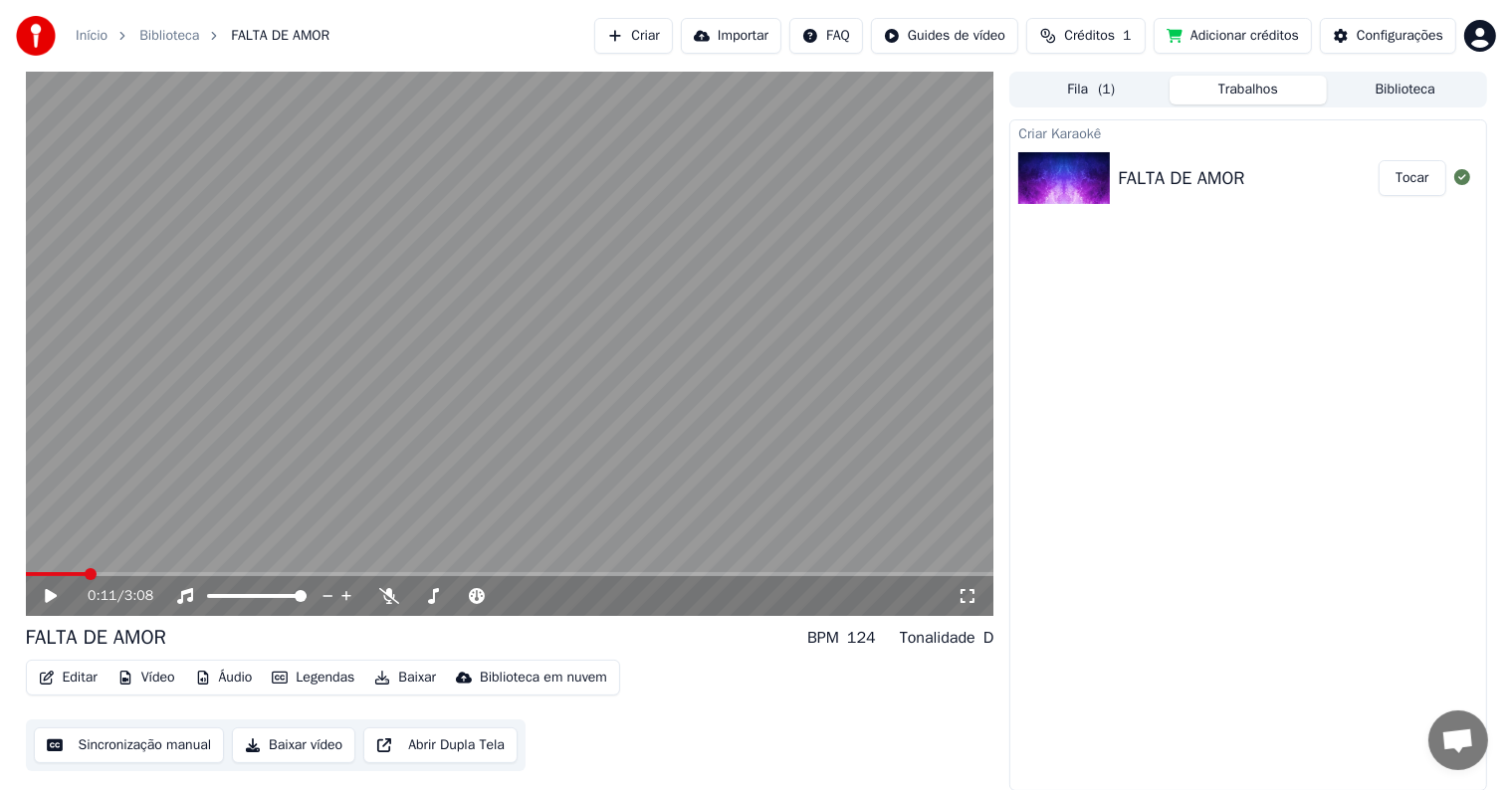 click on "Editar" at bounding box center [68, 678] 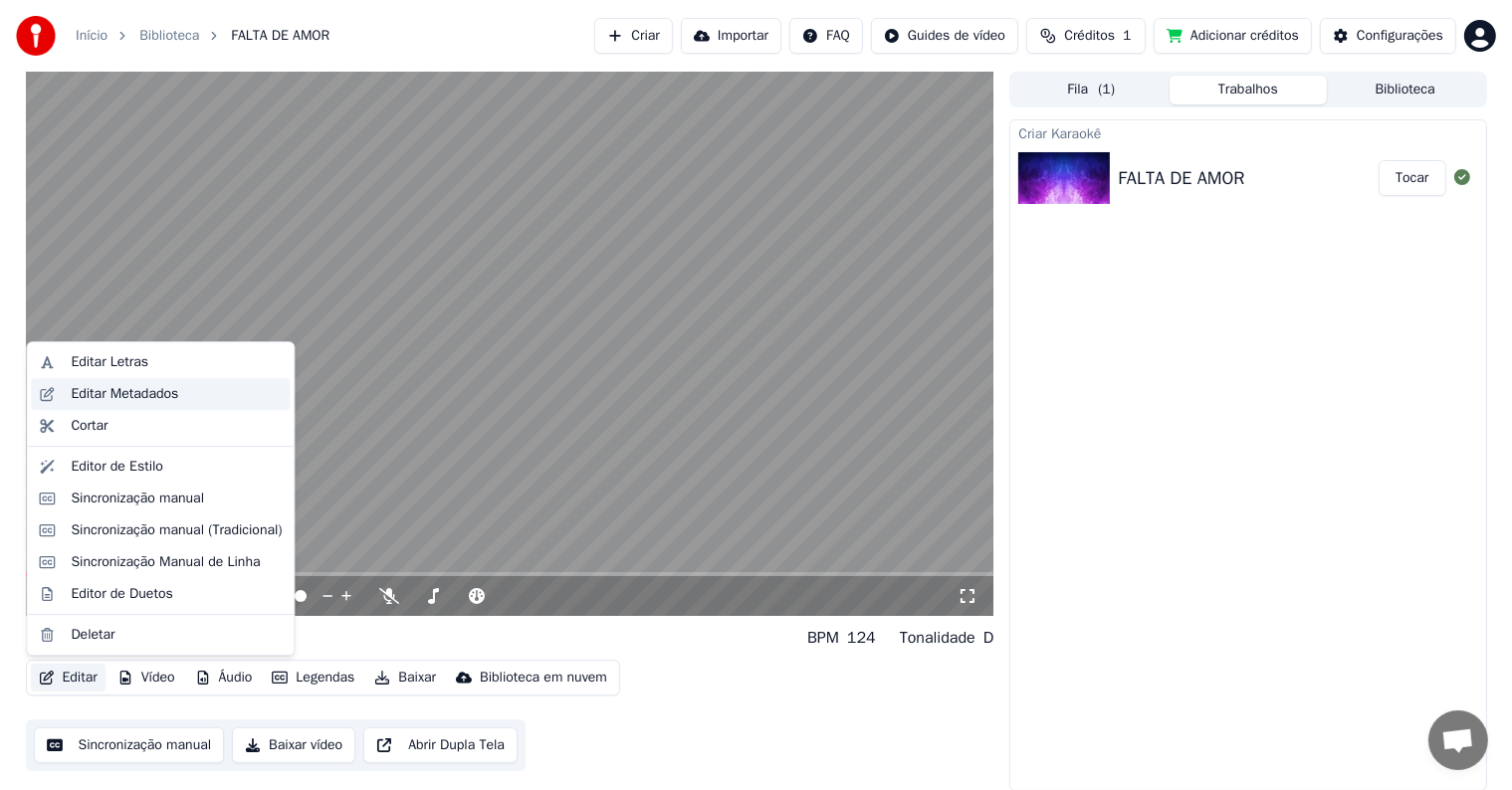 click on "Editar Metadados" at bounding box center [124, 394] 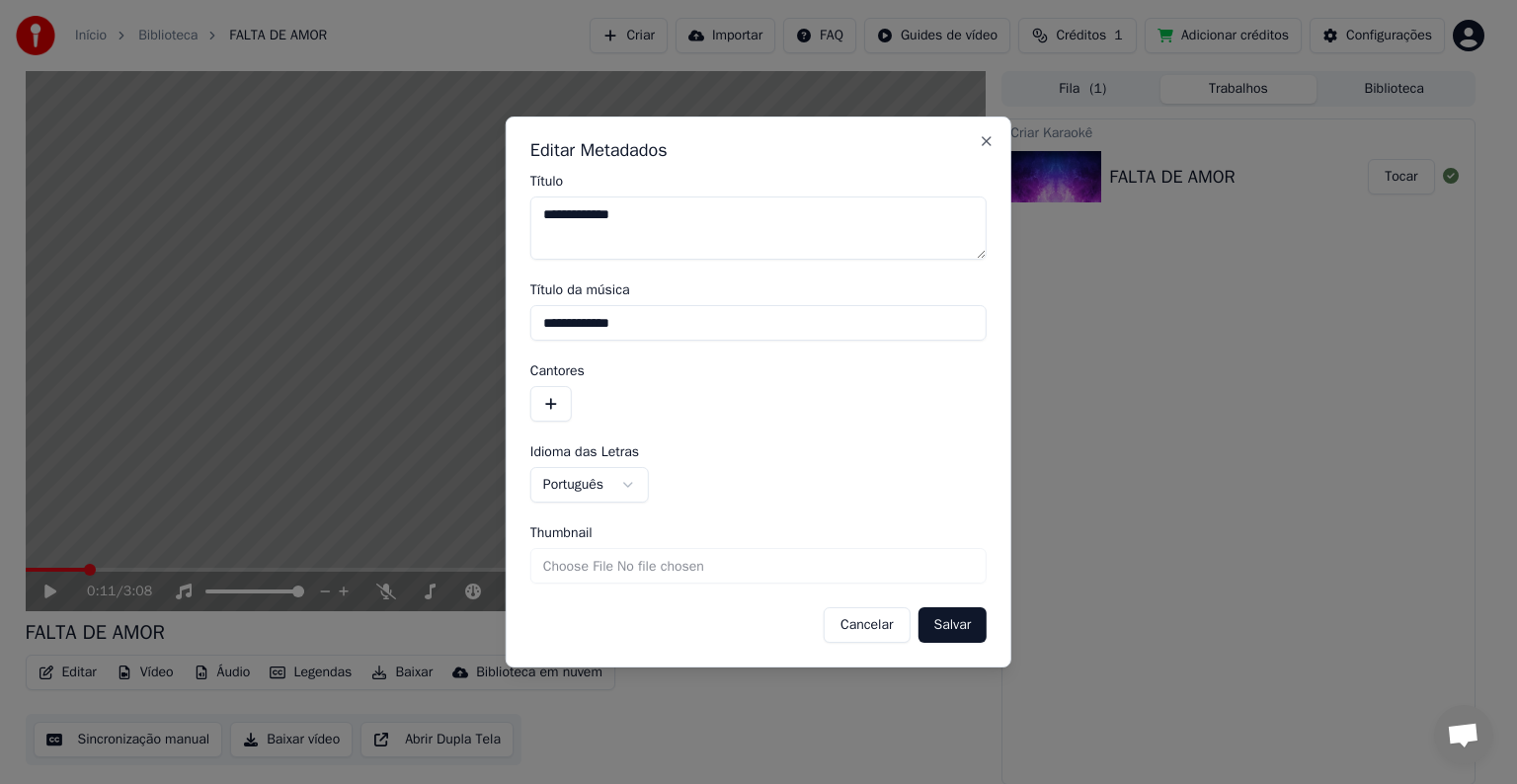 click at bounding box center [551, 404] 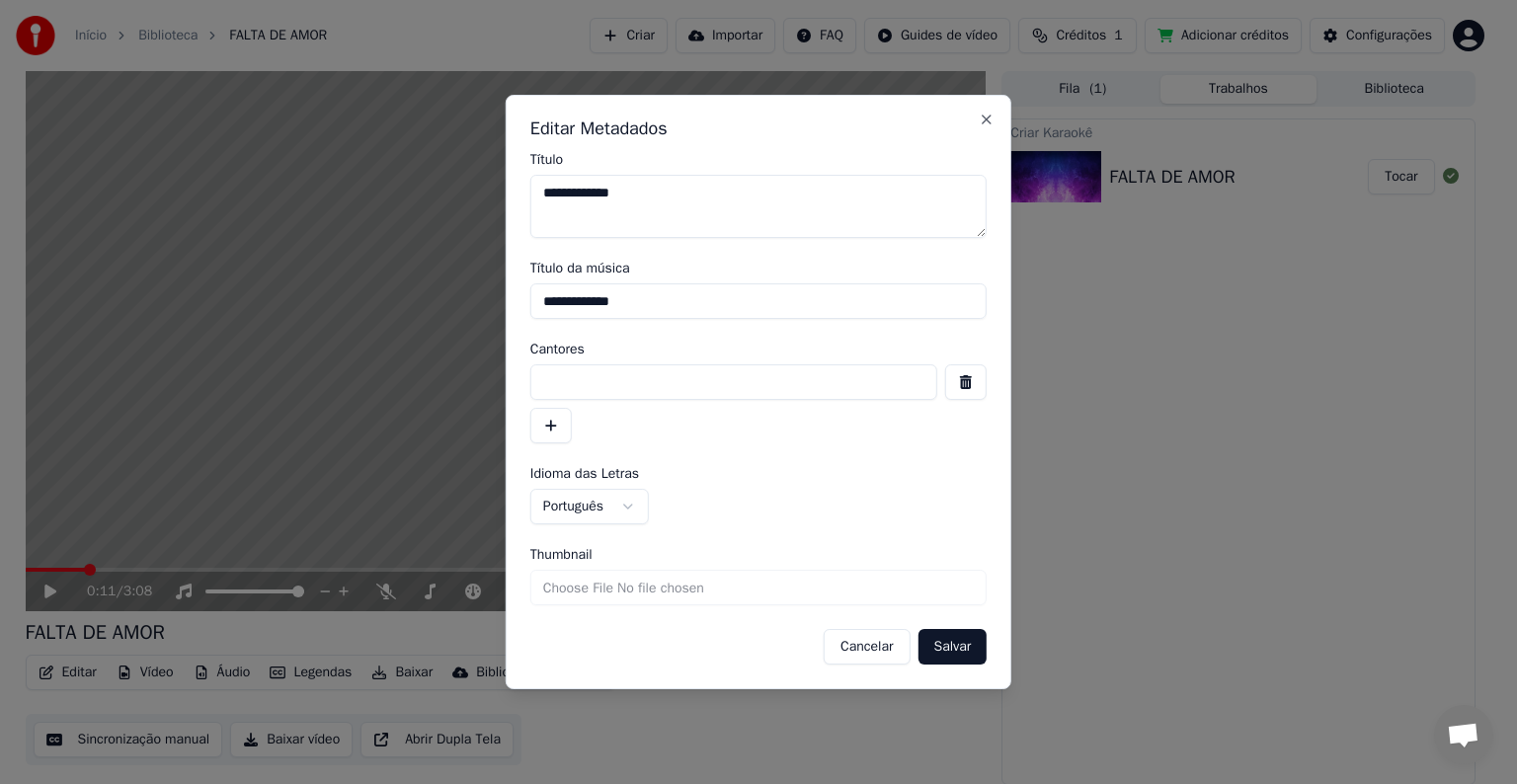 click at bounding box center (734, 382) 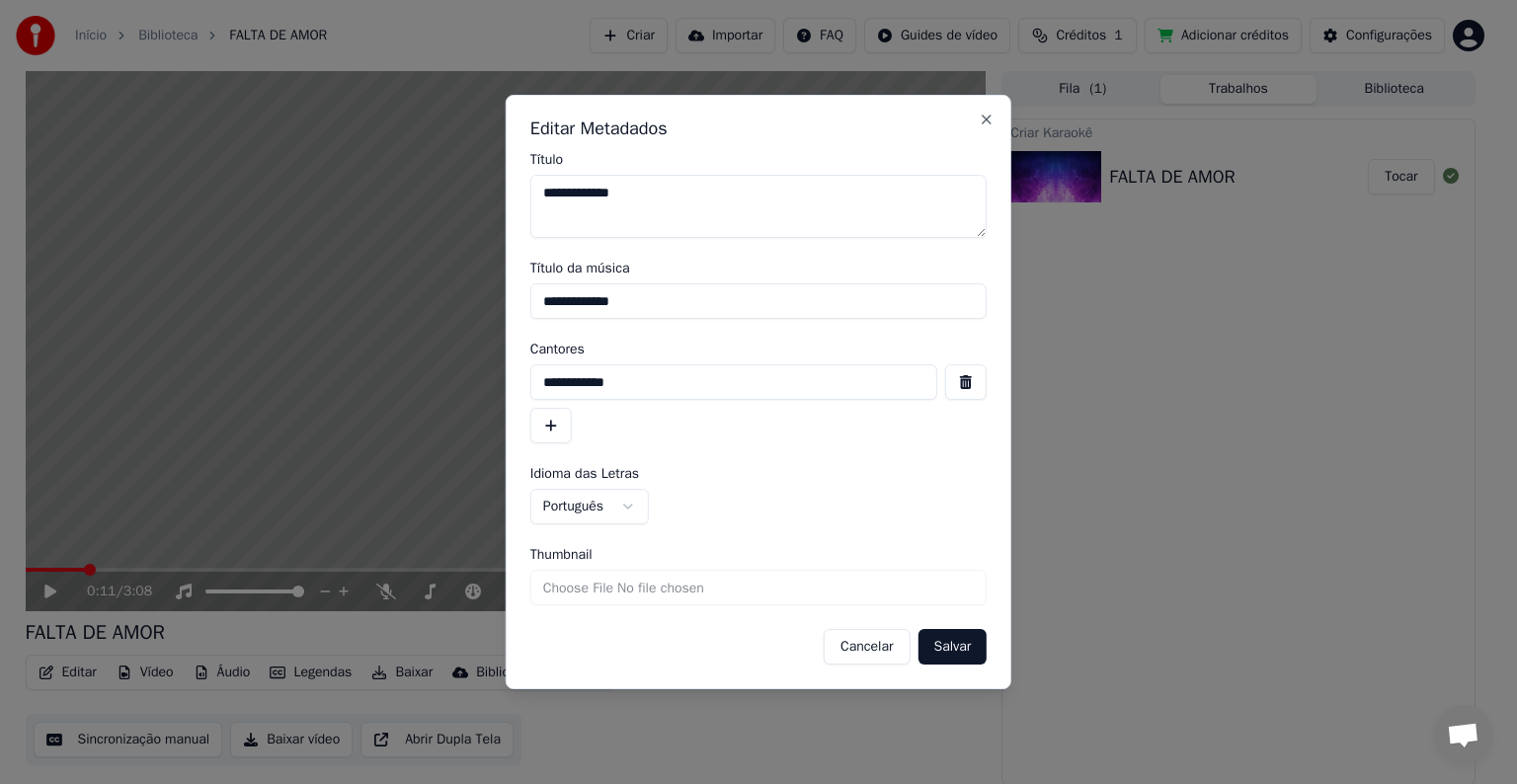 type on "**********" 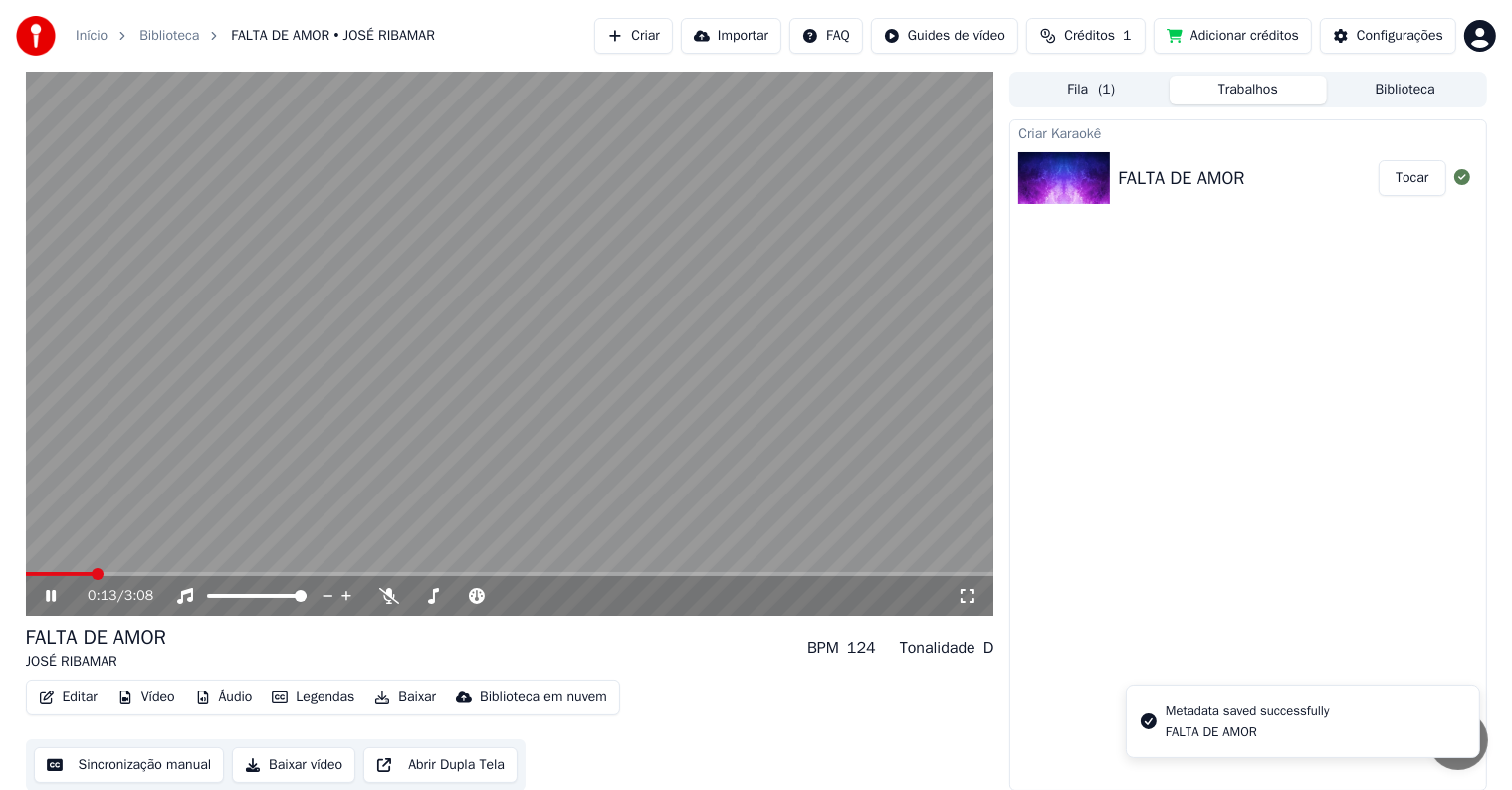 click 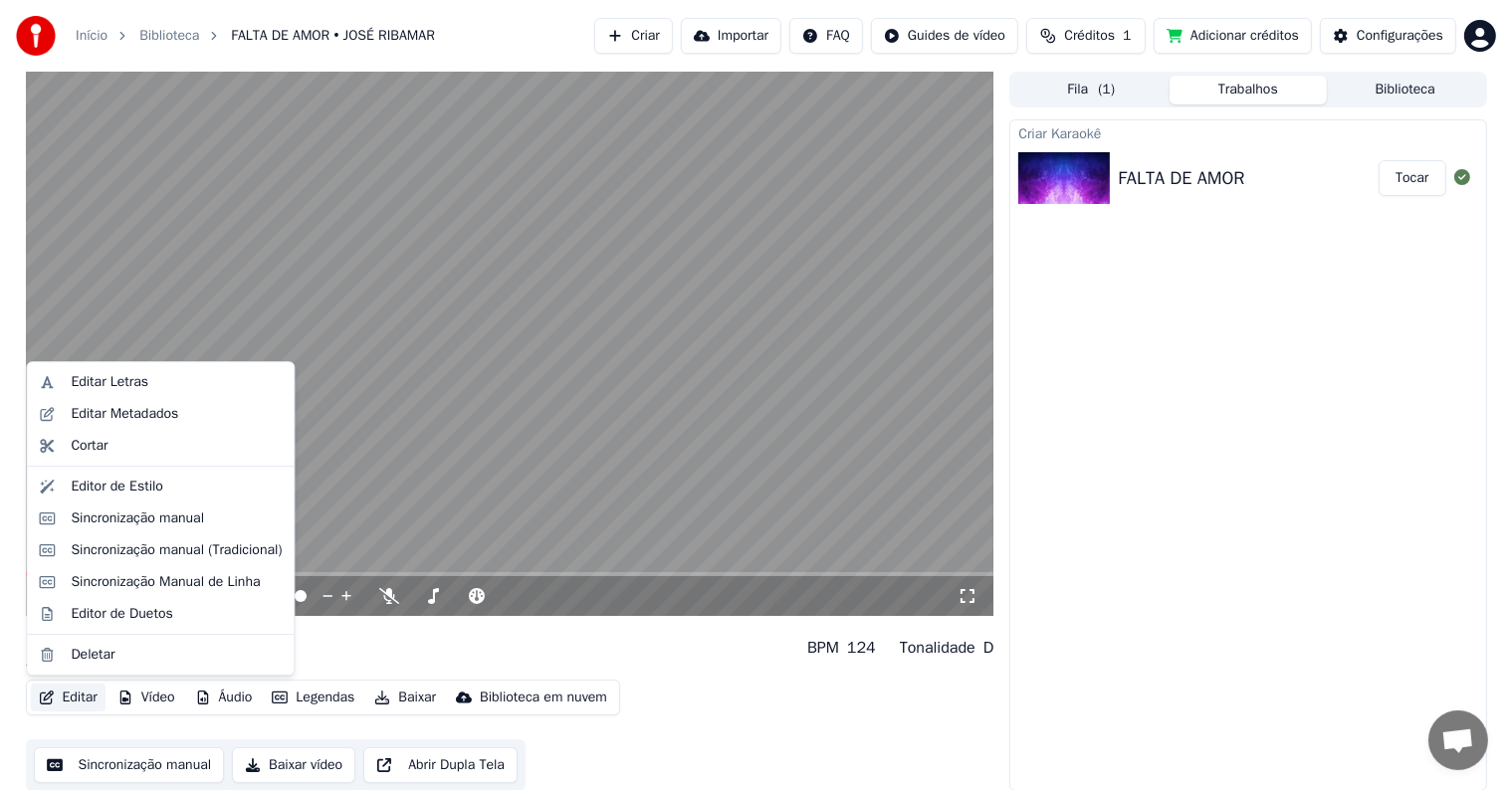 click on "Editar" at bounding box center [68, 697] 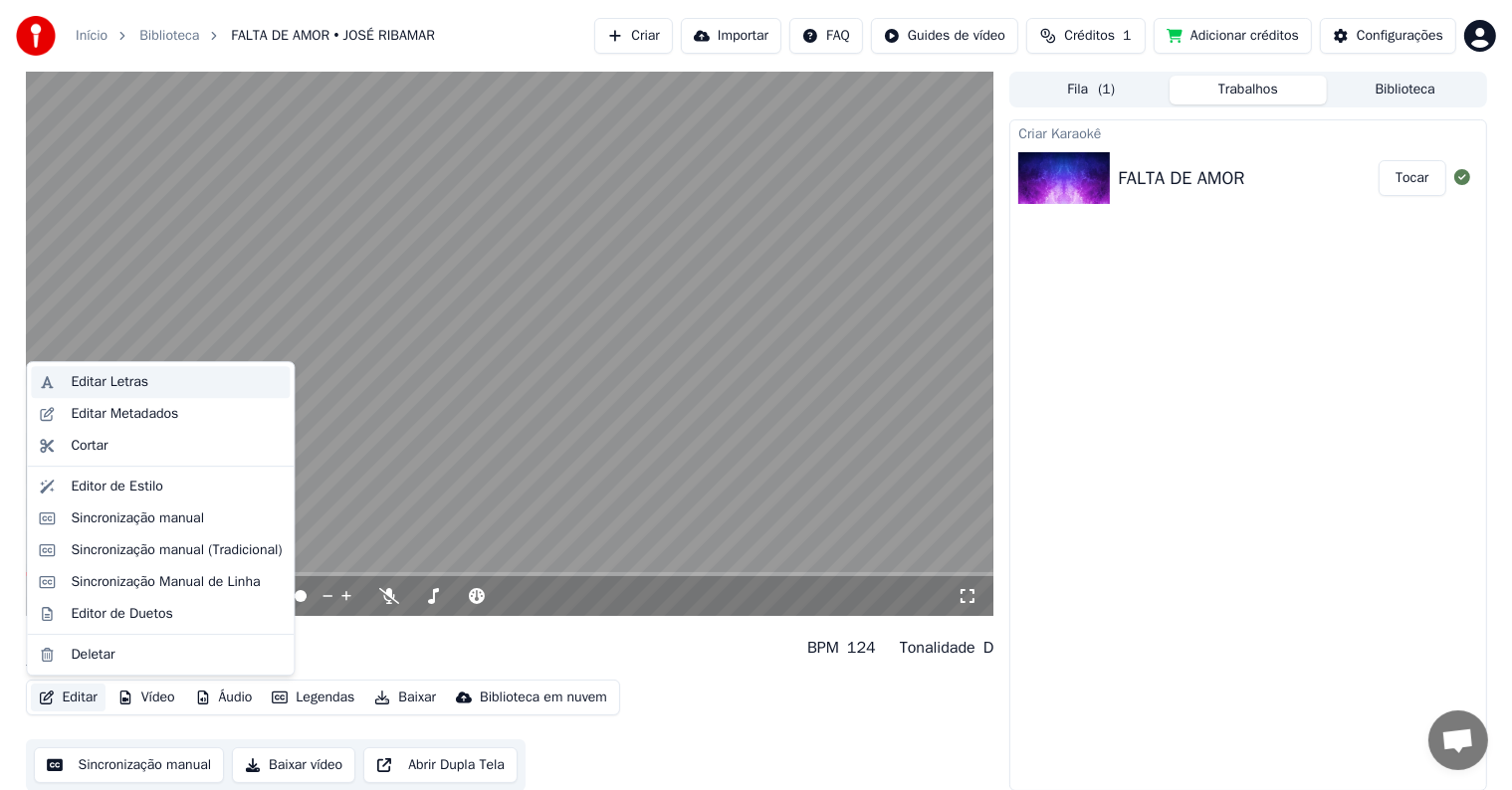 click on "Editar Letras" at bounding box center (176, 382) 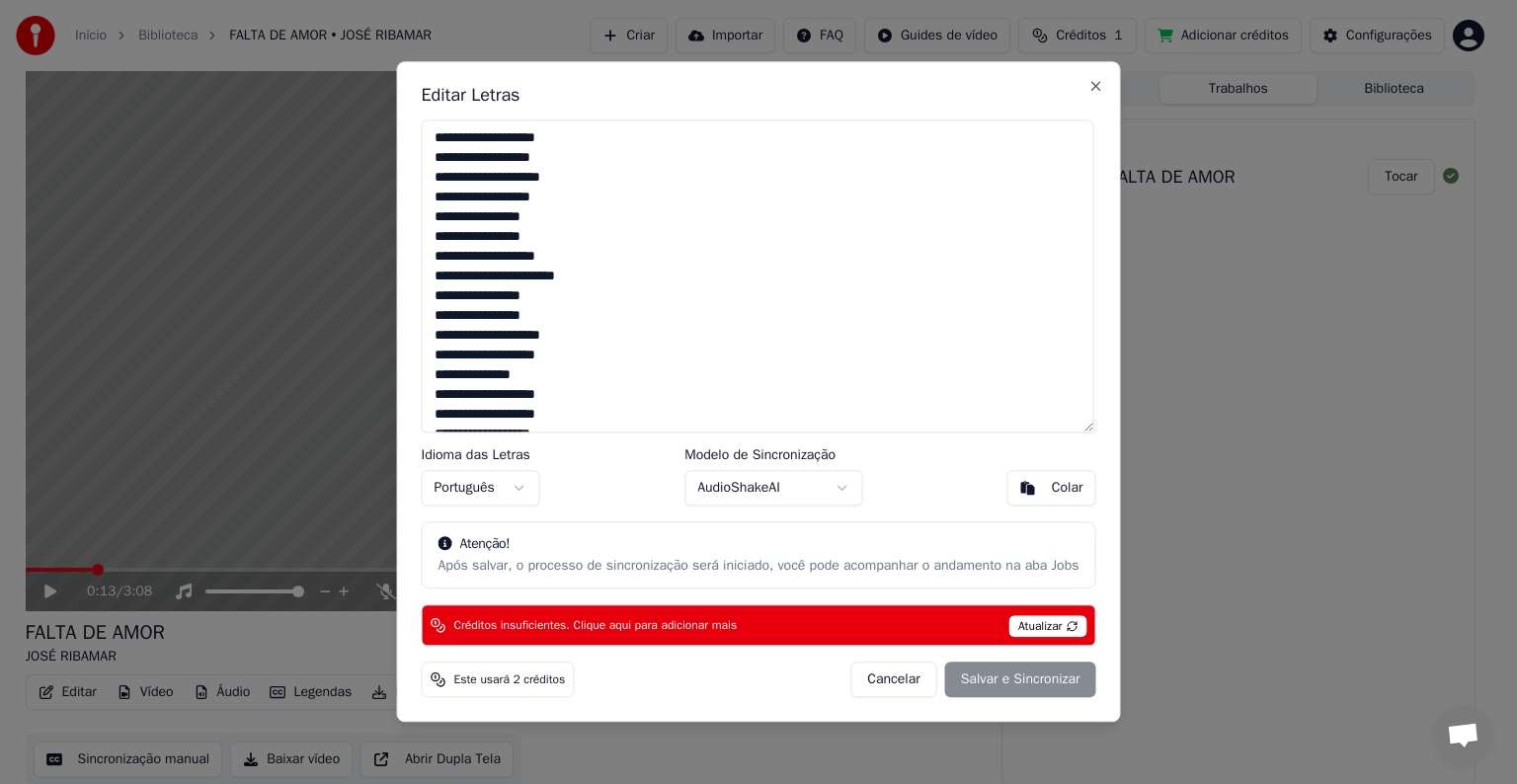scroll, scrollTop: 374, scrollLeft: 0, axis: vertical 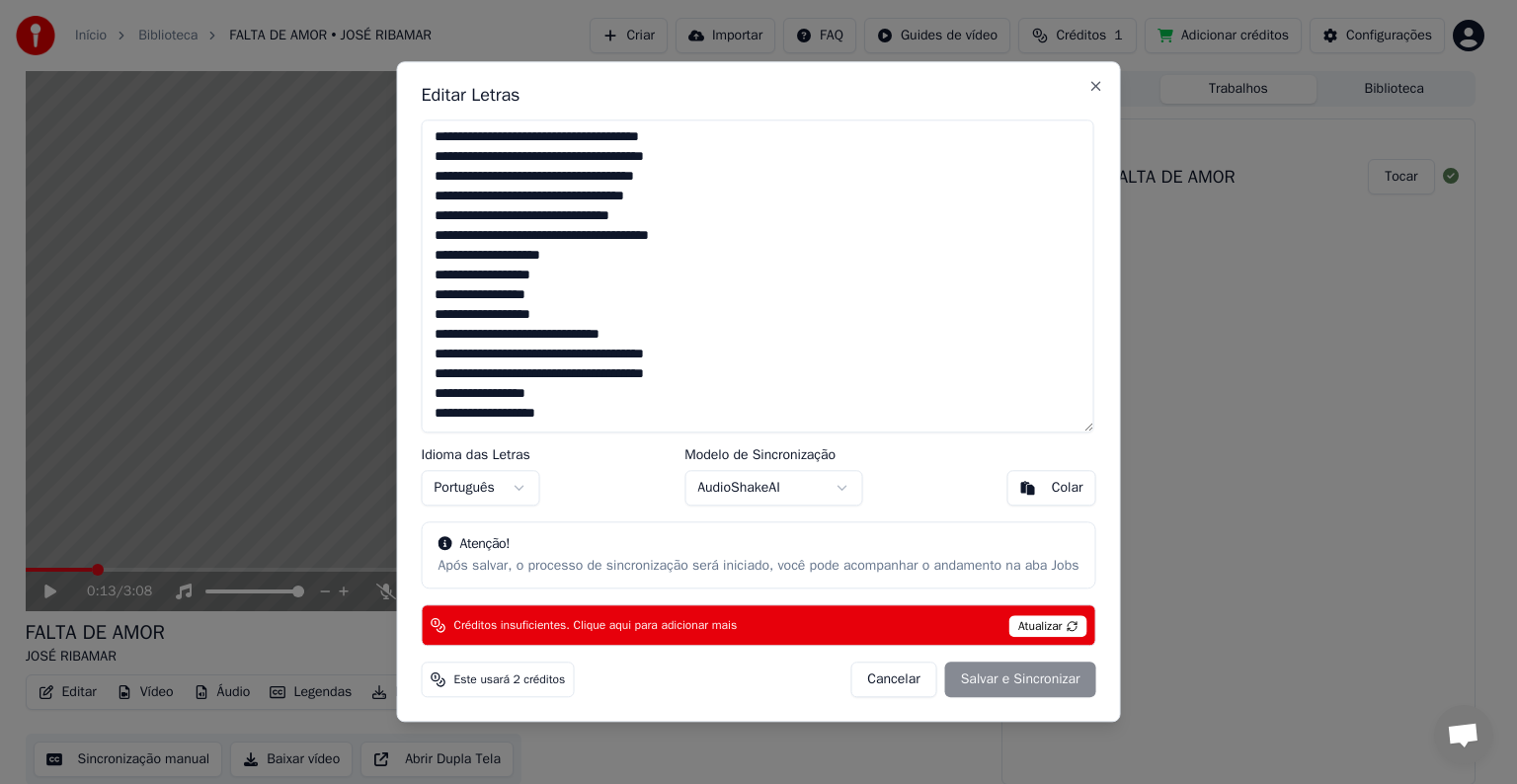 click on "Cancelar Salvar e Sincronizar" at bounding box center (973, 680) 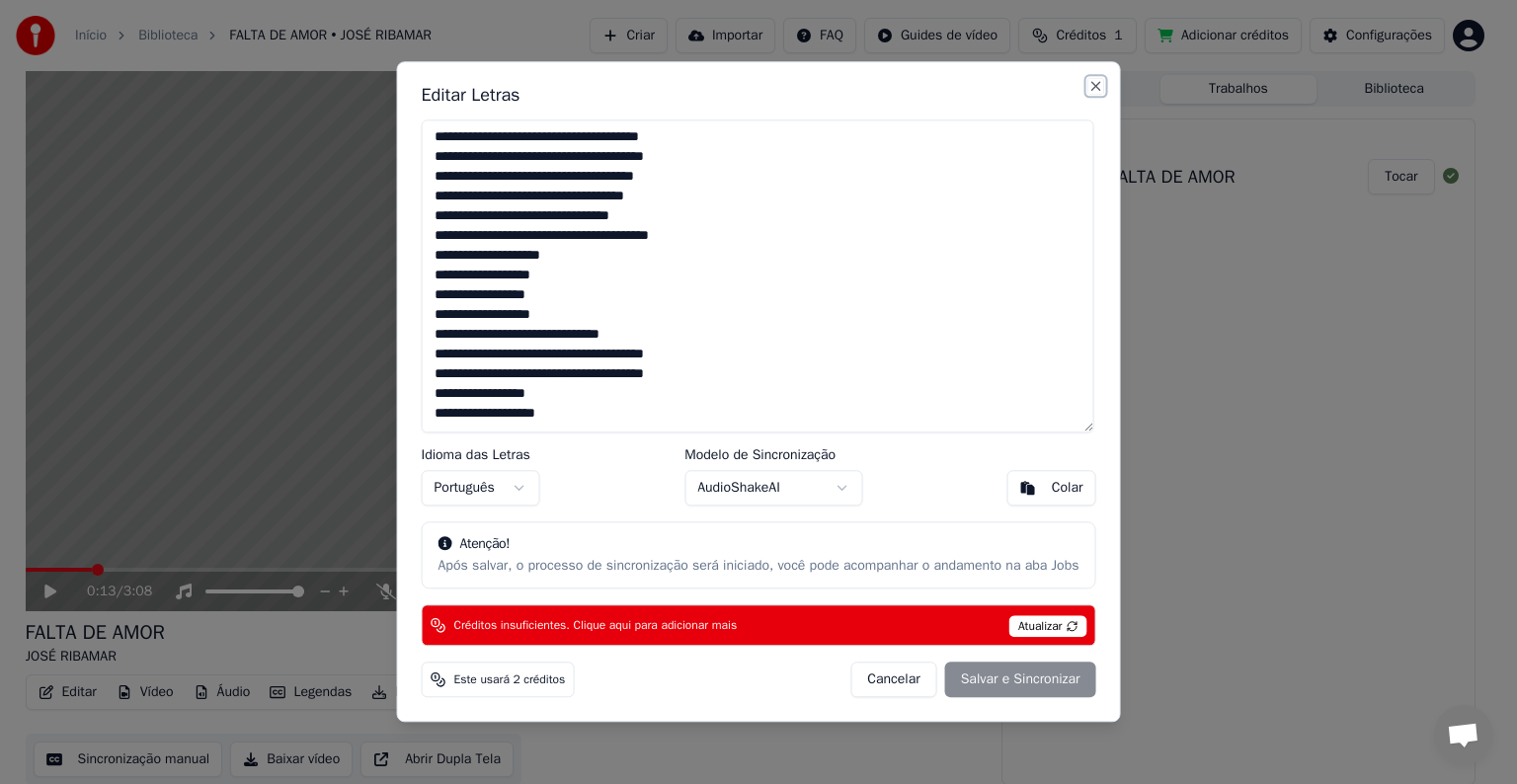 click on "Close" at bounding box center (1095, 86) 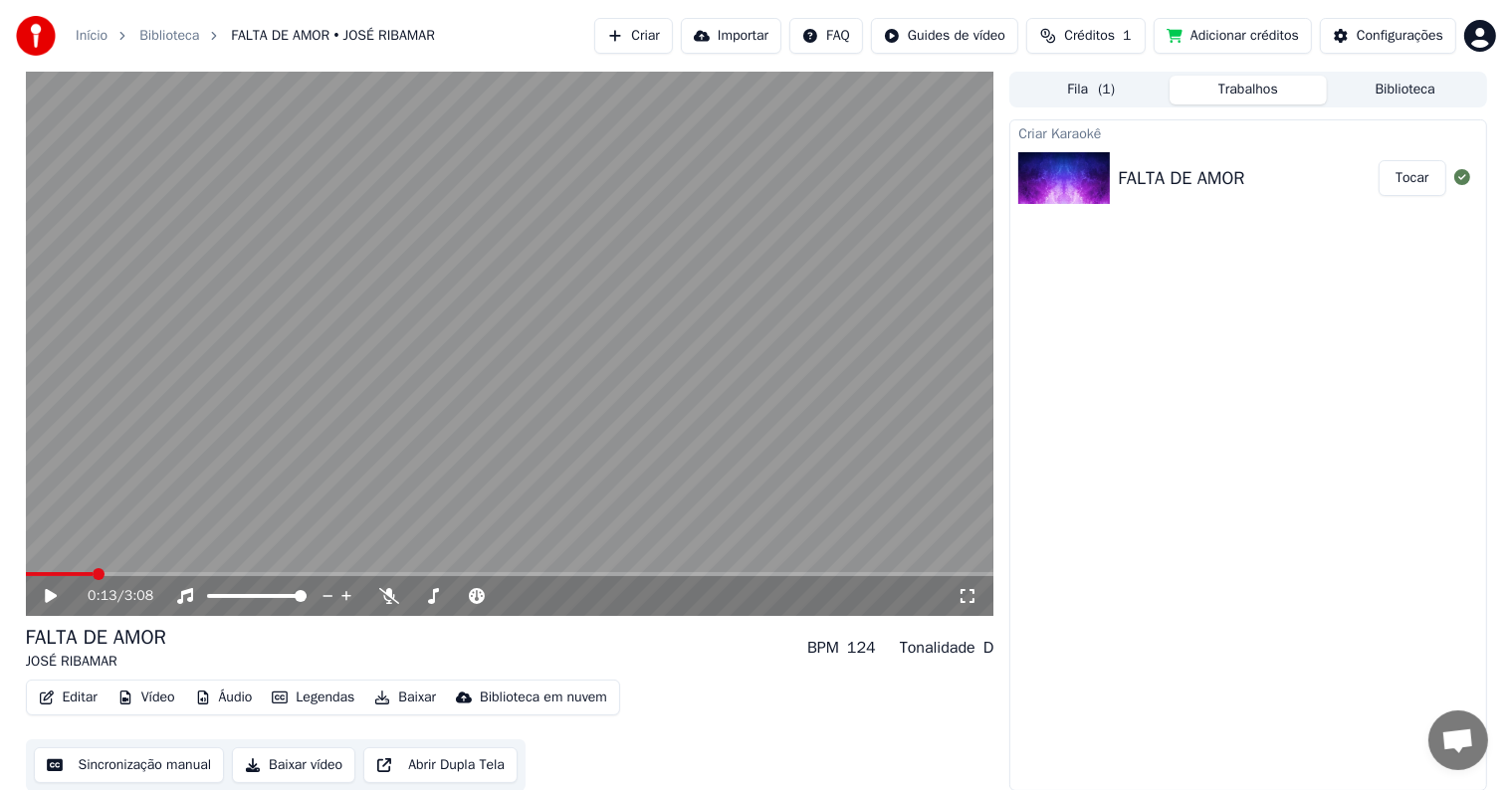 click on "Início Biblioteca FALTA DE AMOR • [NAME] Criar Importar FAQ Guides de vídeo Créditos 1 Adicionar créditos Configurações 0:13  /  3:08 FALTA DE AMOR [NAME] BPM 124 Tonalidade D Editar Vídeo Áudio Legendas Baixar Biblioteca em nuvem Sincronização manual Baixar vídeo Abrir Dupla Tela Fila ( 1 ) Trabalhos Biblioteca Criar Karaokê FALTA DE AMOR Tocar" at bounding box center (756, 395) 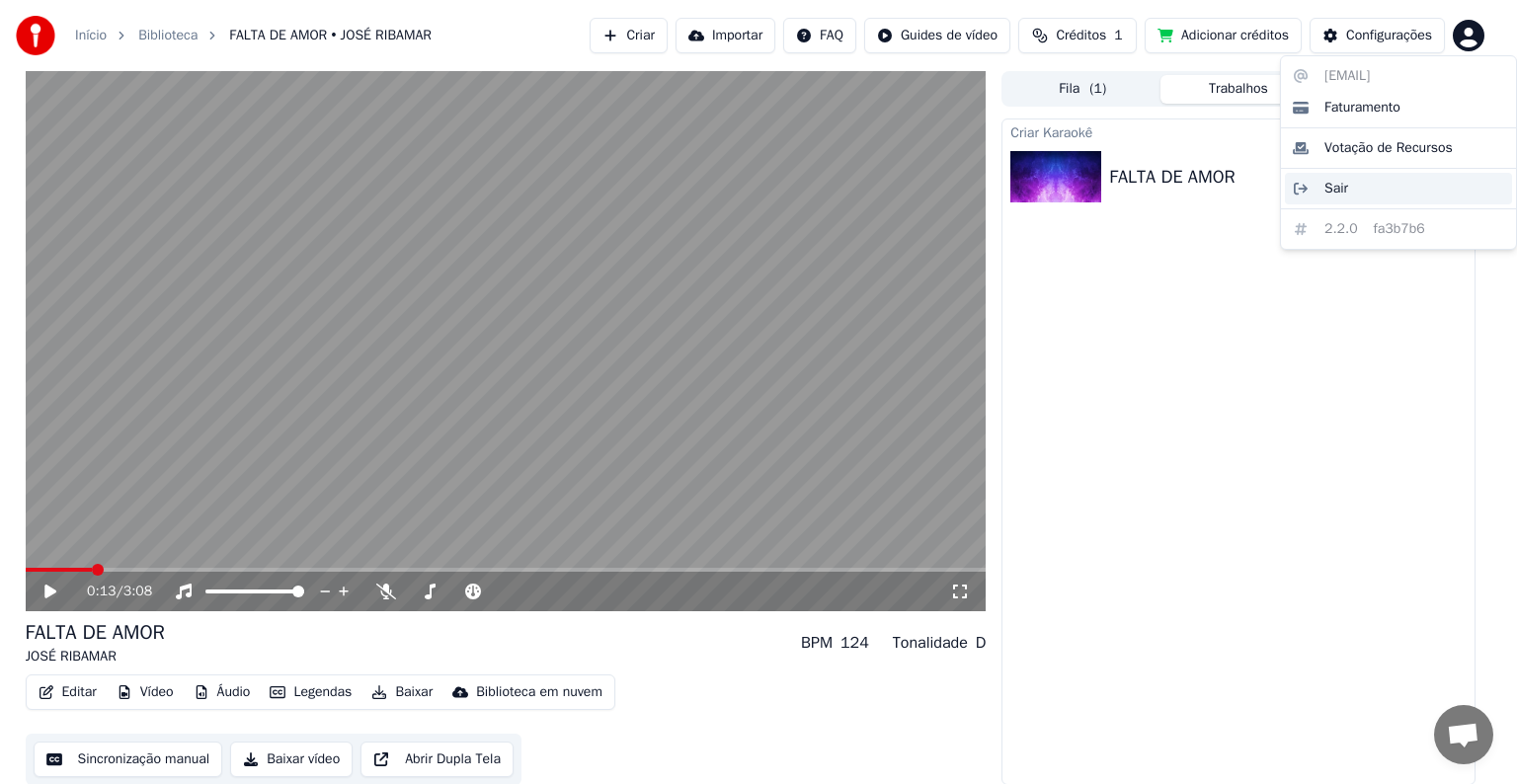 click on "Sair" at bounding box center (1398, 189) 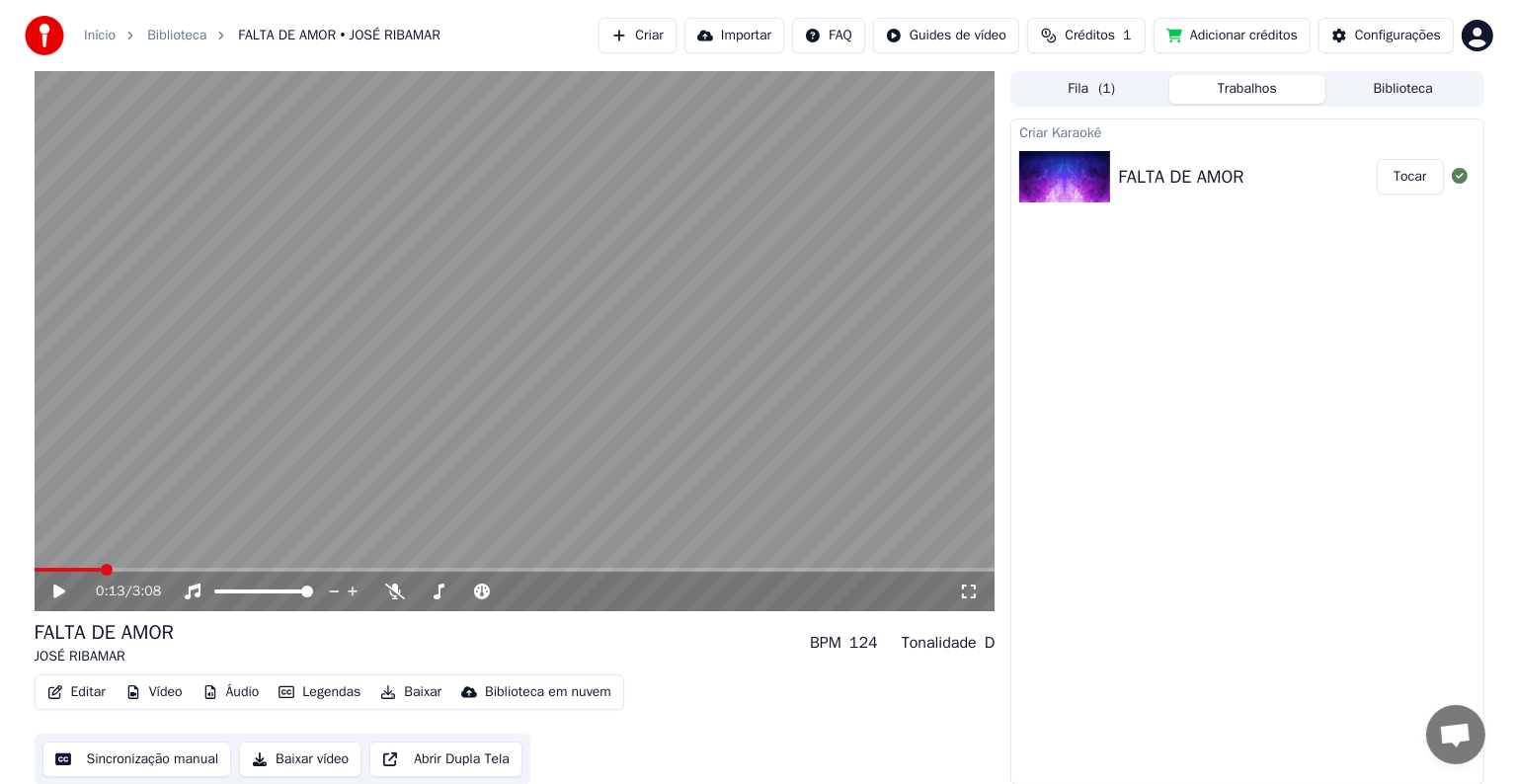 scroll, scrollTop: 0, scrollLeft: 0, axis: both 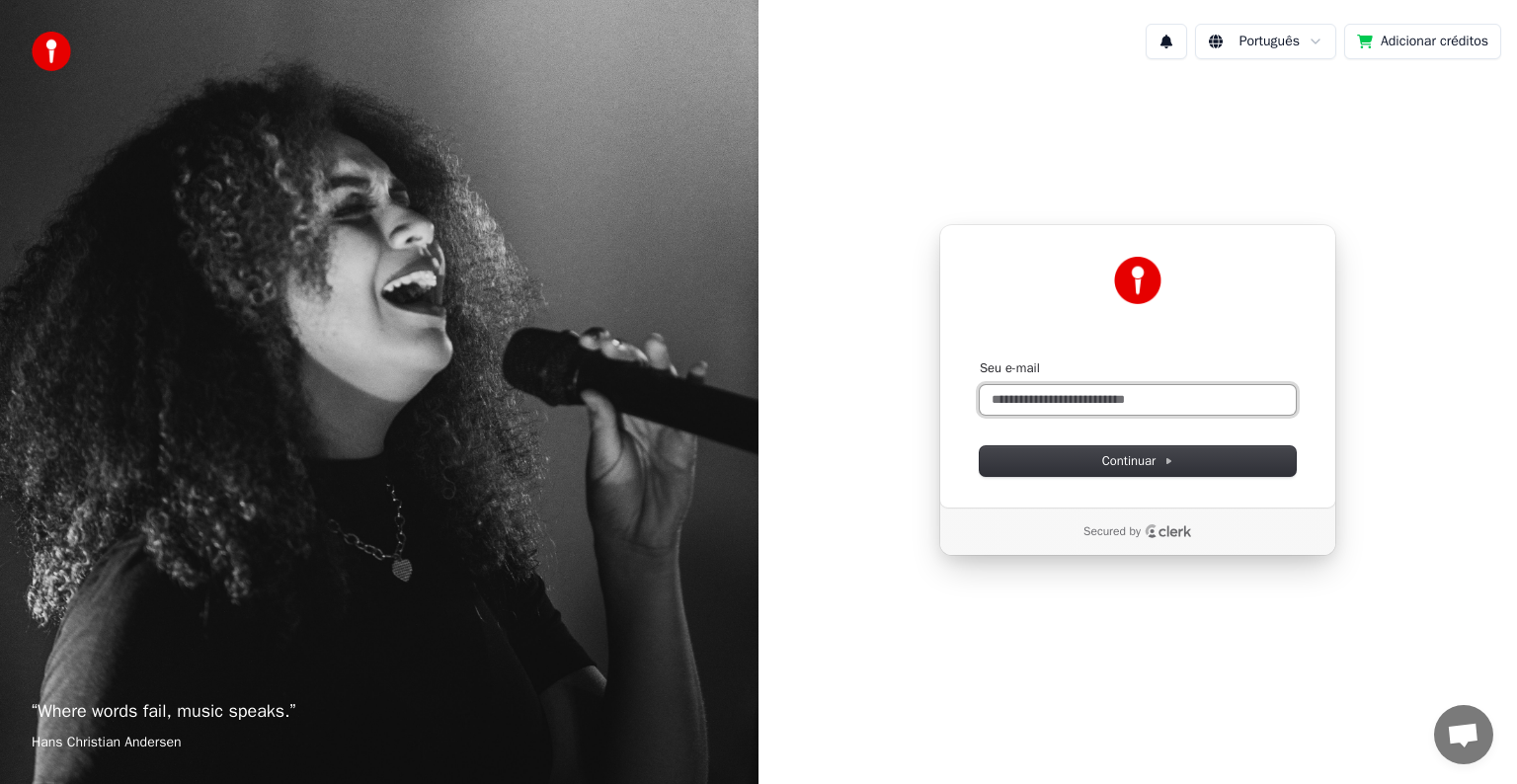 click on "Seu e-mail" at bounding box center [1138, 400] 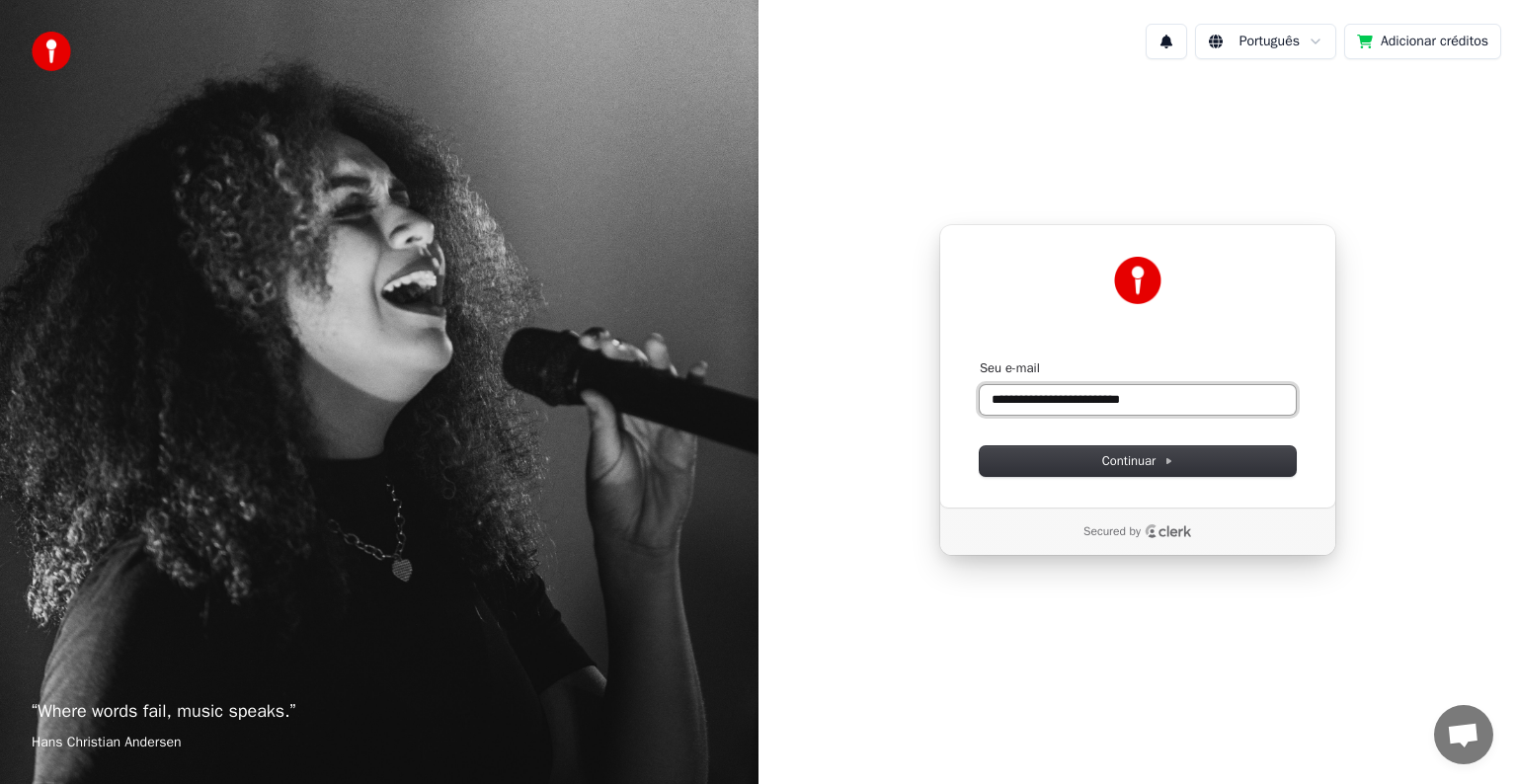 click on "**********" at bounding box center (1138, 400) 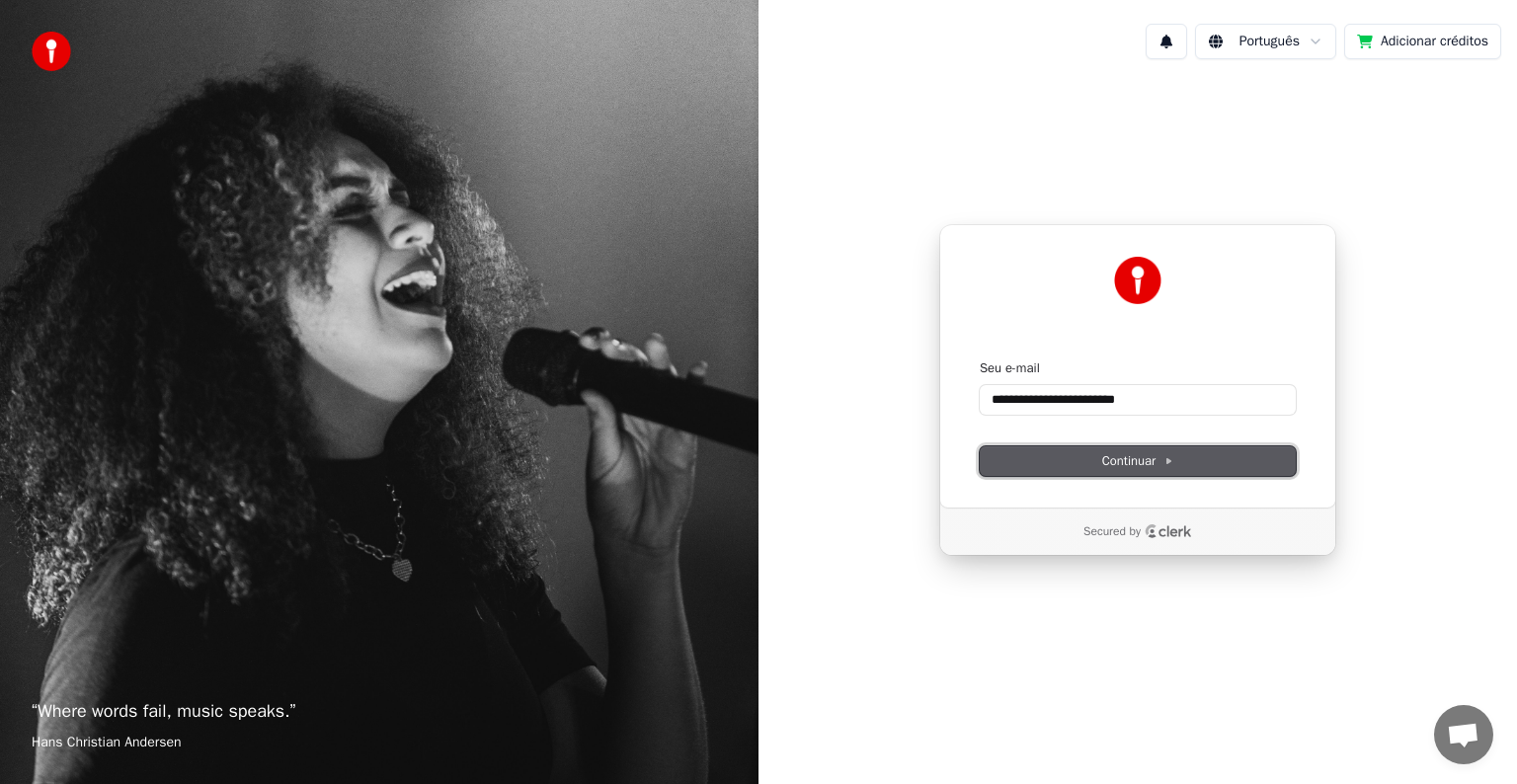click on "Continuar" at bounding box center [1138, 461] 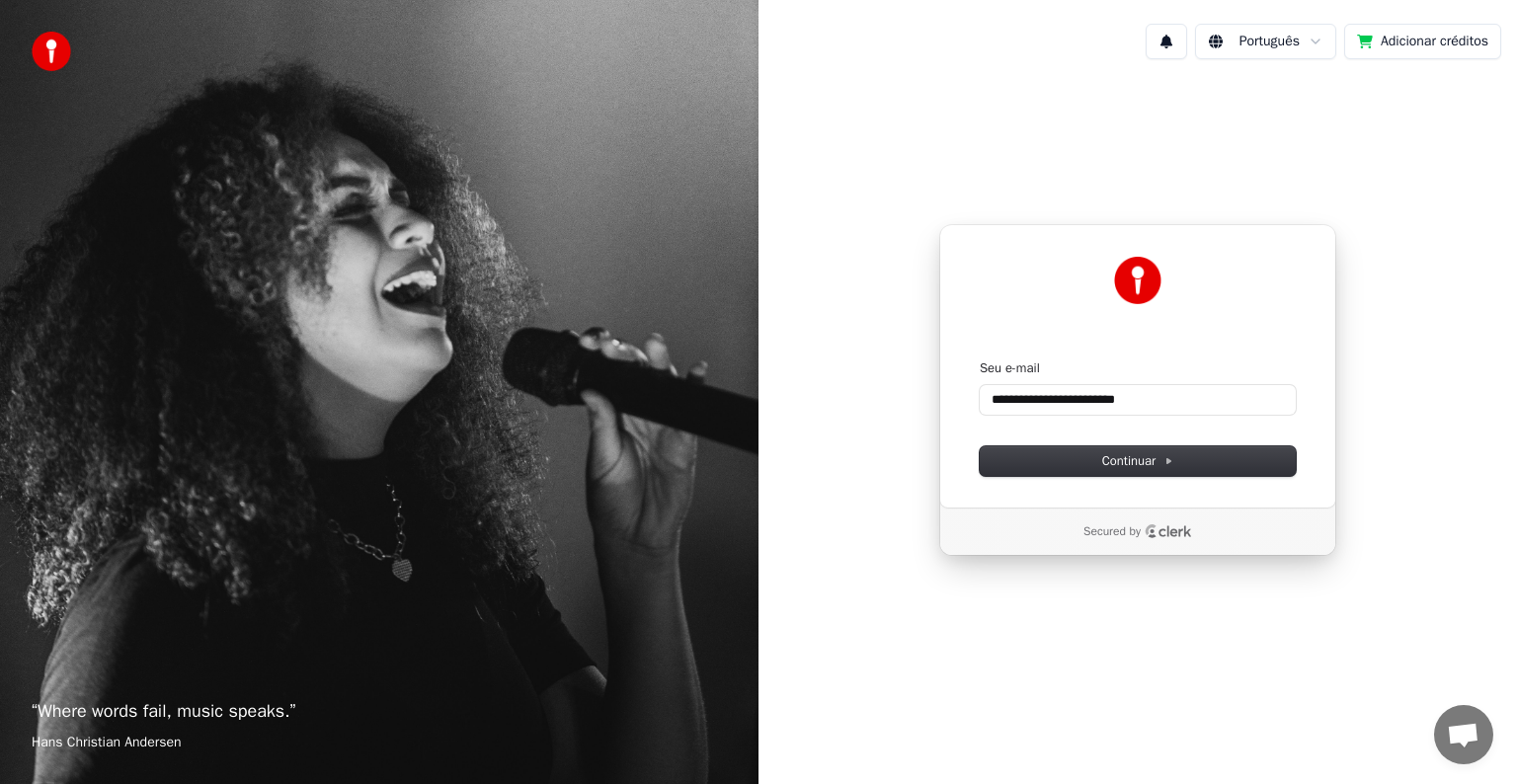 type on "**********" 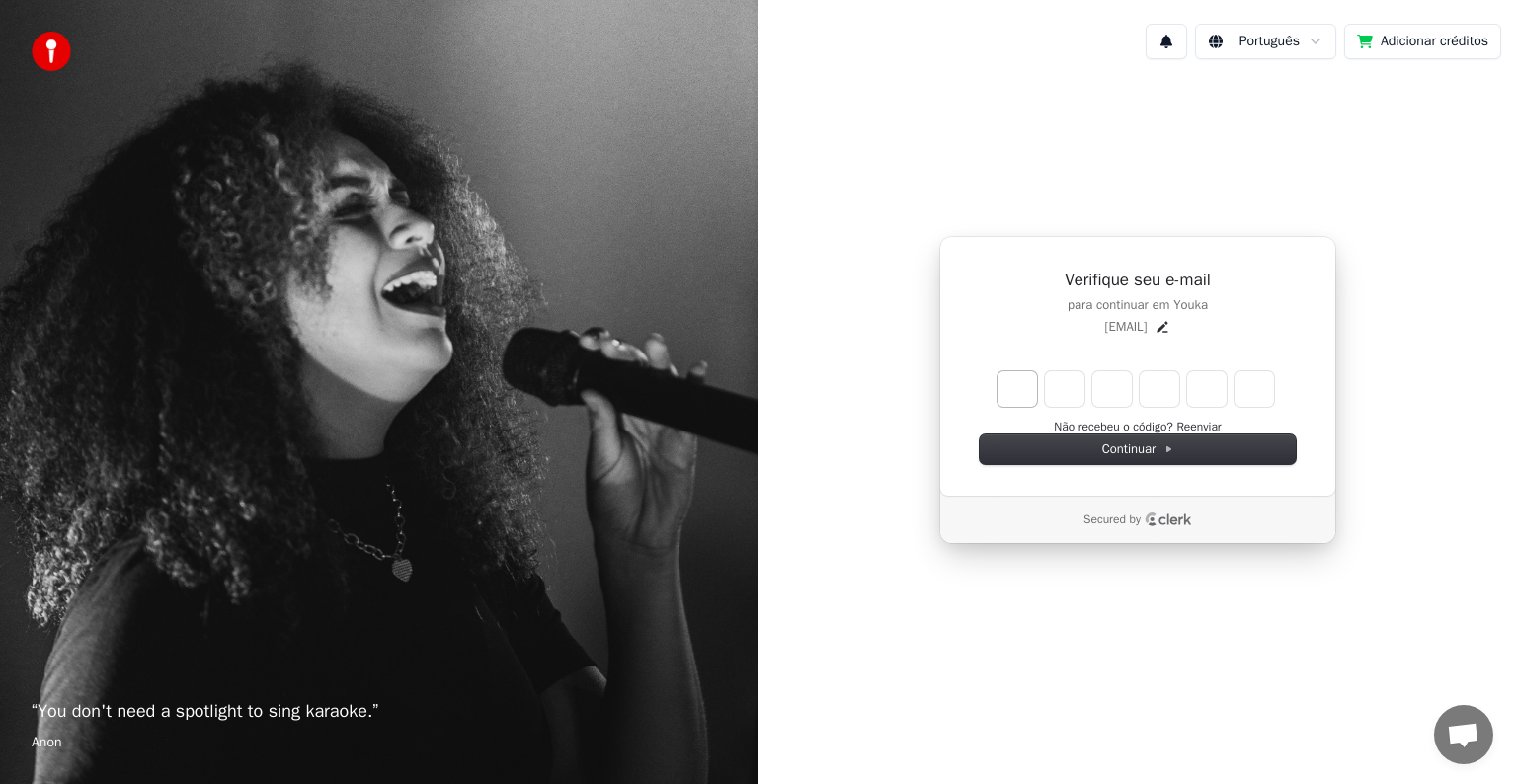 click at bounding box center [1017, 389] 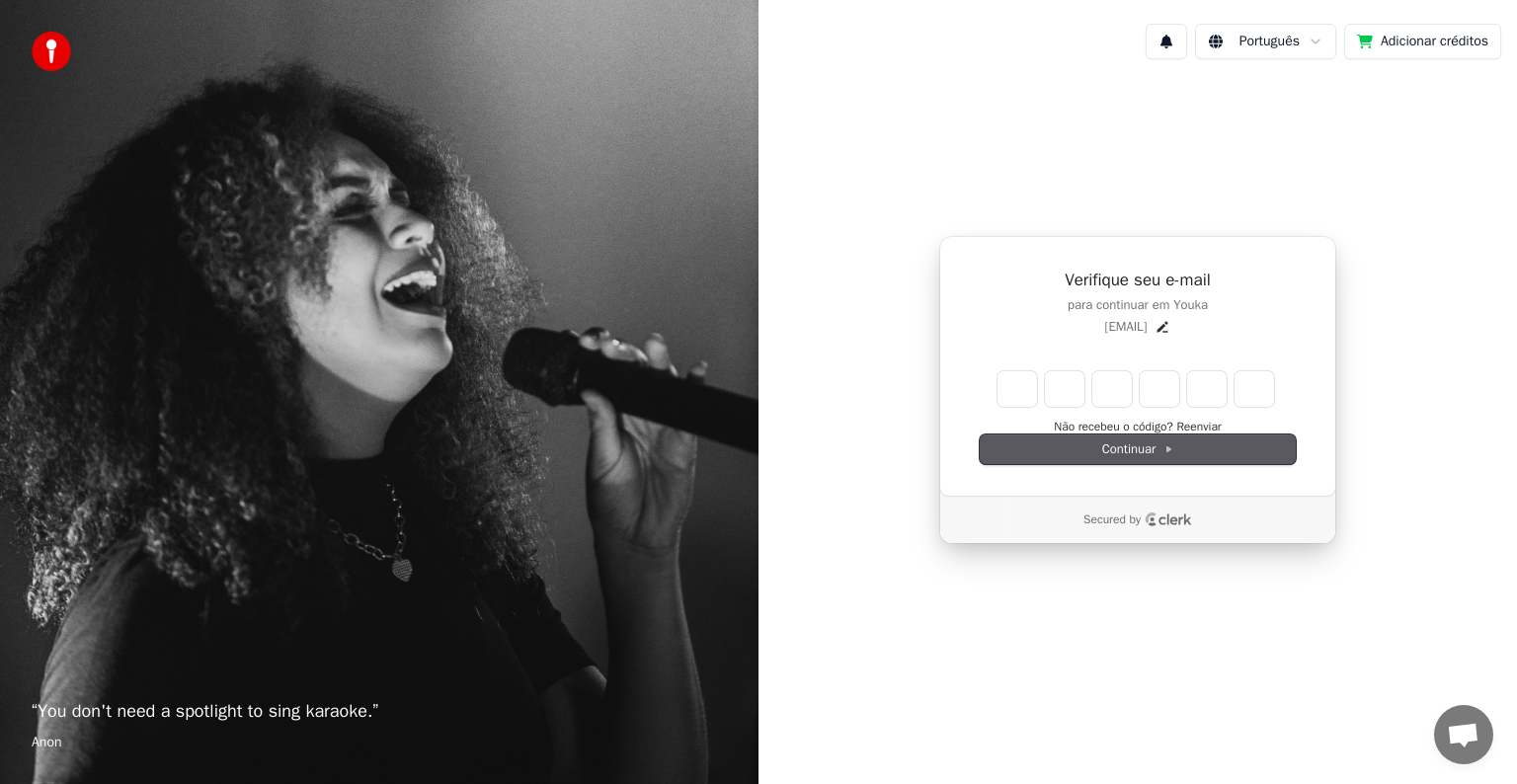type on "*" 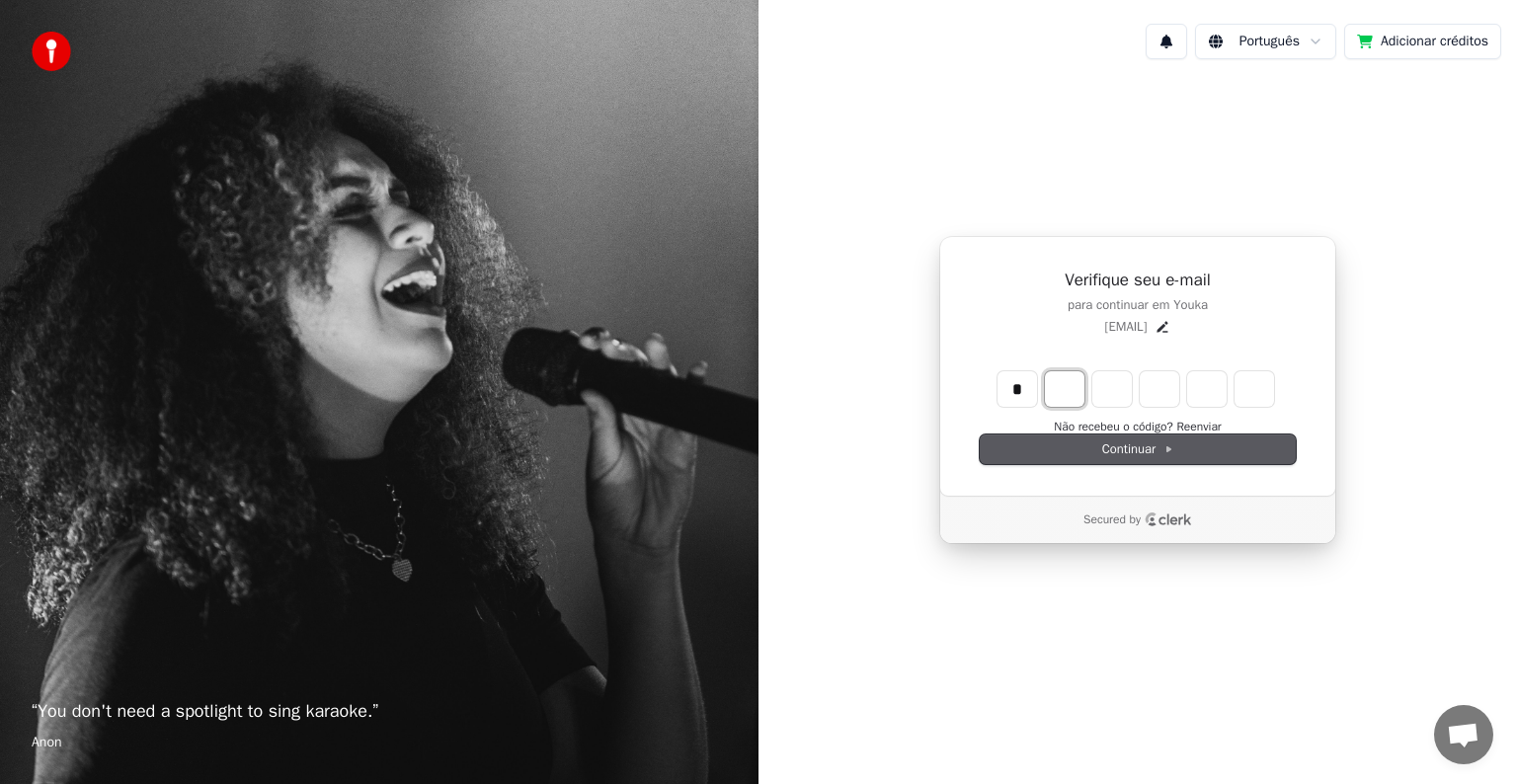 type on "*" 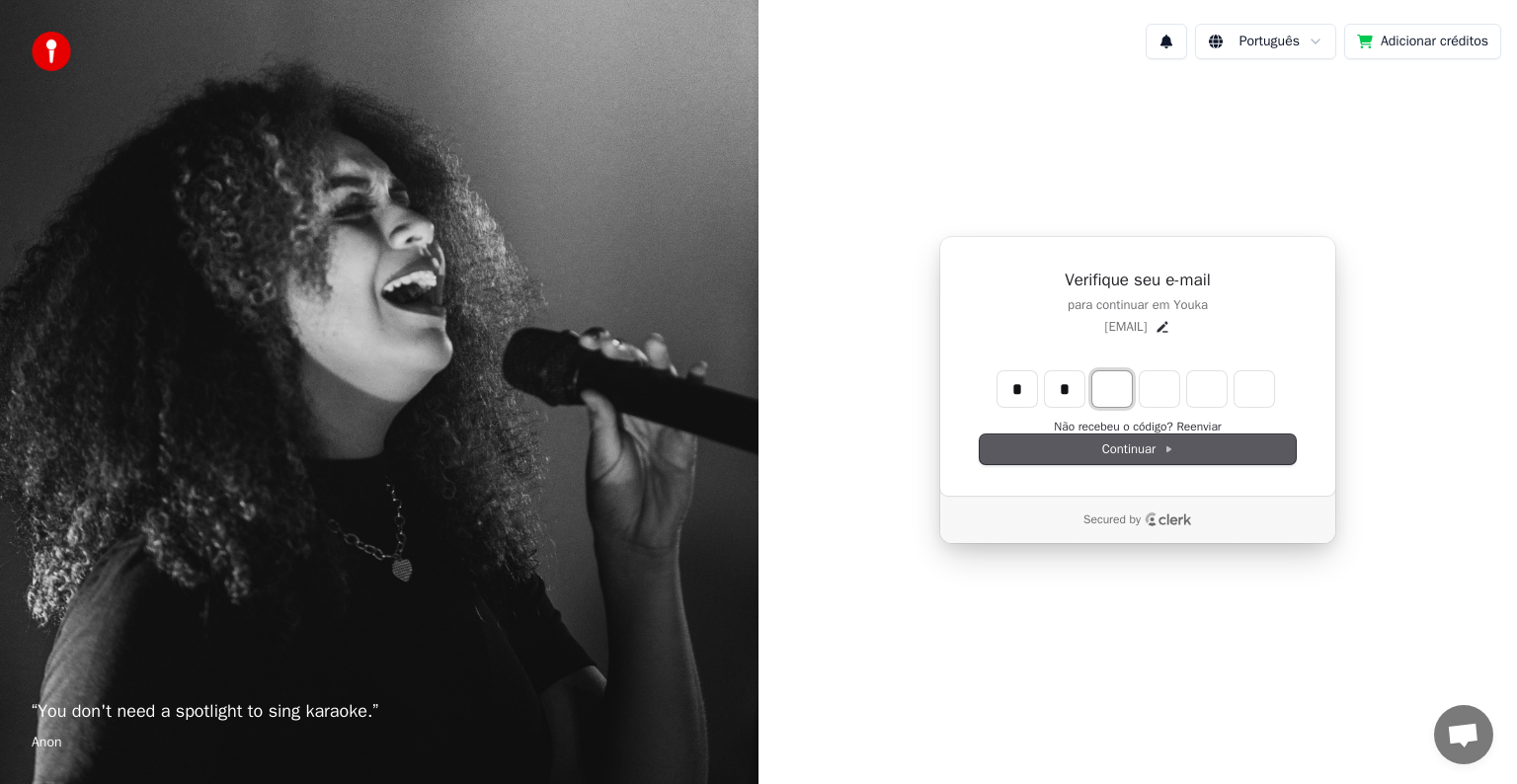 type on "**" 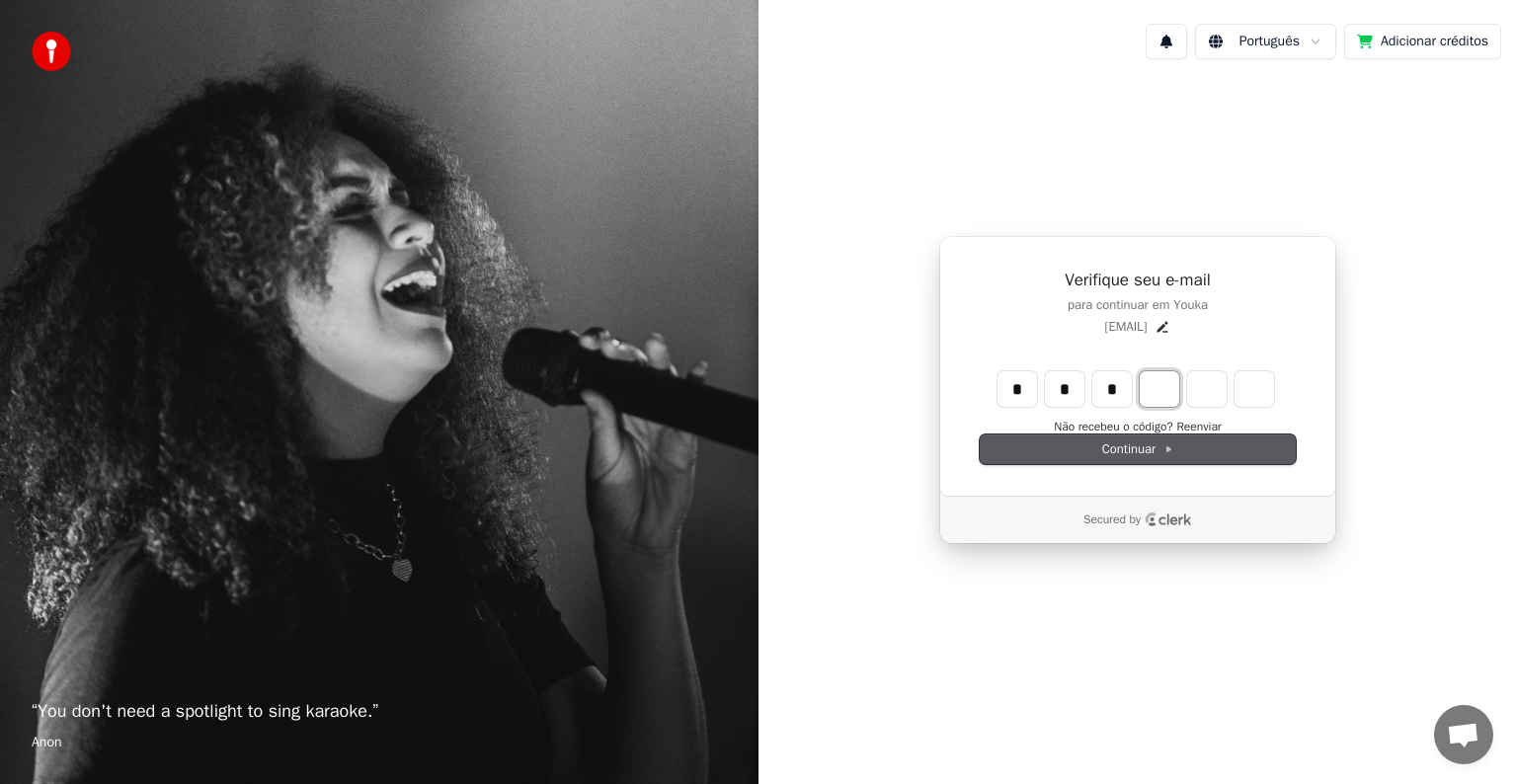 type on "***" 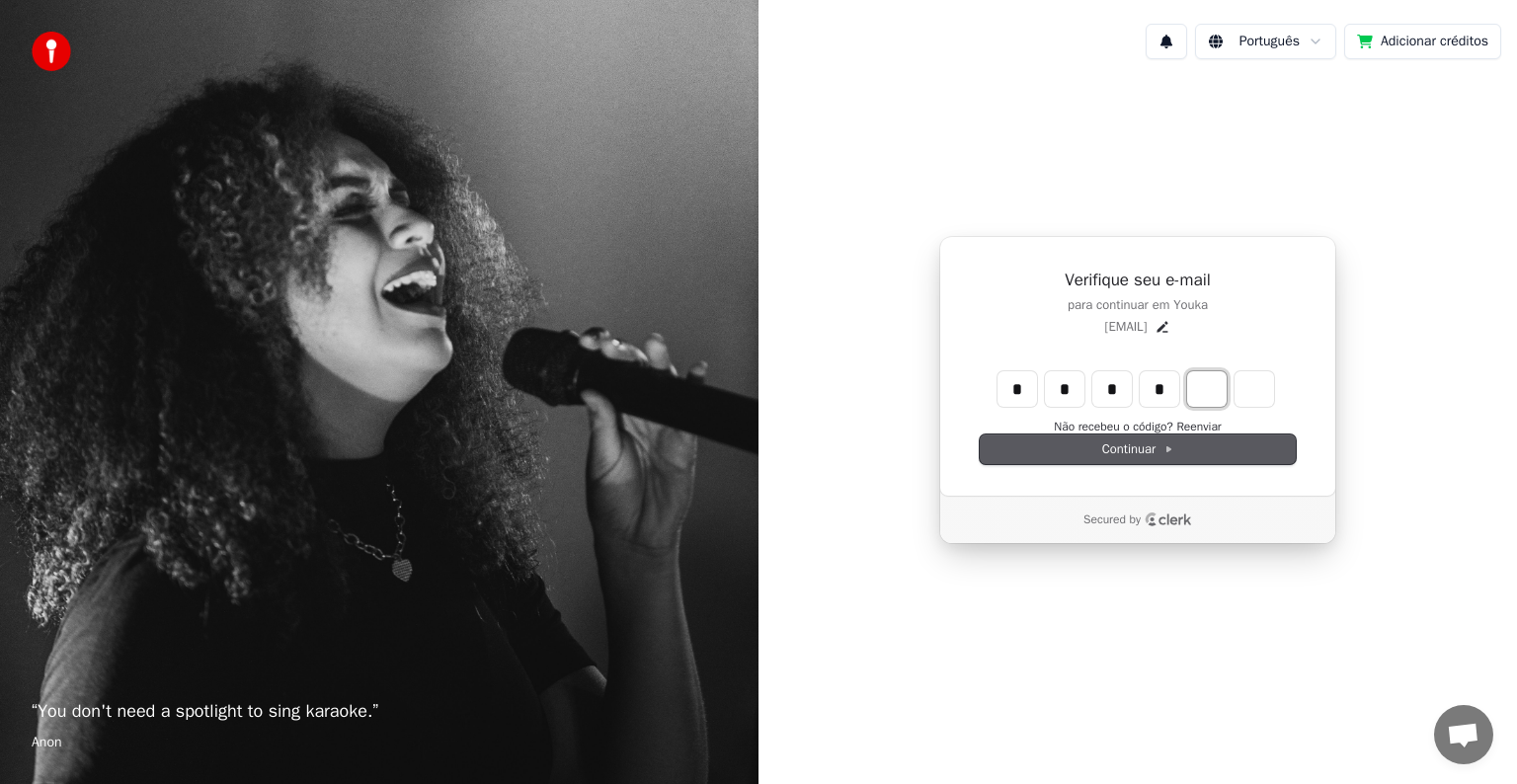 type on "****" 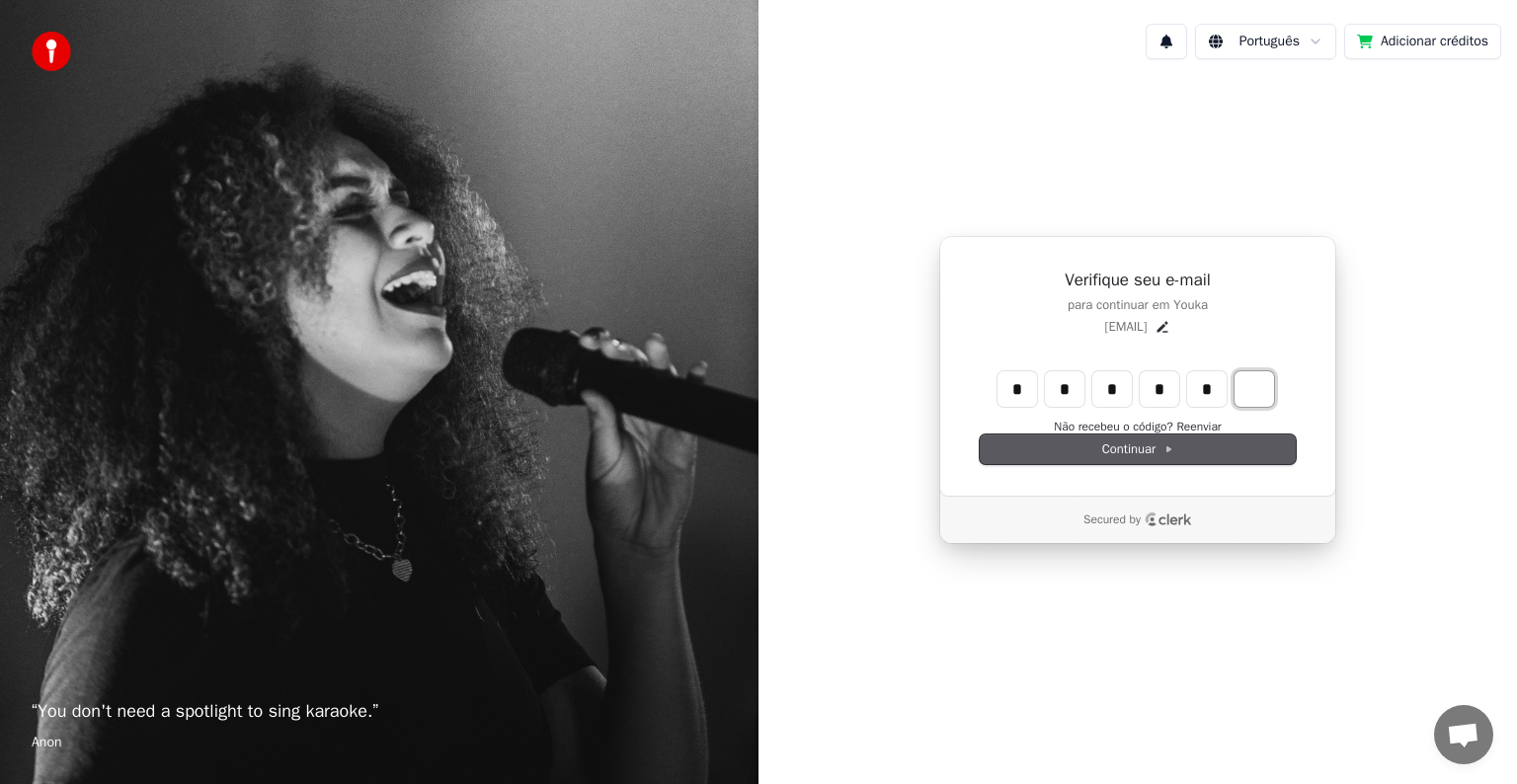 type on "******" 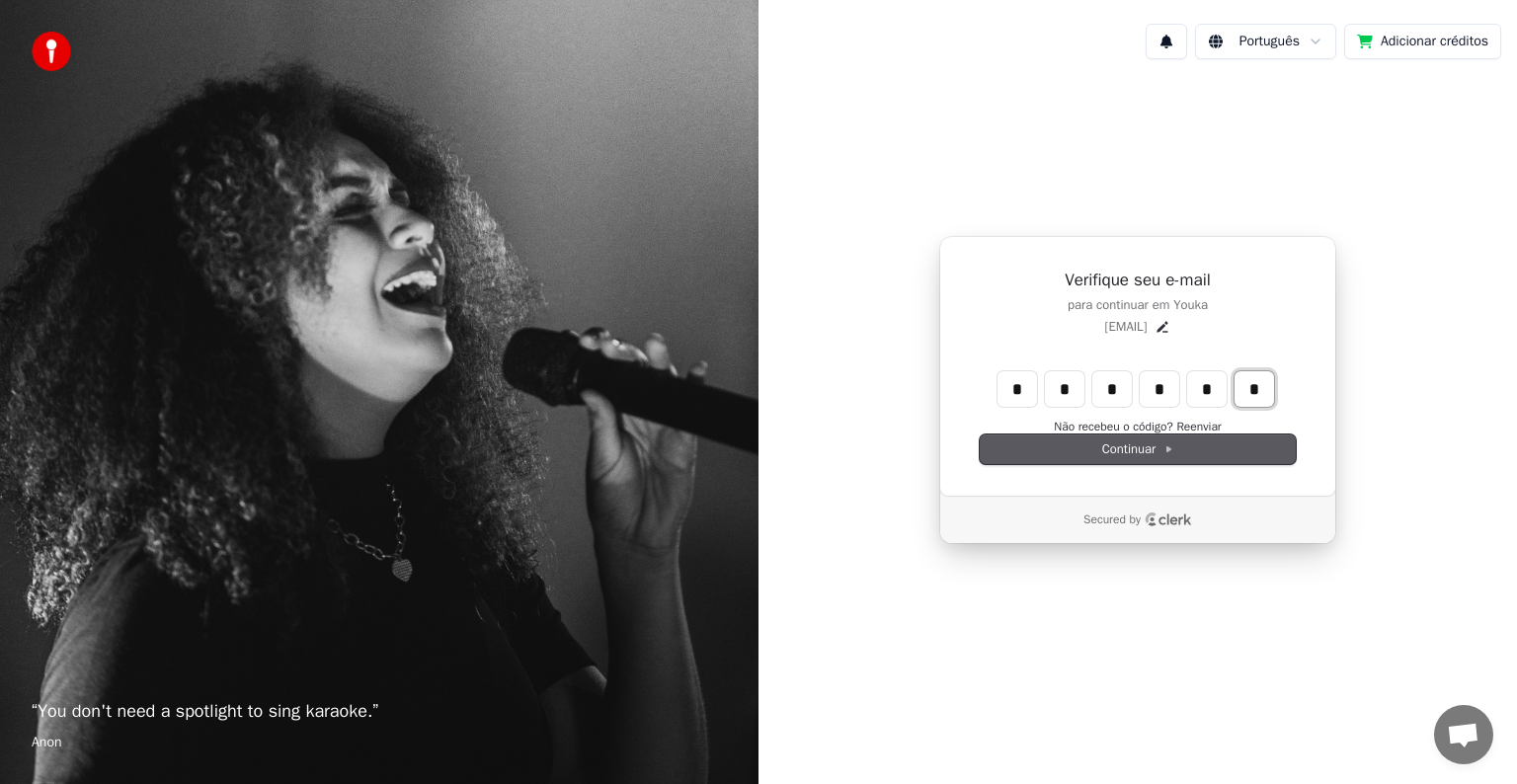 type on "*" 